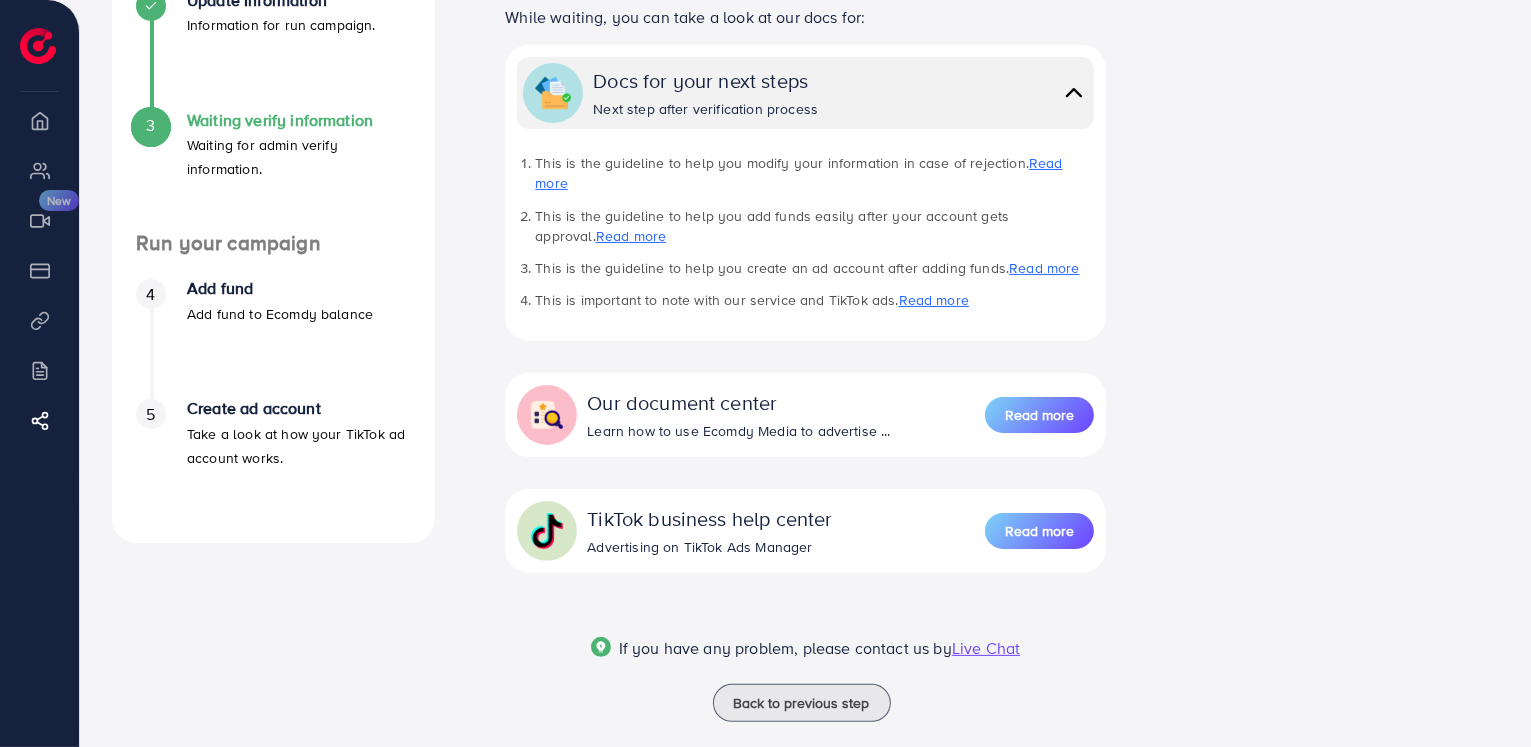 scroll, scrollTop: 402, scrollLeft: 0, axis: vertical 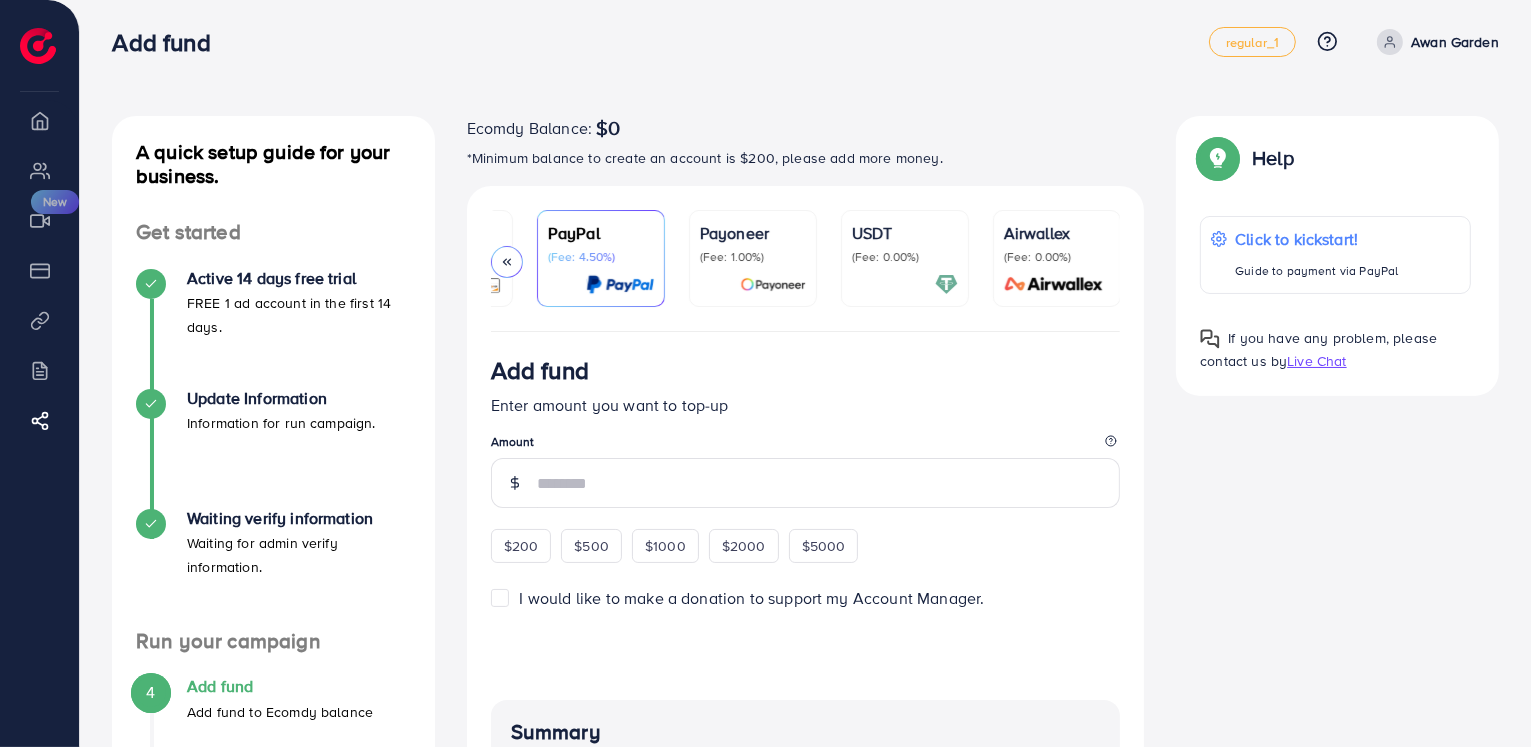 click on "USDT" at bounding box center [905, 233] 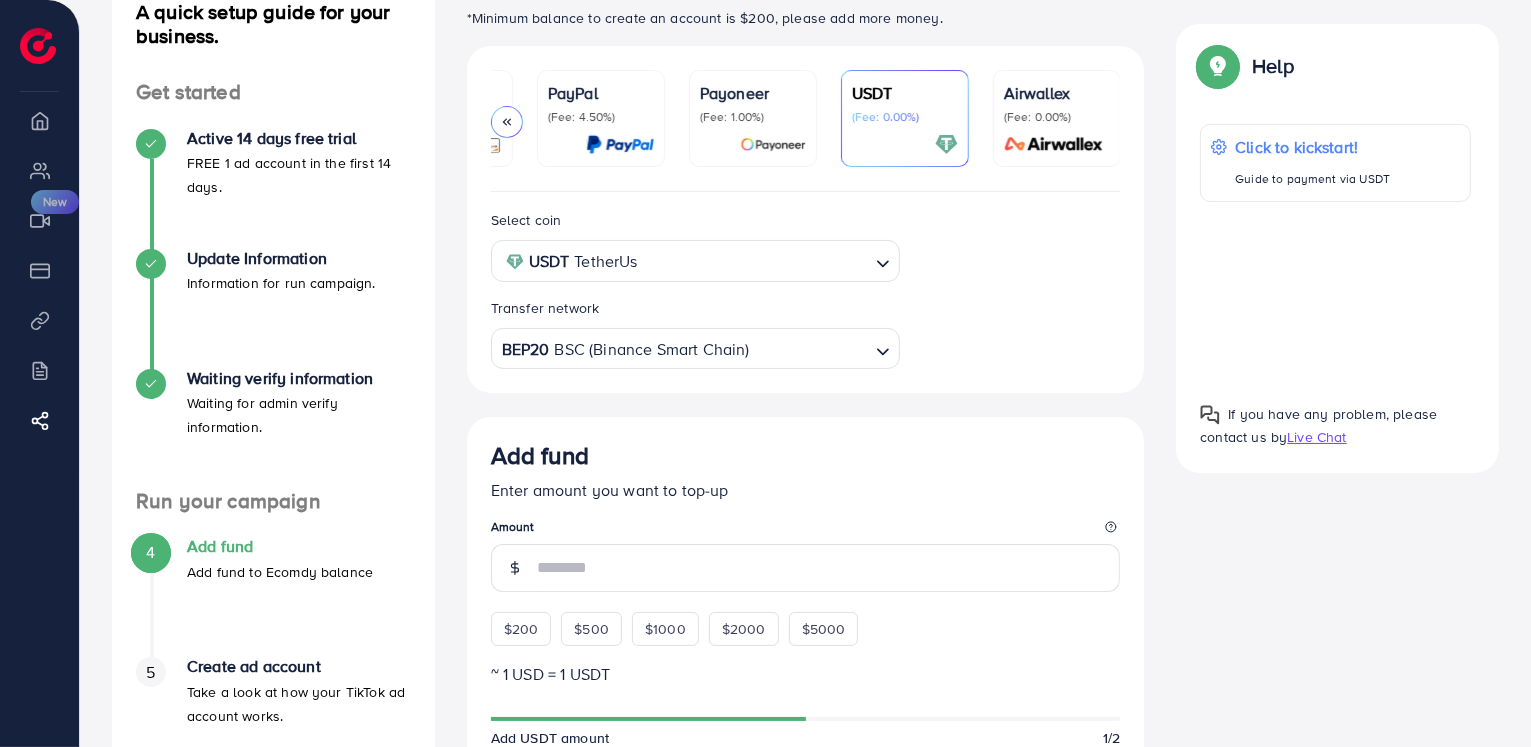 scroll, scrollTop: 159, scrollLeft: 0, axis: vertical 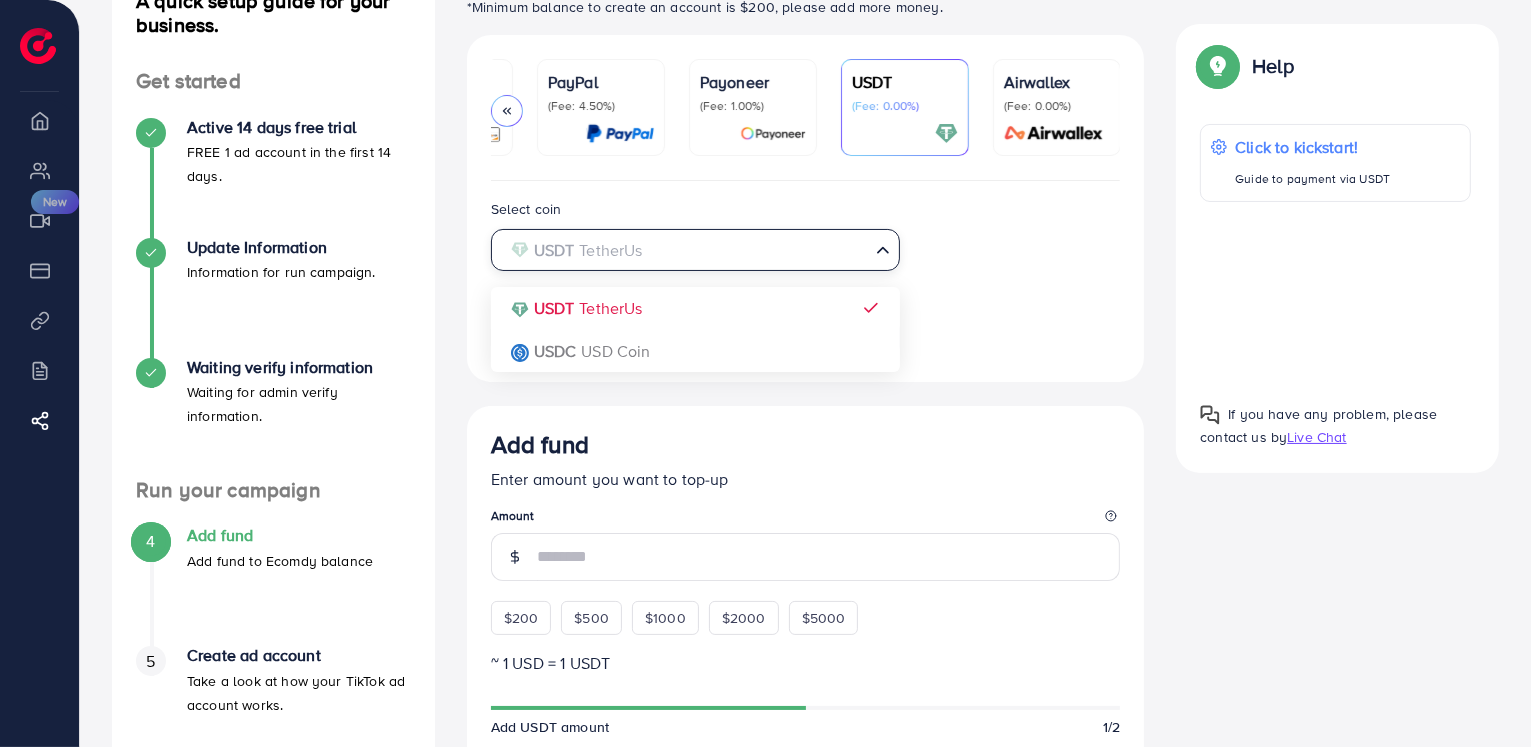 click at bounding box center (684, 250) 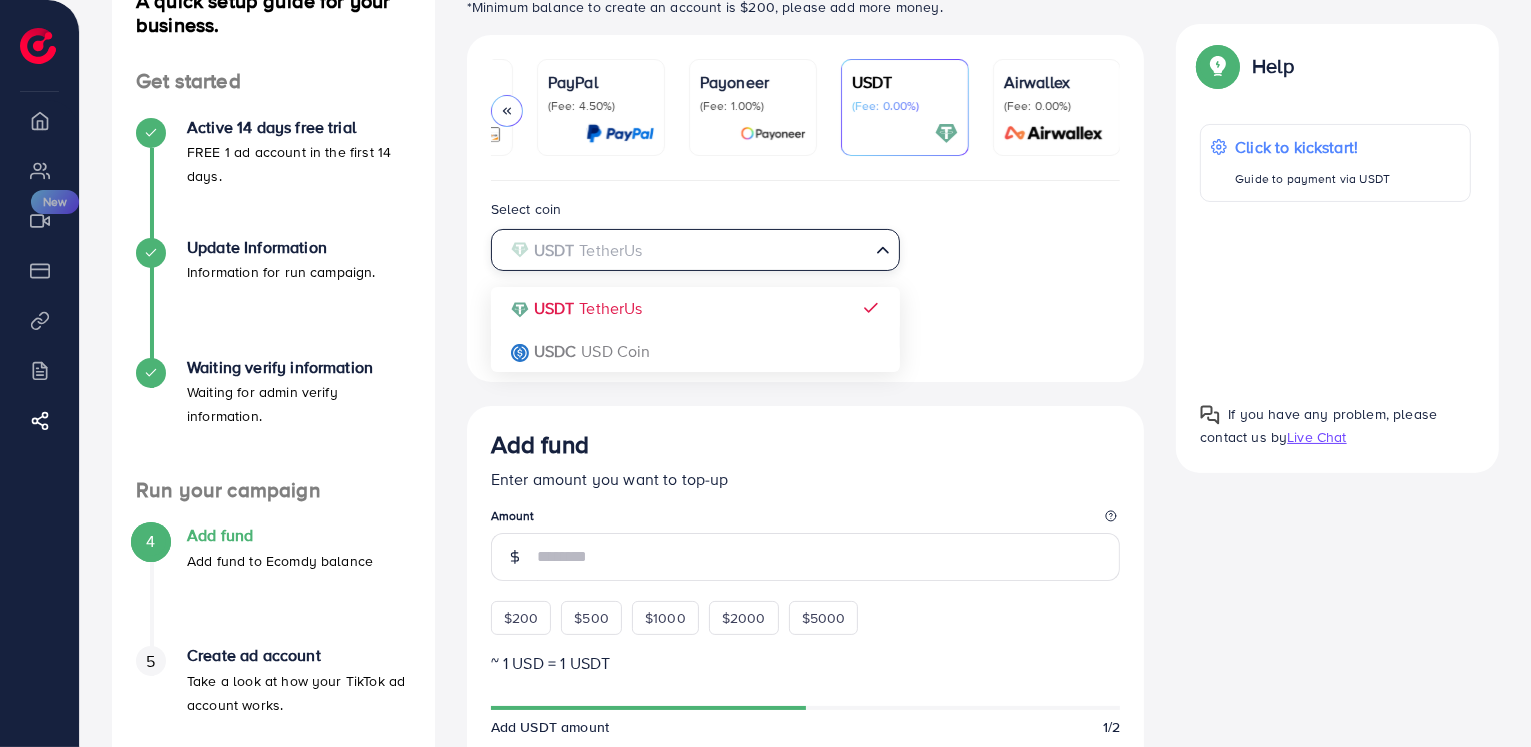 click at bounding box center (684, 250) 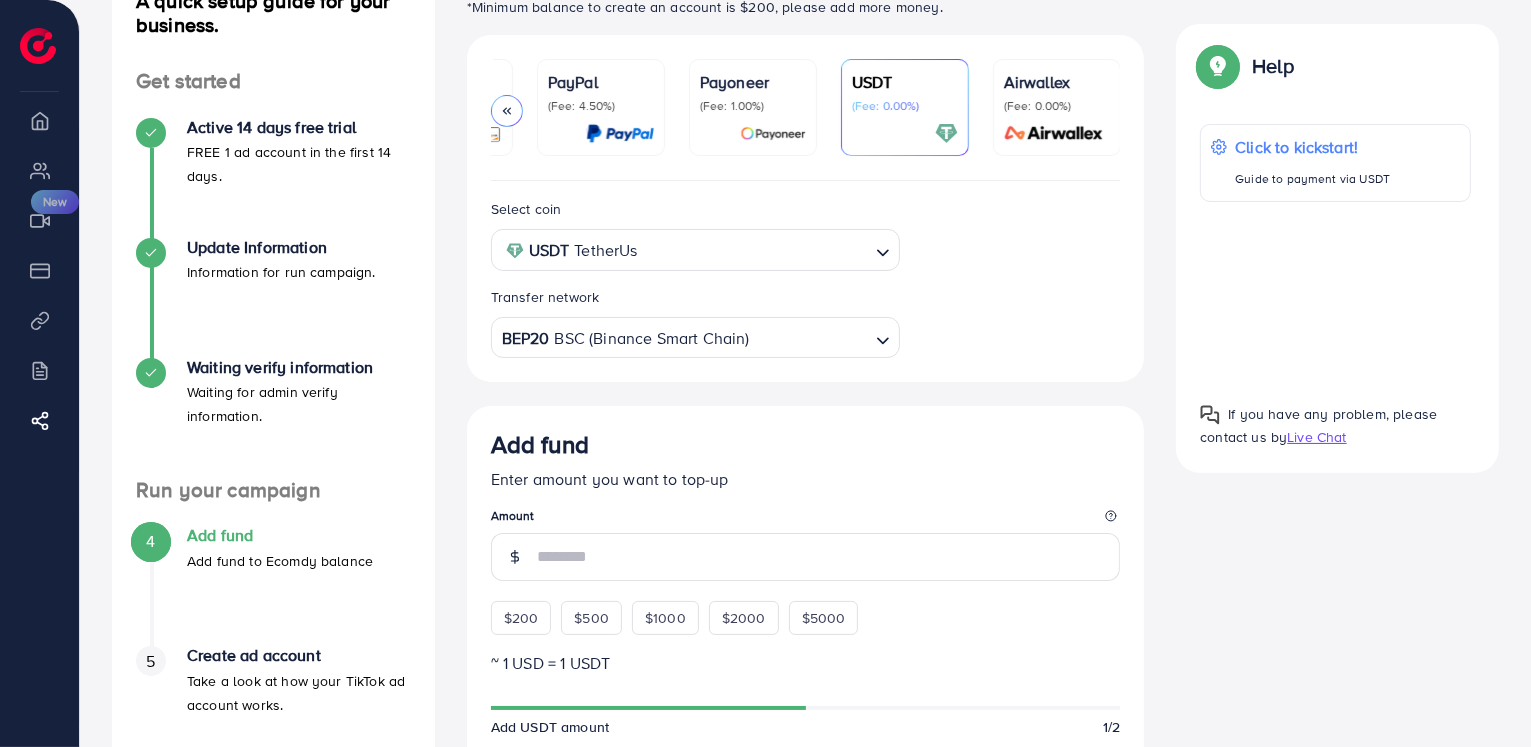click on "Select coin   USDT TetherUs           Loading...     USDT TetherUs USDC USD Coin       Transfer network   BEP20 BSC (Binance Smart Chain)           Loading..." at bounding box center (806, 277) 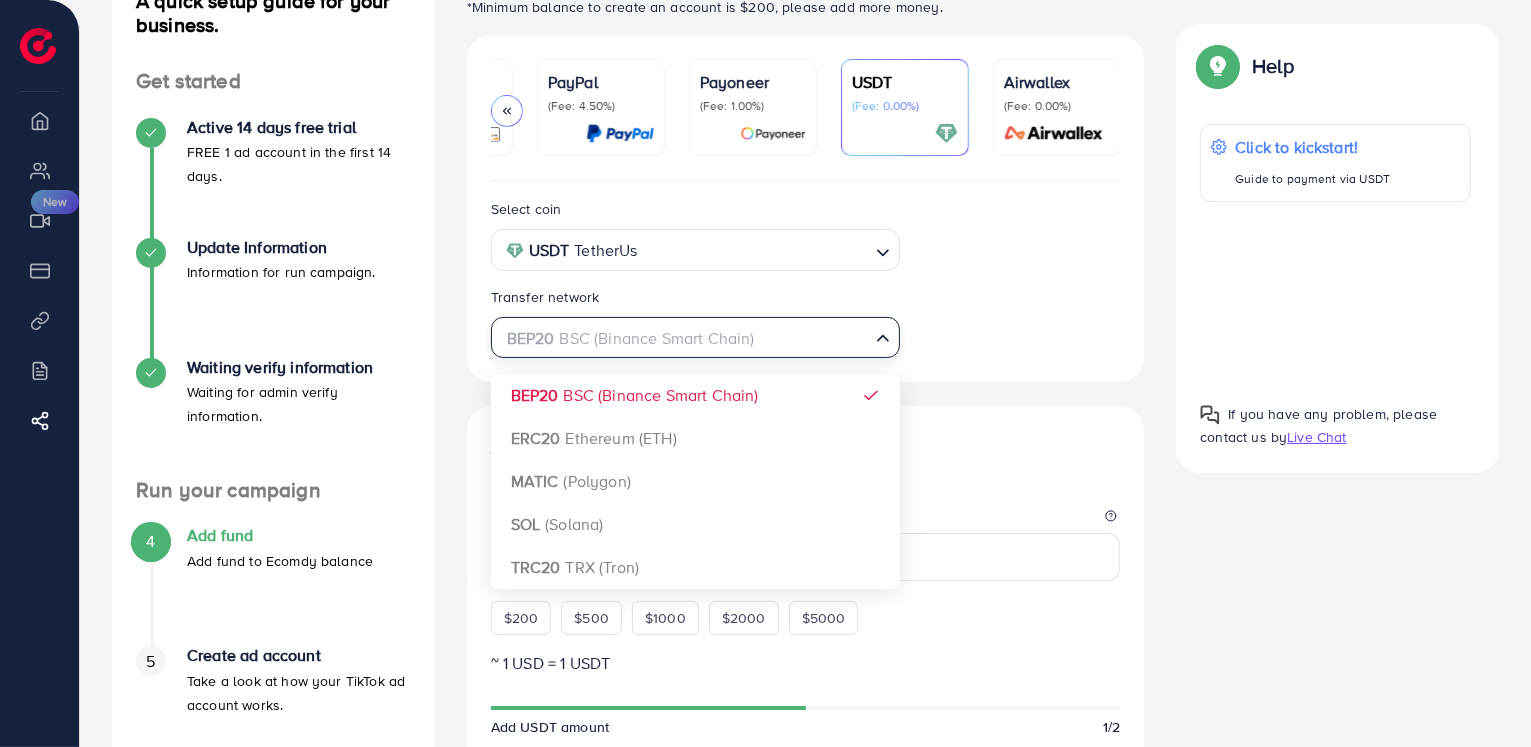 click at bounding box center (684, 338) 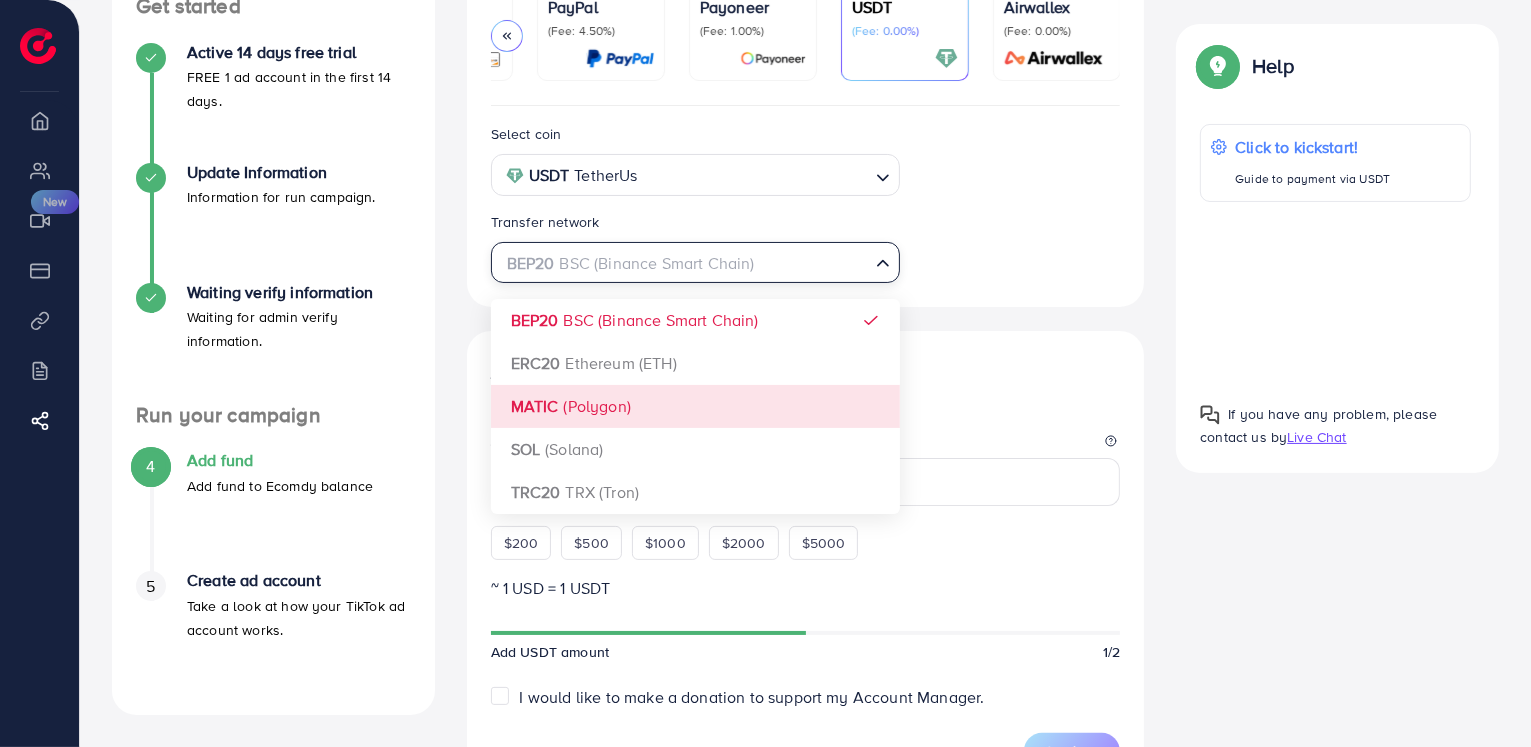 scroll, scrollTop: 242, scrollLeft: 0, axis: vertical 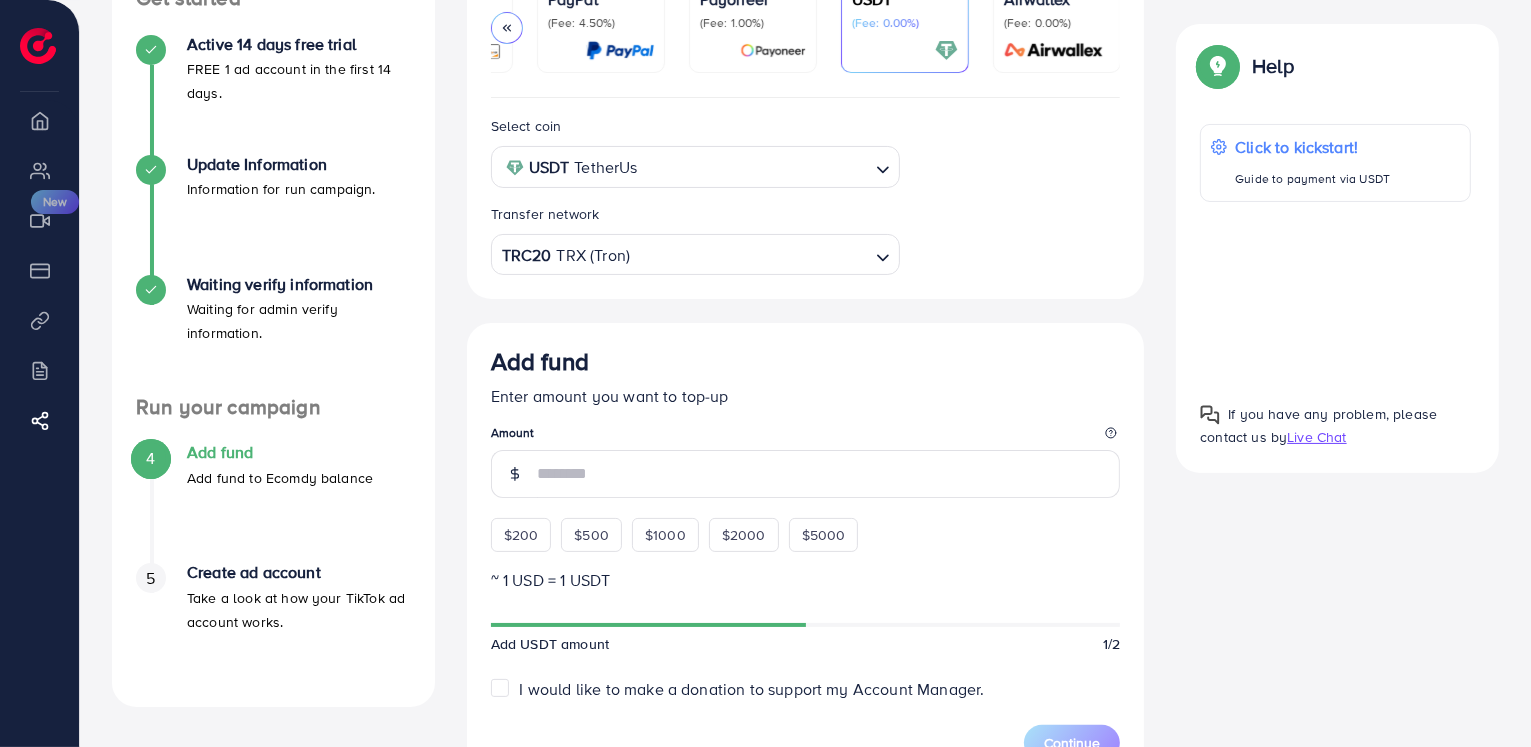 click on "Select coin   USDT TetherUs           Loading...     Transfer network   TRC20 TRX (Tron)           Loading...     BEP20 BSC (Binance Smart Chain) ERC20 Ethereum (ETH) MATIC (Polygon) SOL (Solana) TRC20 TRX (Tron)        Add fund  Enter amount you want to top-up Amount $200 $500 $1000 $2000 $5000  ~ 1 USD = 1 USDT   Add USDT amount  1/2 I would like to make a donation to support my Account Manager. 5% 10% 15% 20%  Continue   Summary   Amount   --   Payment Method   --   Coin type   --   Tax   (3.00%)   --   Transfer network   --   Total Amount   --" at bounding box center [806, 653] 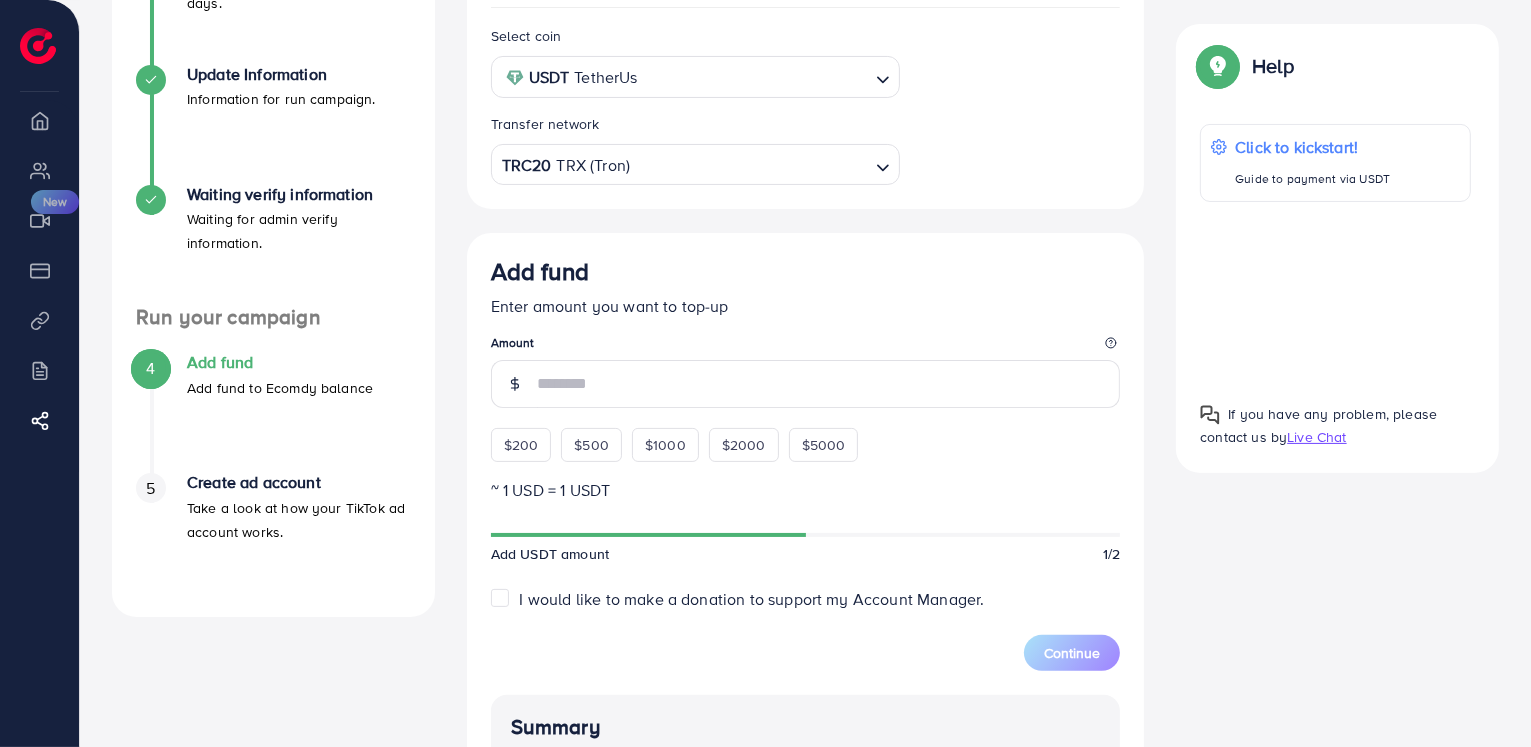 scroll, scrollTop: 335, scrollLeft: 0, axis: vertical 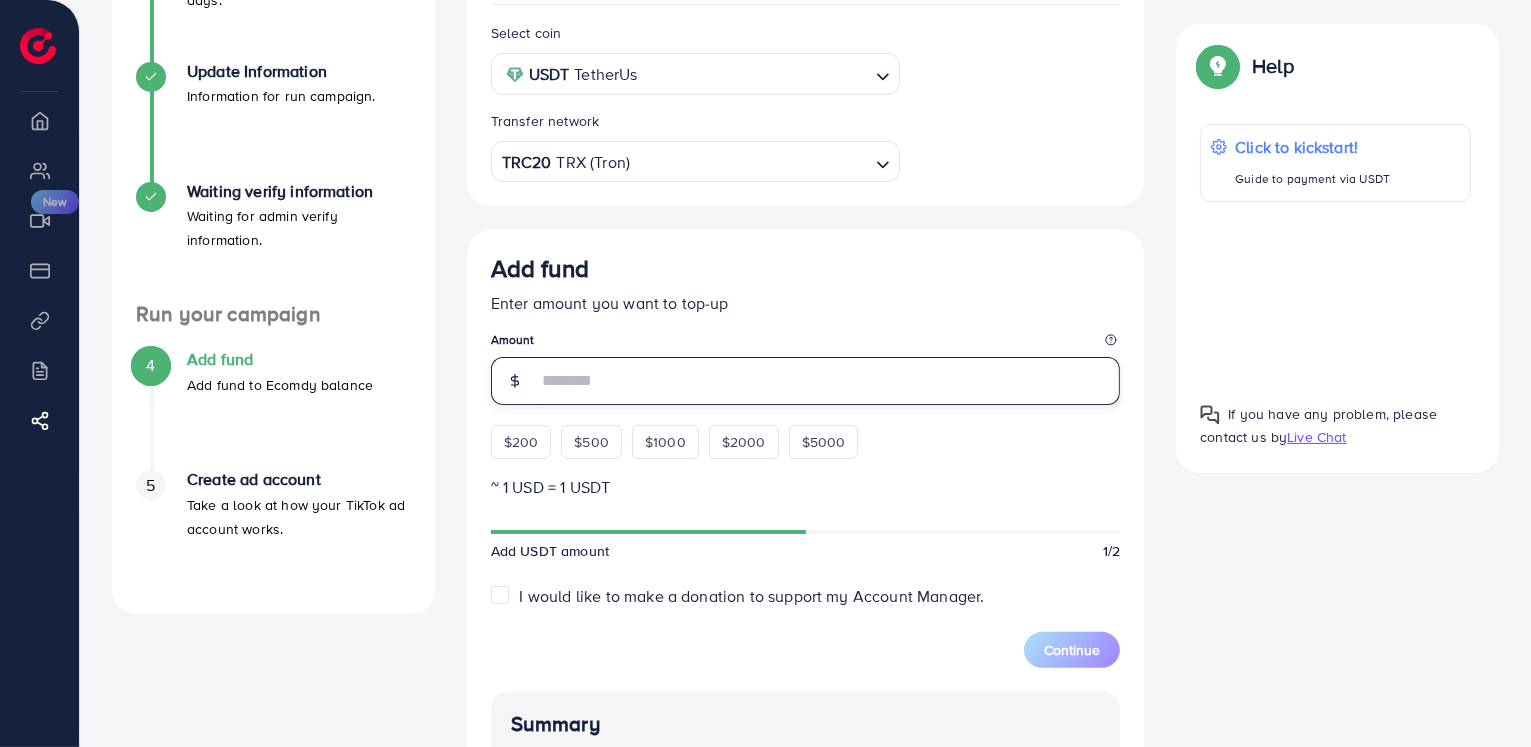 click at bounding box center (829, 381) 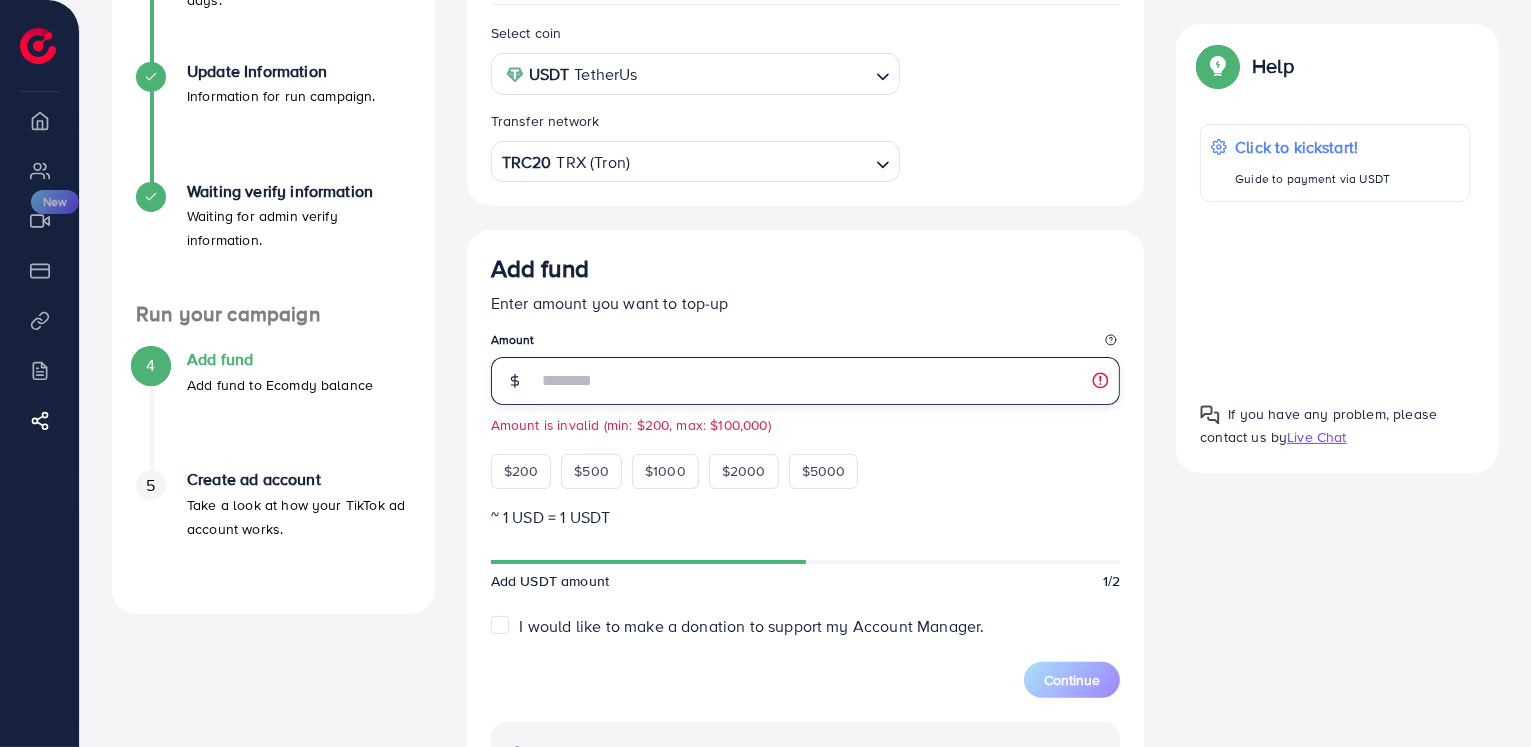 type on "*" 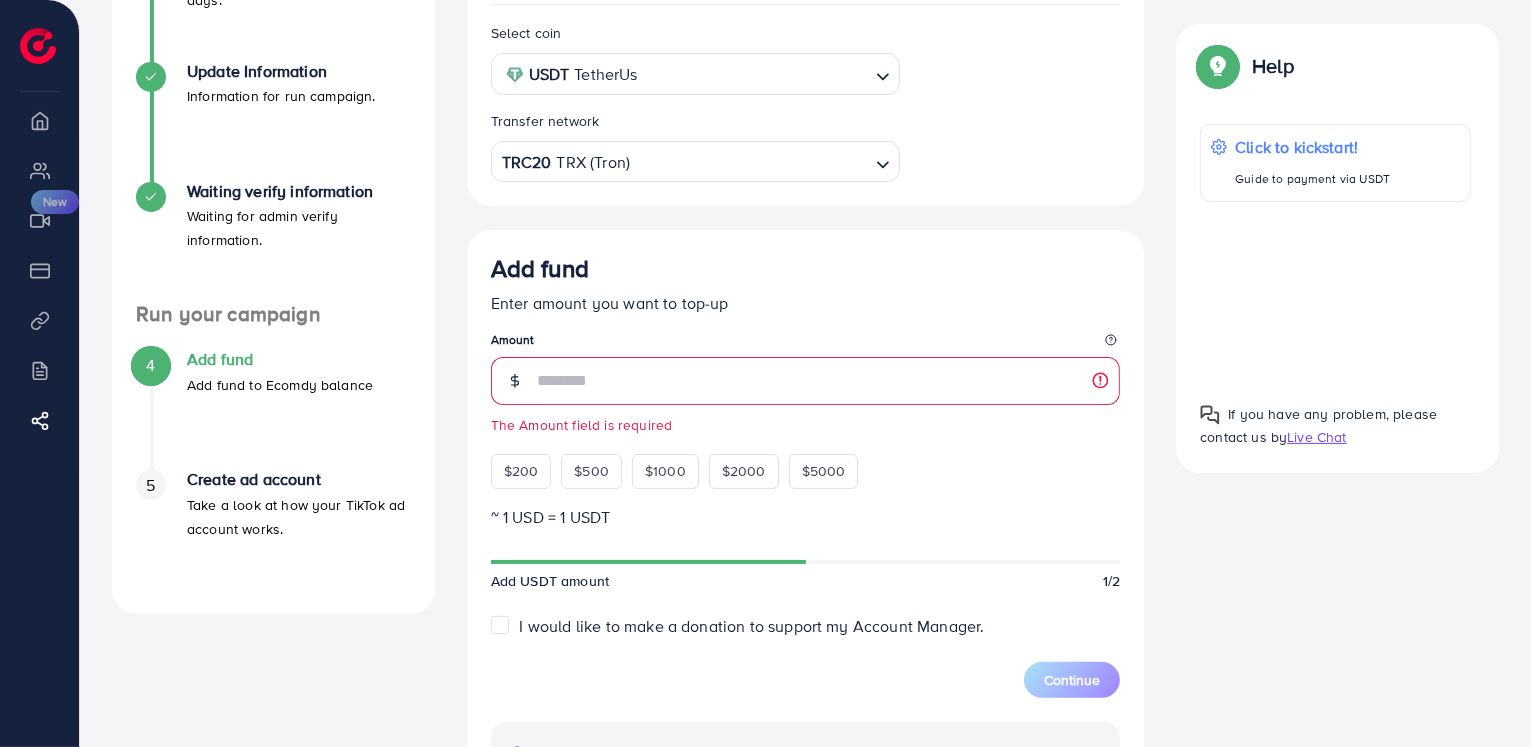 click on "Add fund" at bounding box center [806, 272] 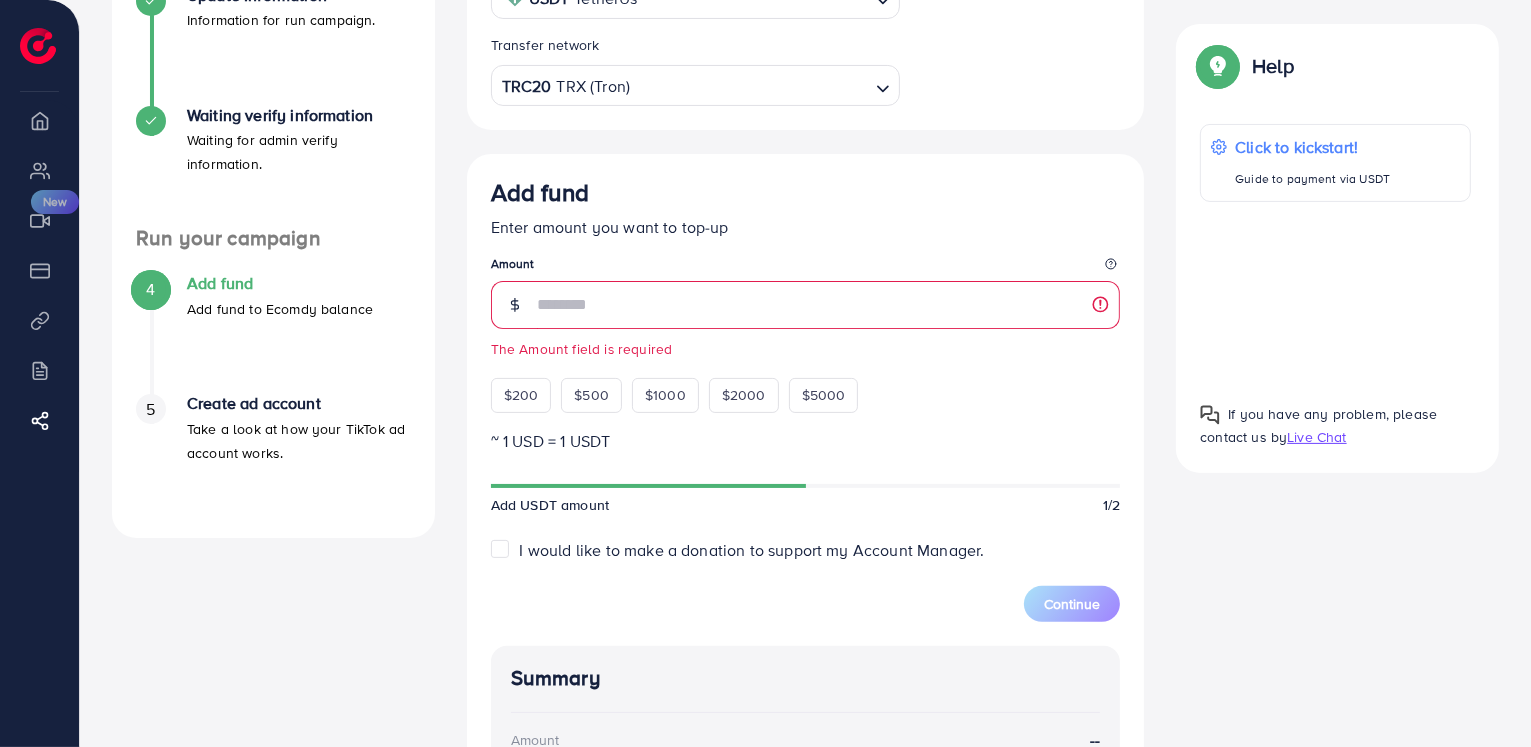 scroll, scrollTop: 415, scrollLeft: 0, axis: vertical 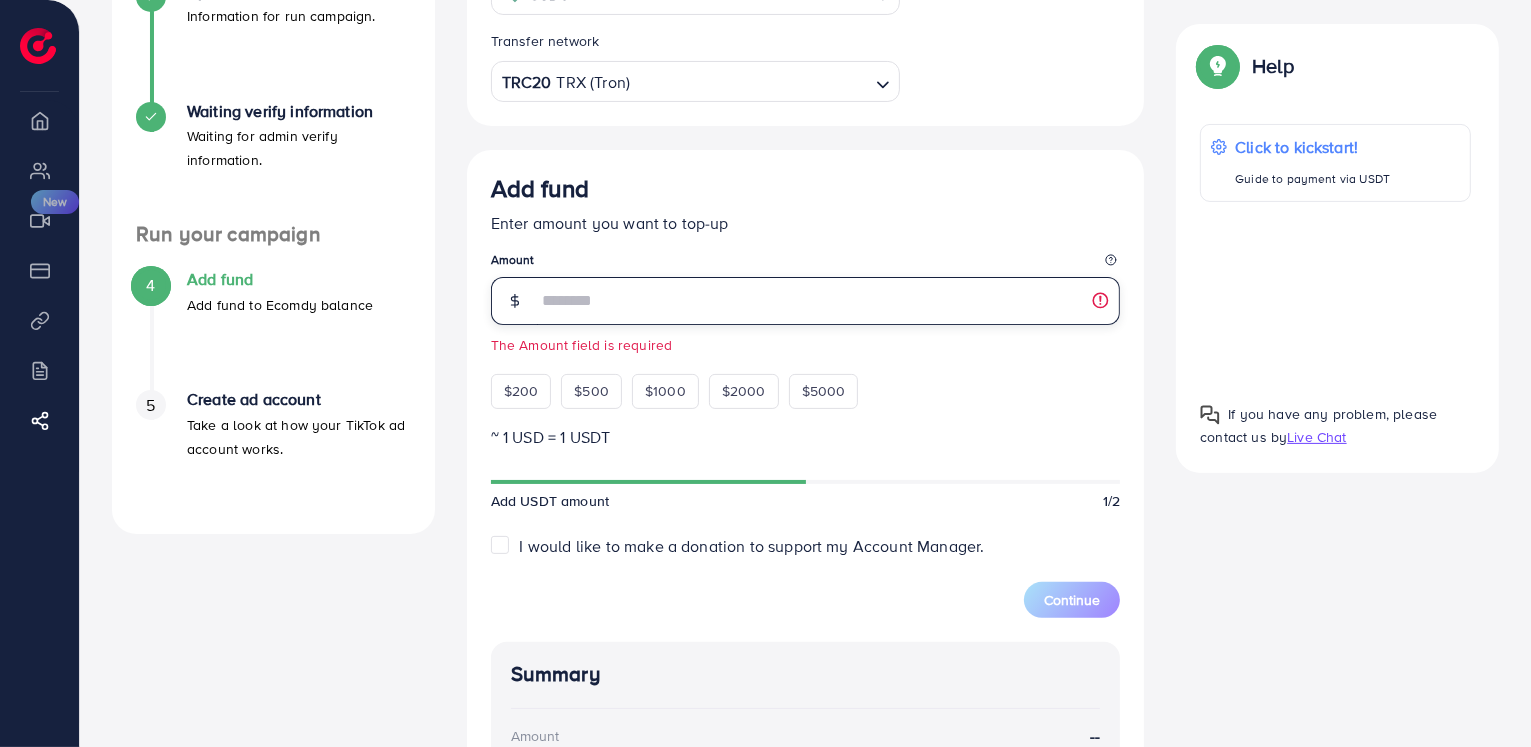 click at bounding box center (829, 301) 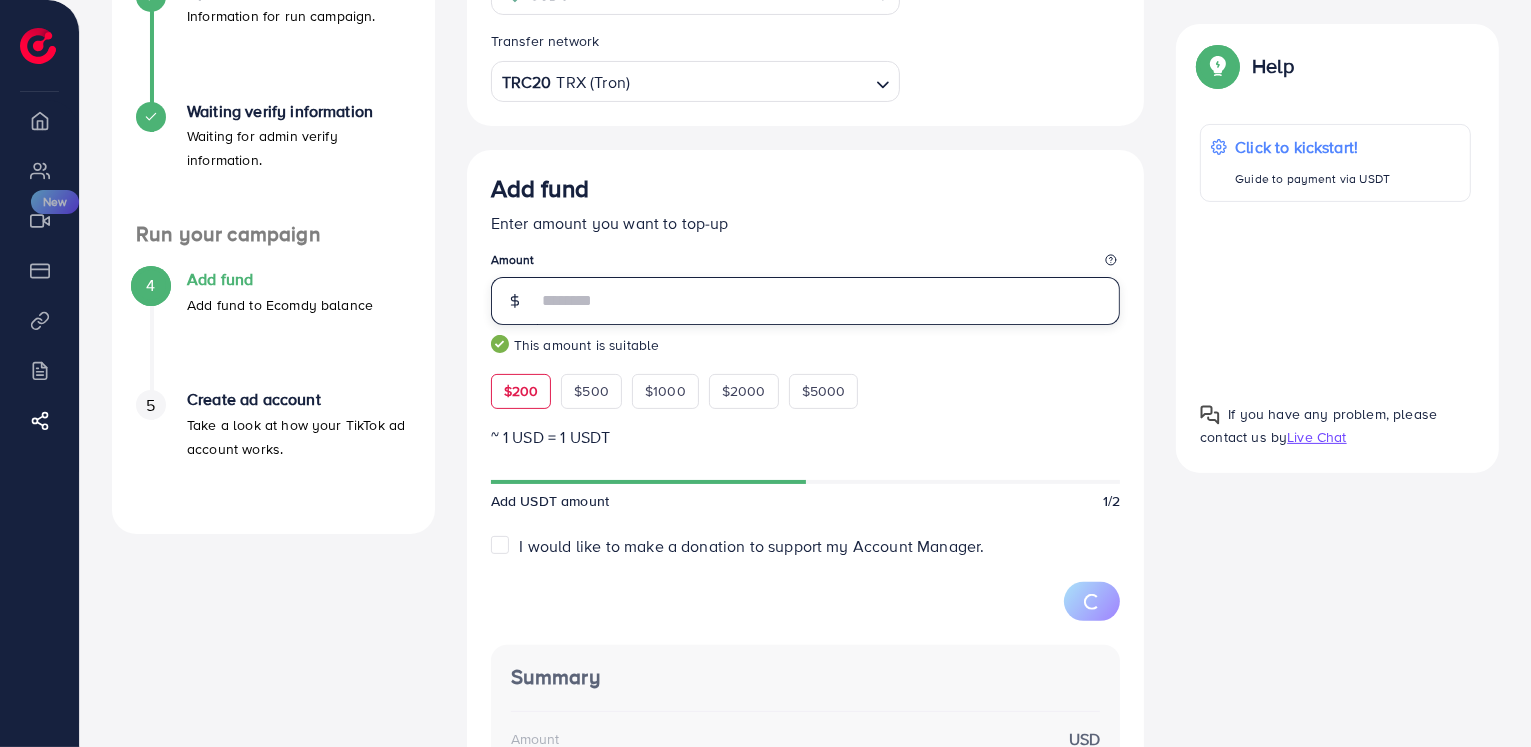type on "***" 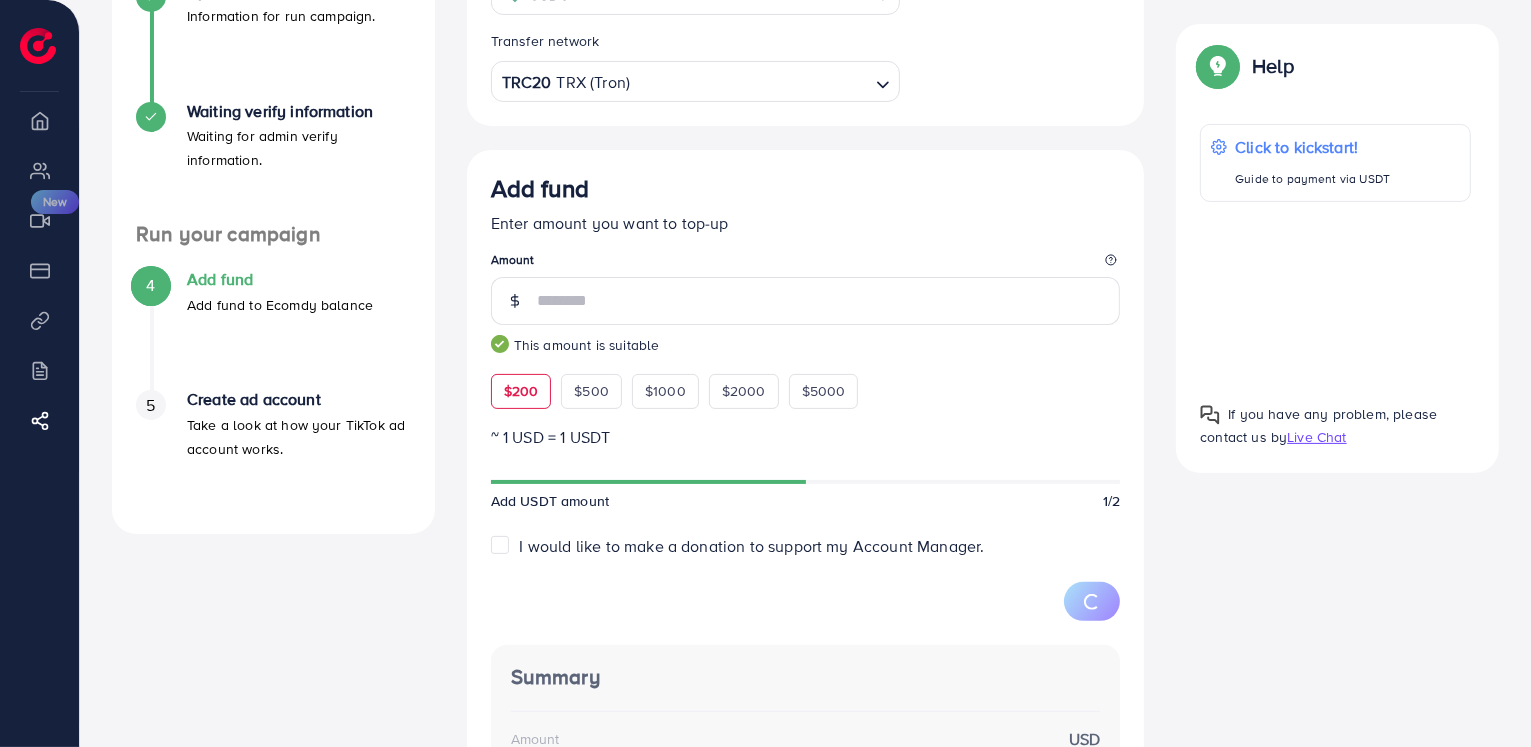 click on "Add fund  Enter amount you want to top-up Amount ***  This amount is suitable  $200 $500 $1000 $2000 $5000  ~ 1 USD = 1 USDT   Add USDT amount  1/2 I would like to make a donation to support my Account Manager. 5% 10% 15% 20%" at bounding box center [806, 397] 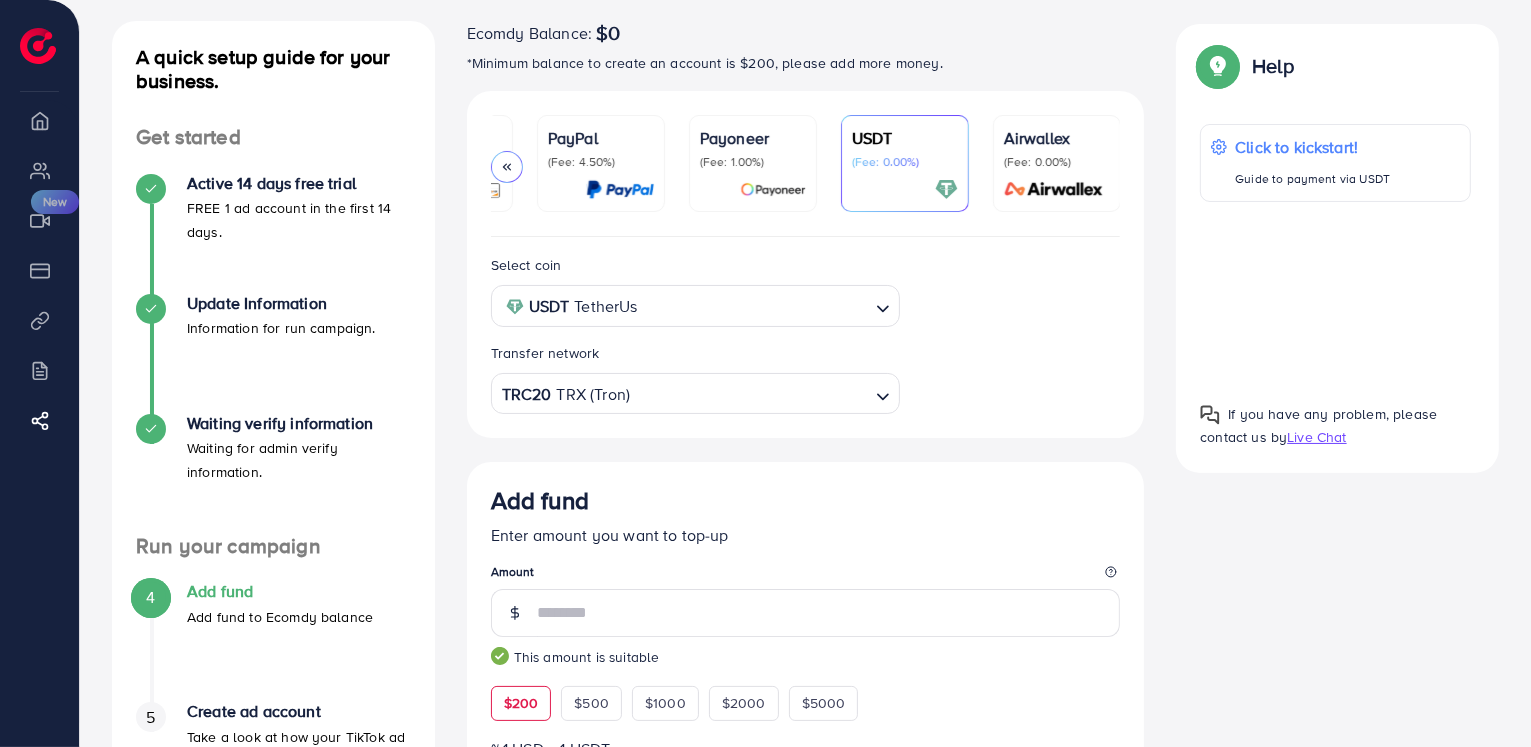 scroll, scrollTop: 102, scrollLeft: 0, axis: vertical 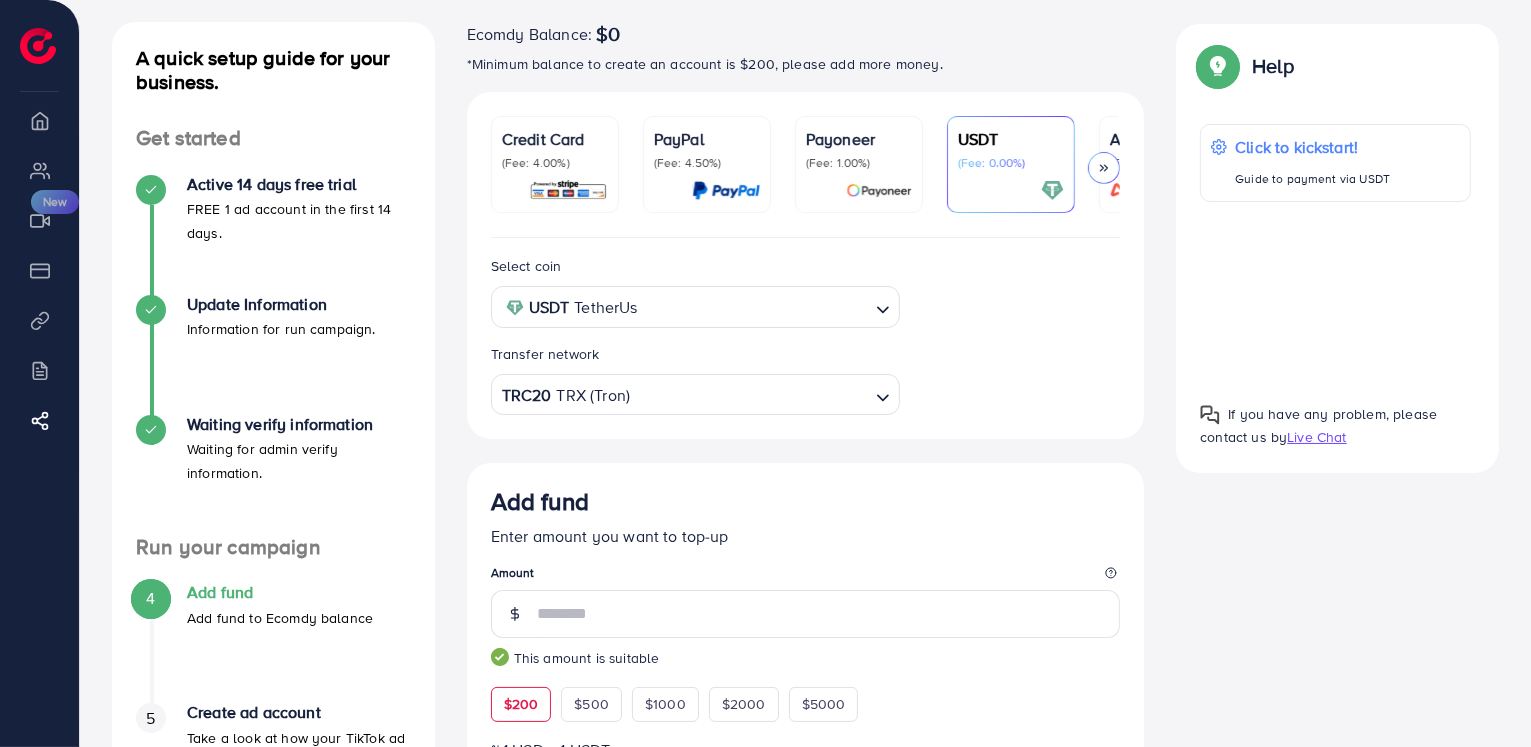 click on "Credit Card   (Fee: 4.00%)" at bounding box center (555, 164) 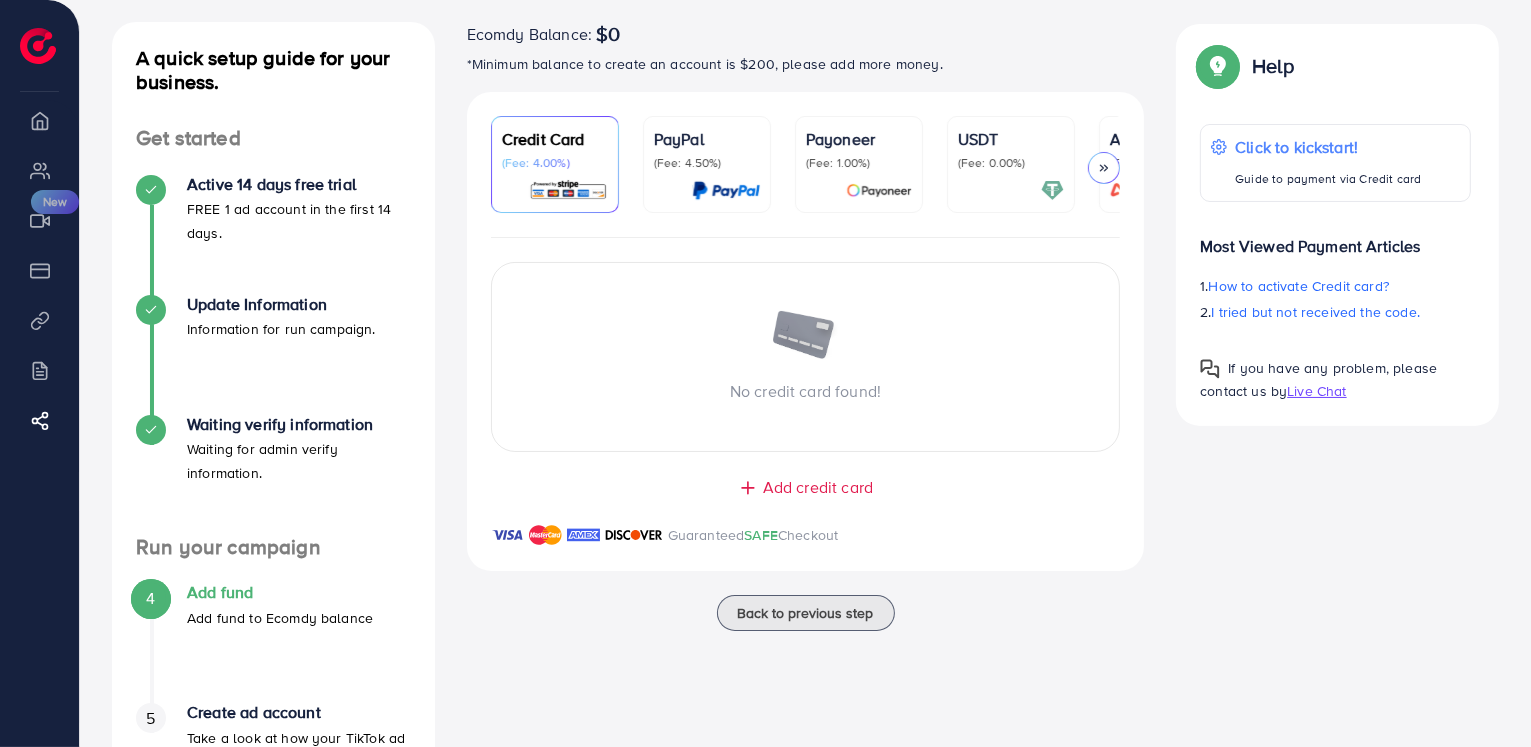 scroll, scrollTop: 176, scrollLeft: 0, axis: vertical 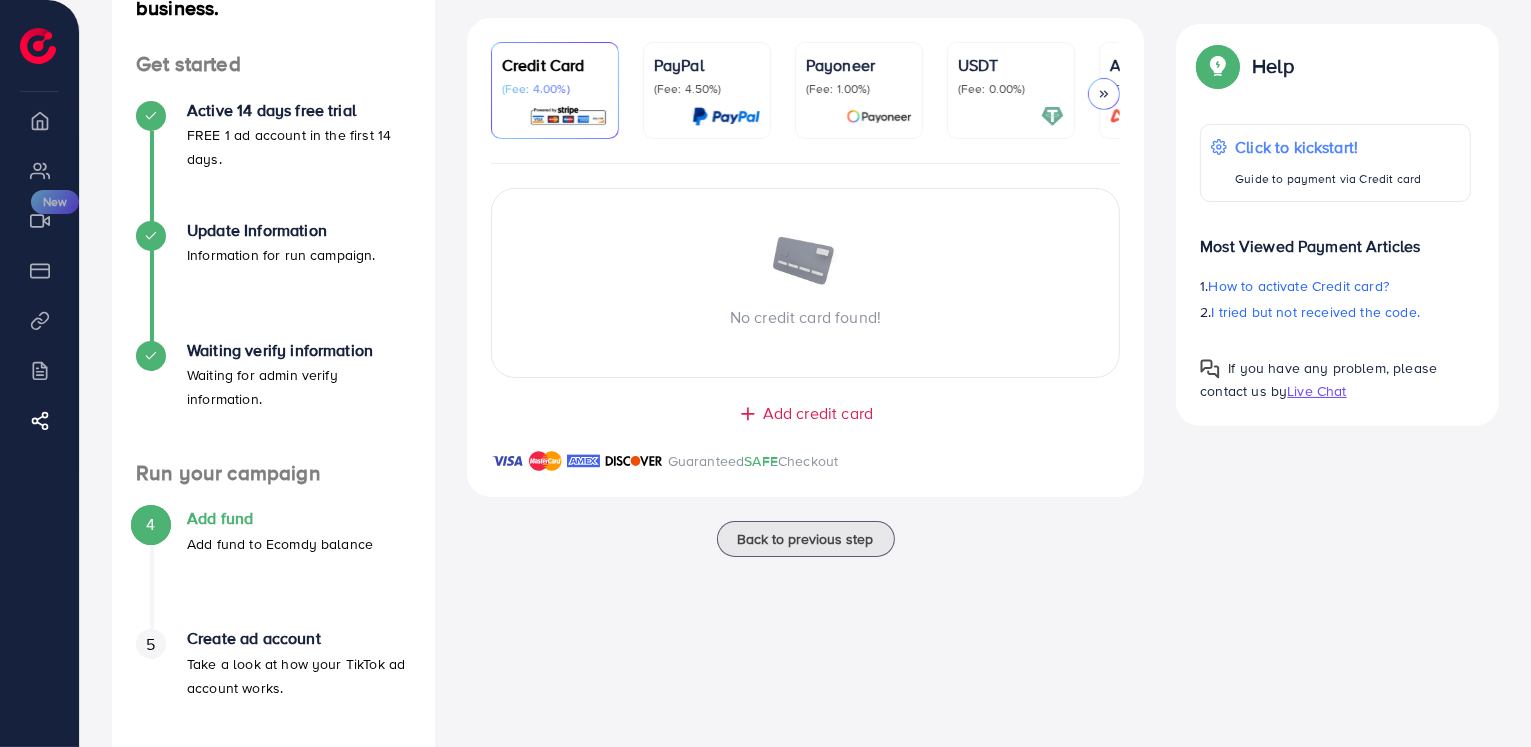 click on "Add credit card" at bounding box center (818, 413) 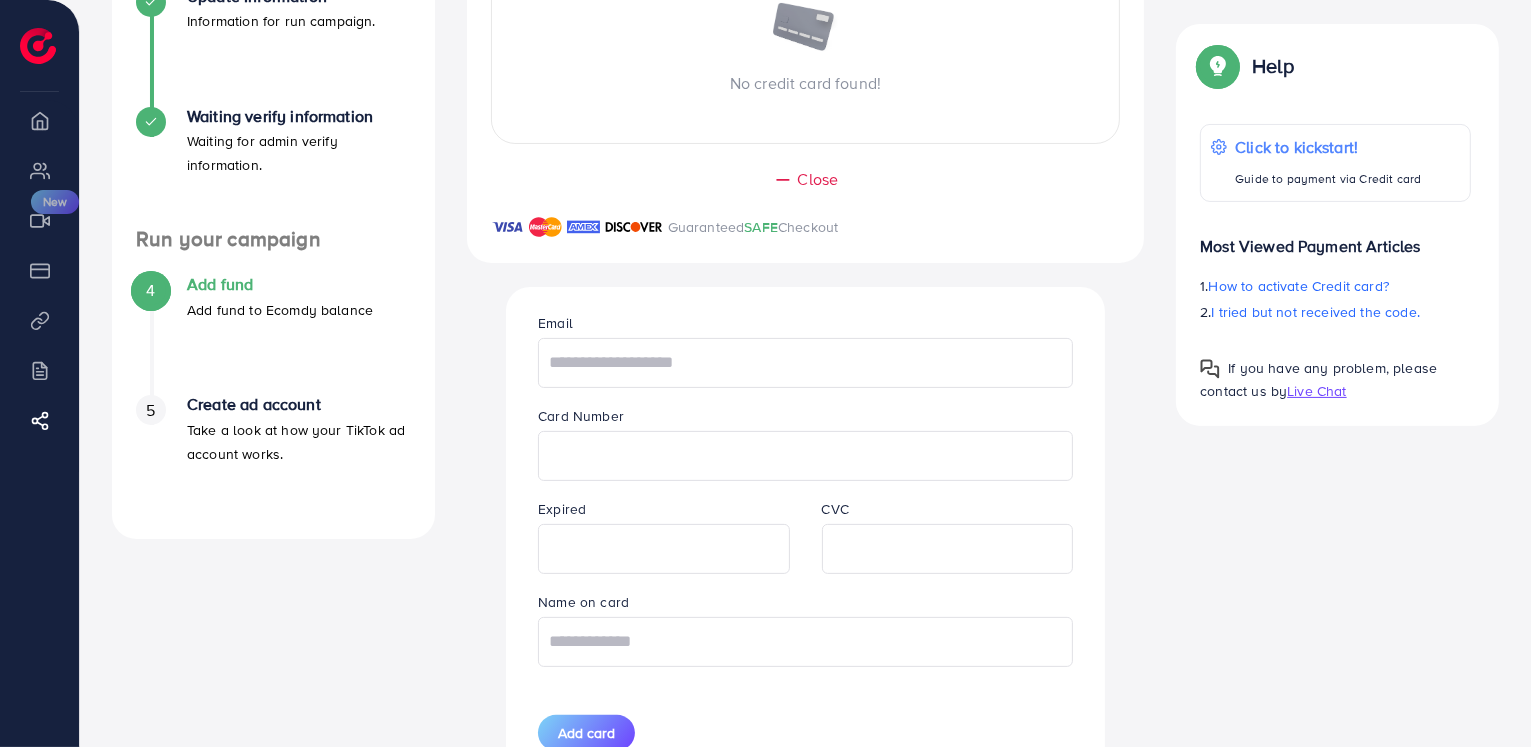 scroll, scrollTop: 118, scrollLeft: 0, axis: vertical 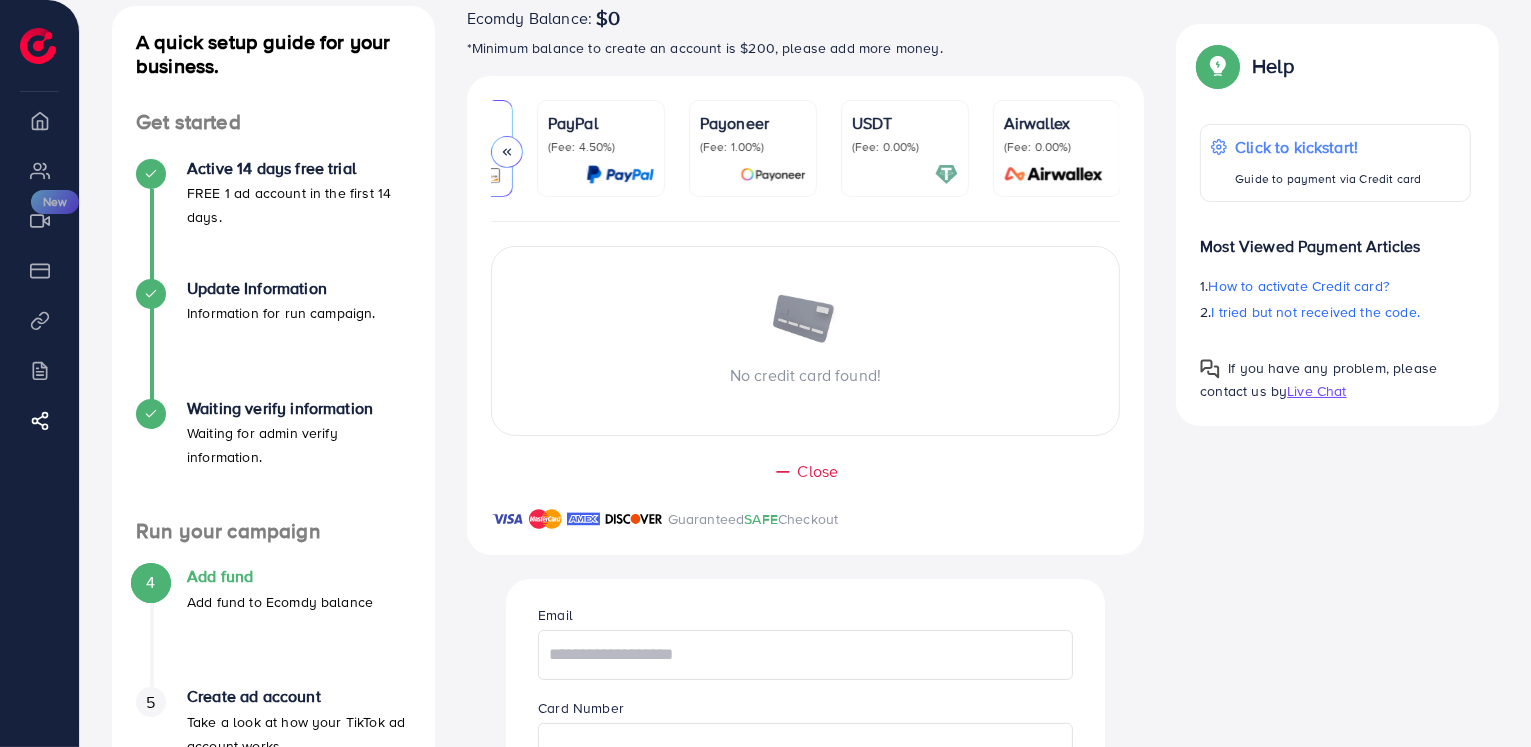 click on "(Fee: 0.00%)" at bounding box center [905, 147] 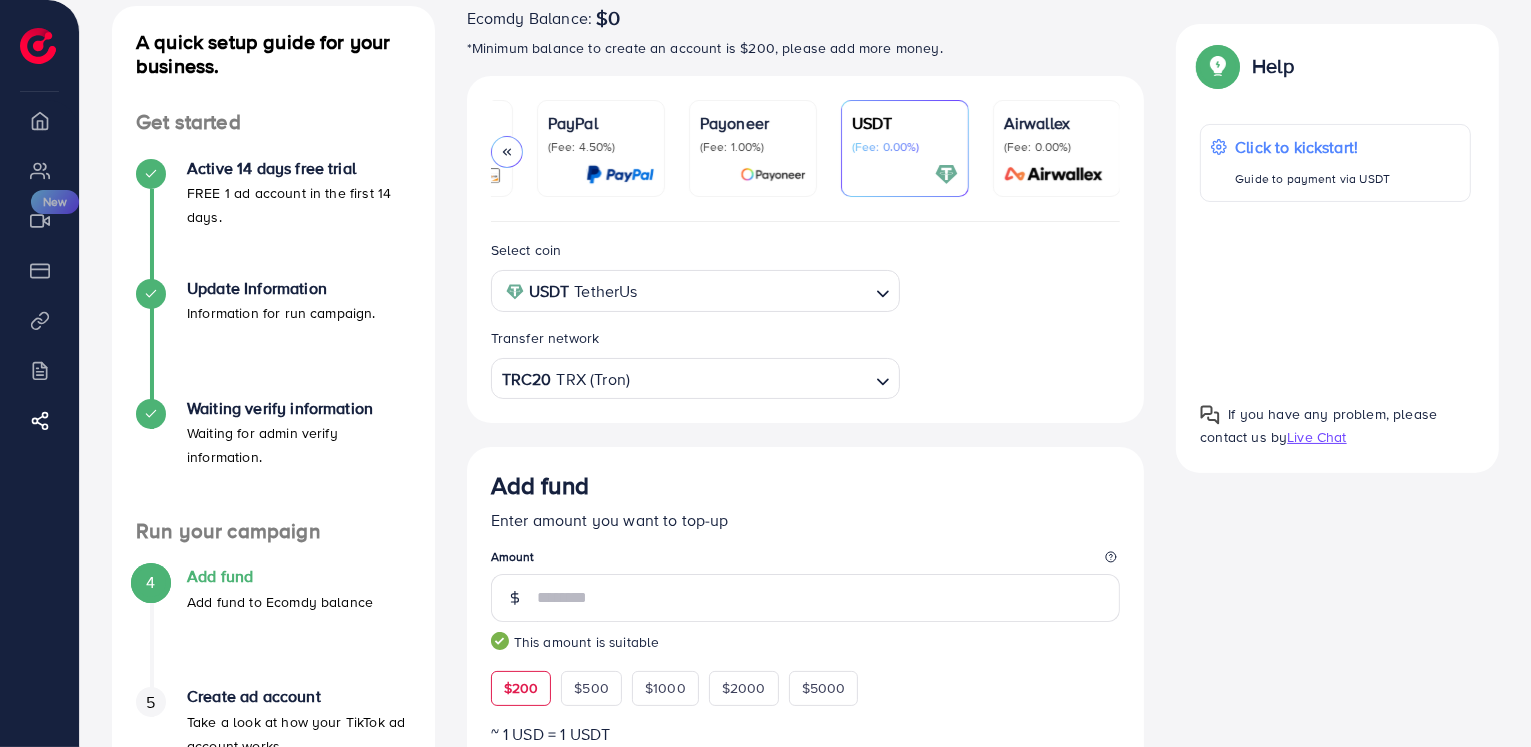 click at bounding box center [1335, 294] 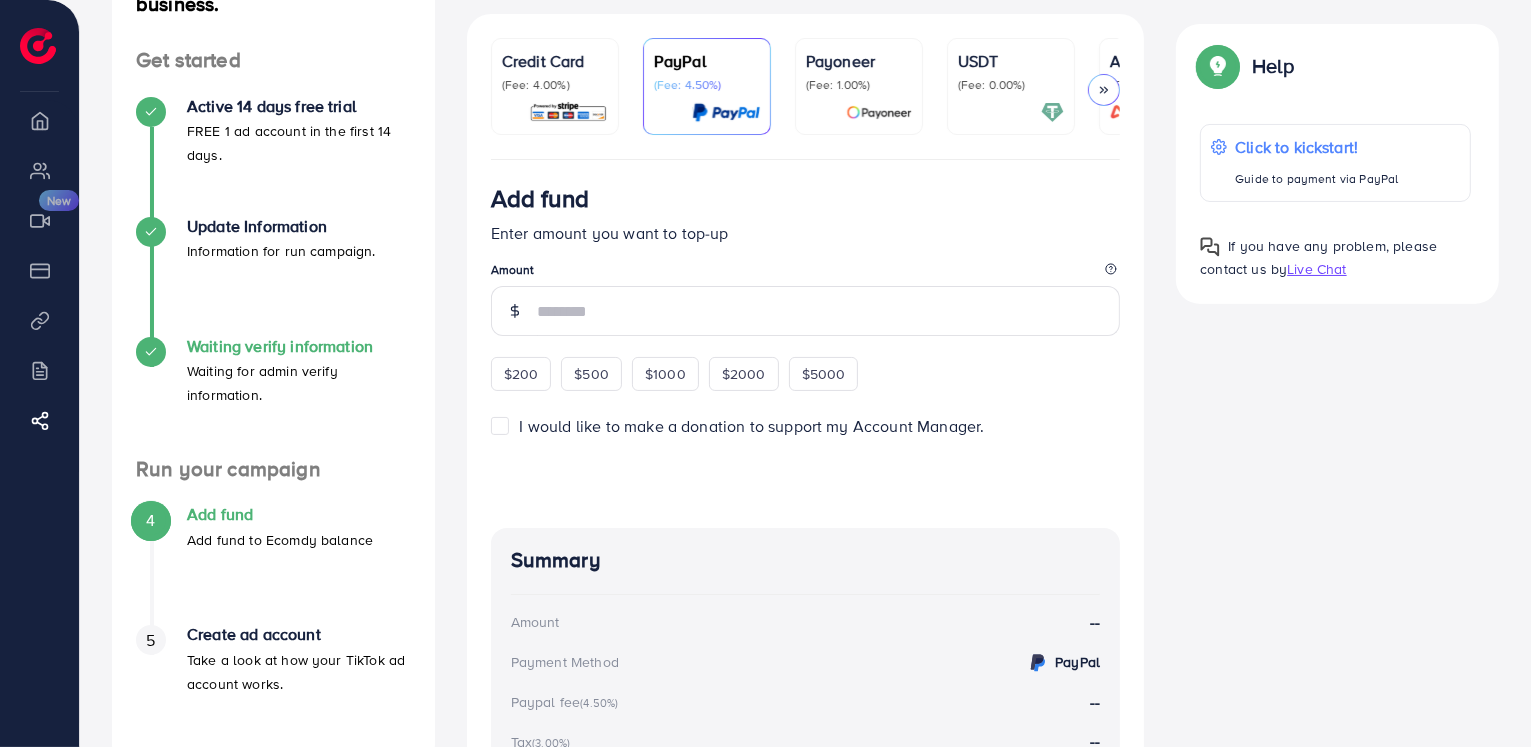 scroll, scrollTop: 0, scrollLeft: 0, axis: both 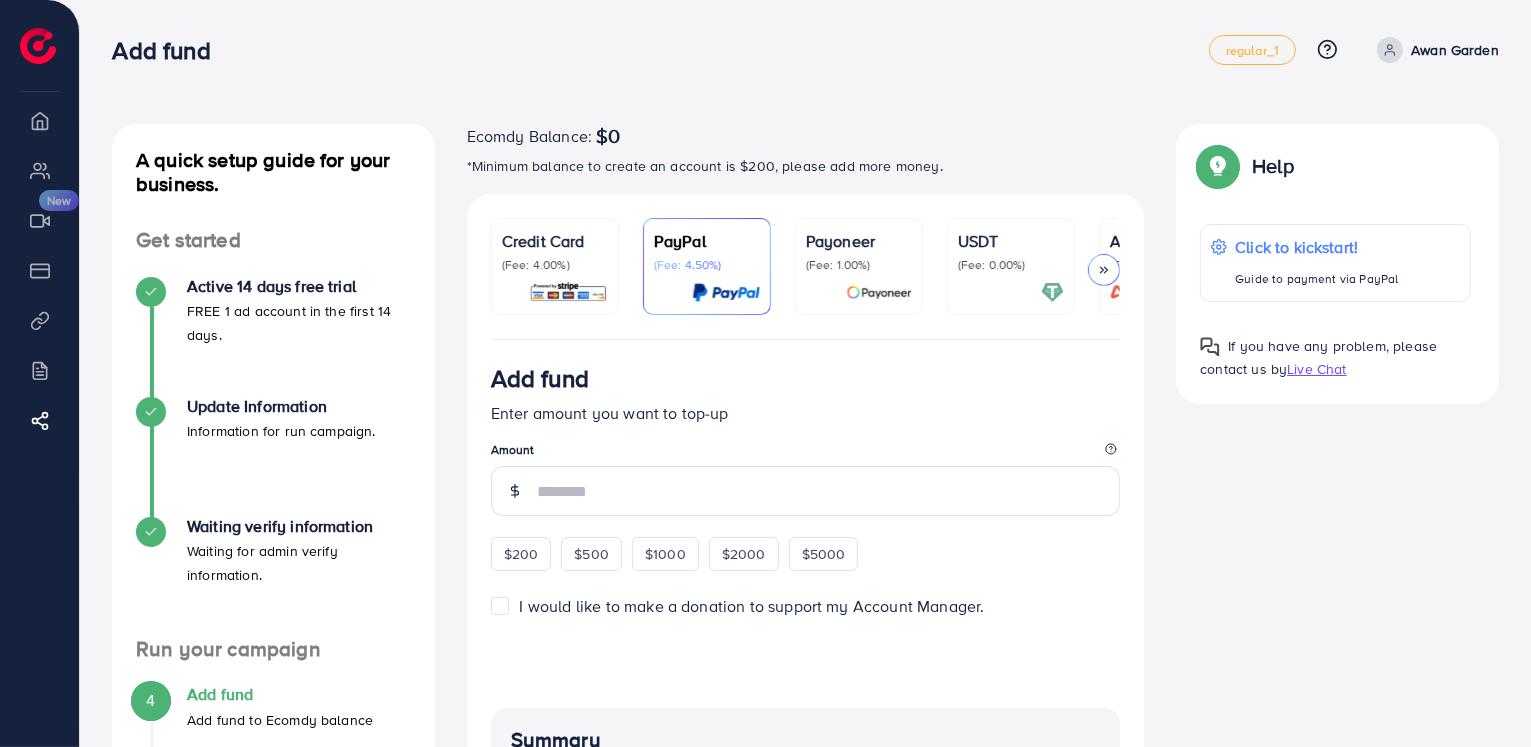 click on "(Fee: 0.00%)" at bounding box center (1011, 265) 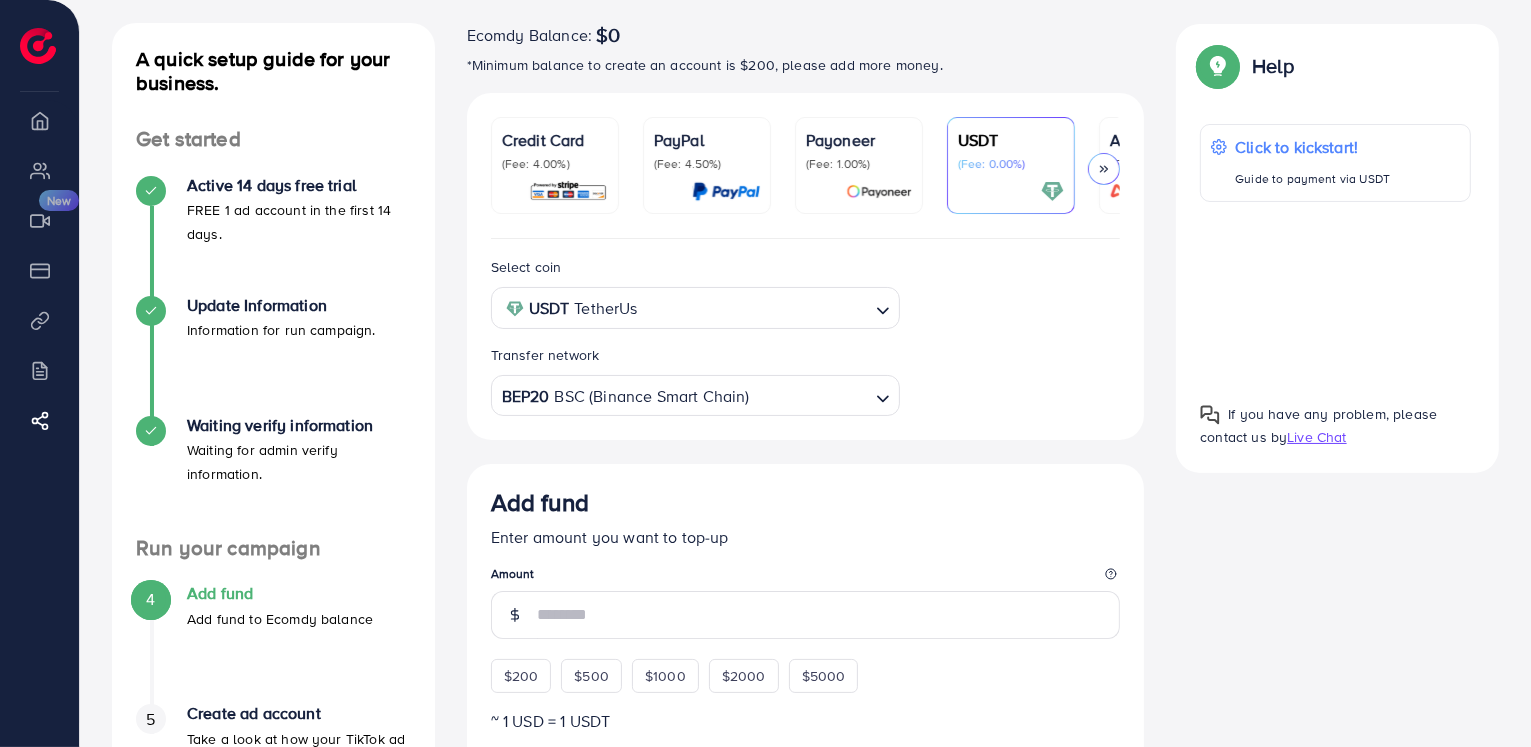 scroll, scrollTop: 200, scrollLeft: 0, axis: vertical 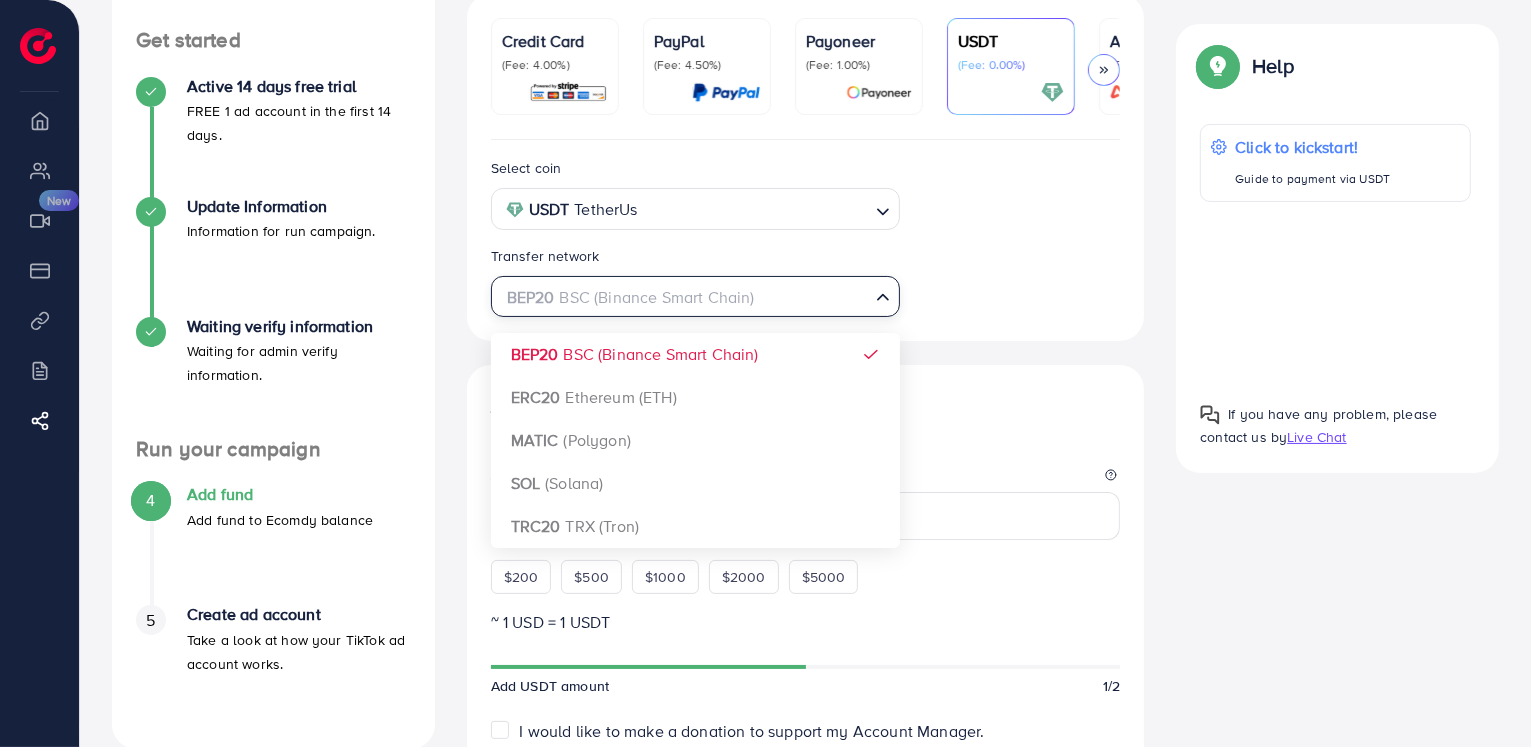 click on "BEP20 BSC (Binance Smart Chain)" at bounding box center [684, 295] 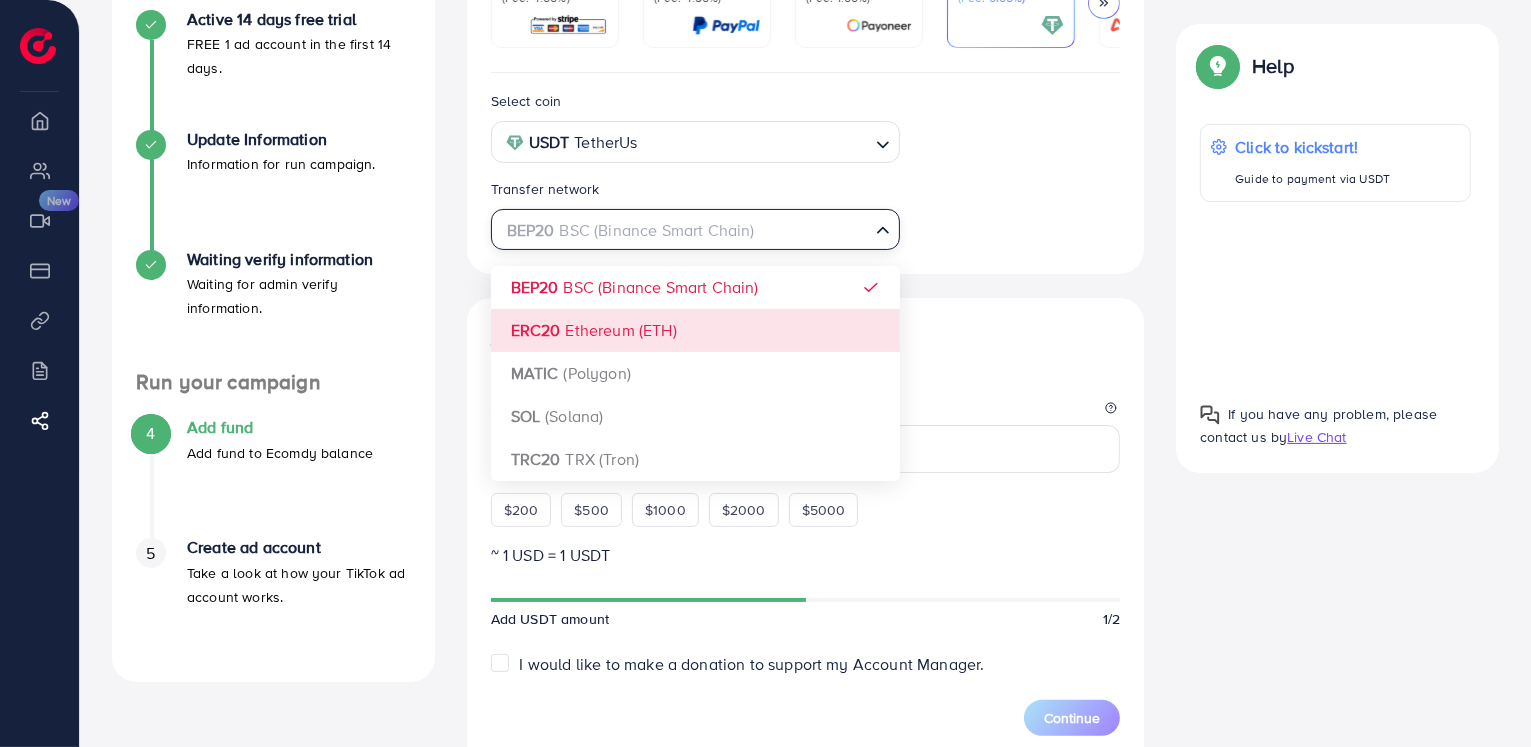 scroll, scrollTop: 300, scrollLeft: 0, axis: vertical 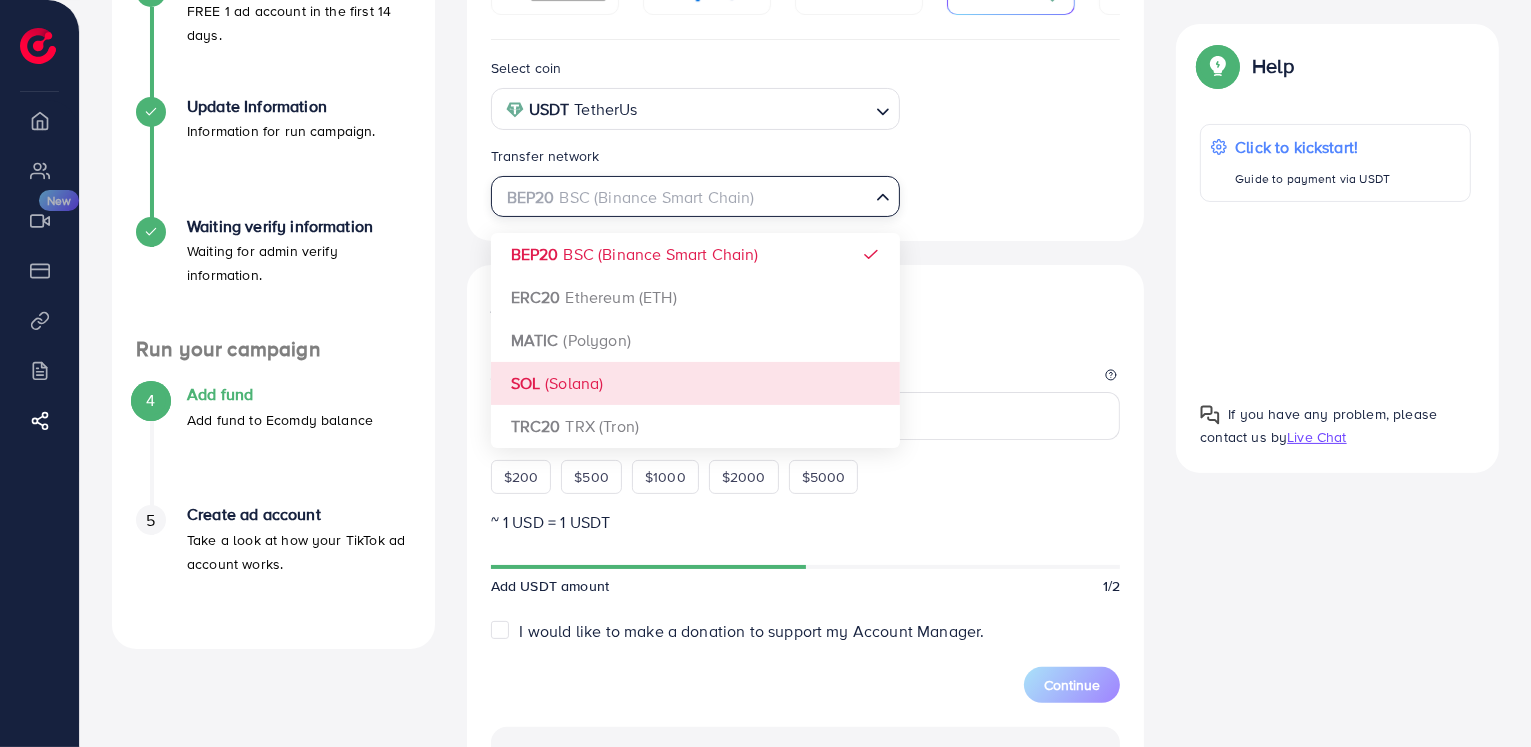 click on "Select coin   USDT TetherUs           Loading...     Transfer network   BEP20 BSC (Binance Smart Chain)           Loading...     BEP20 BSC (Binance Smart Chain) ERC20 Ethereum (ETH) MATIC (Polygon) SOL (Solana) TRC20 TRX (Tron)" at bounding box center (806, 136) 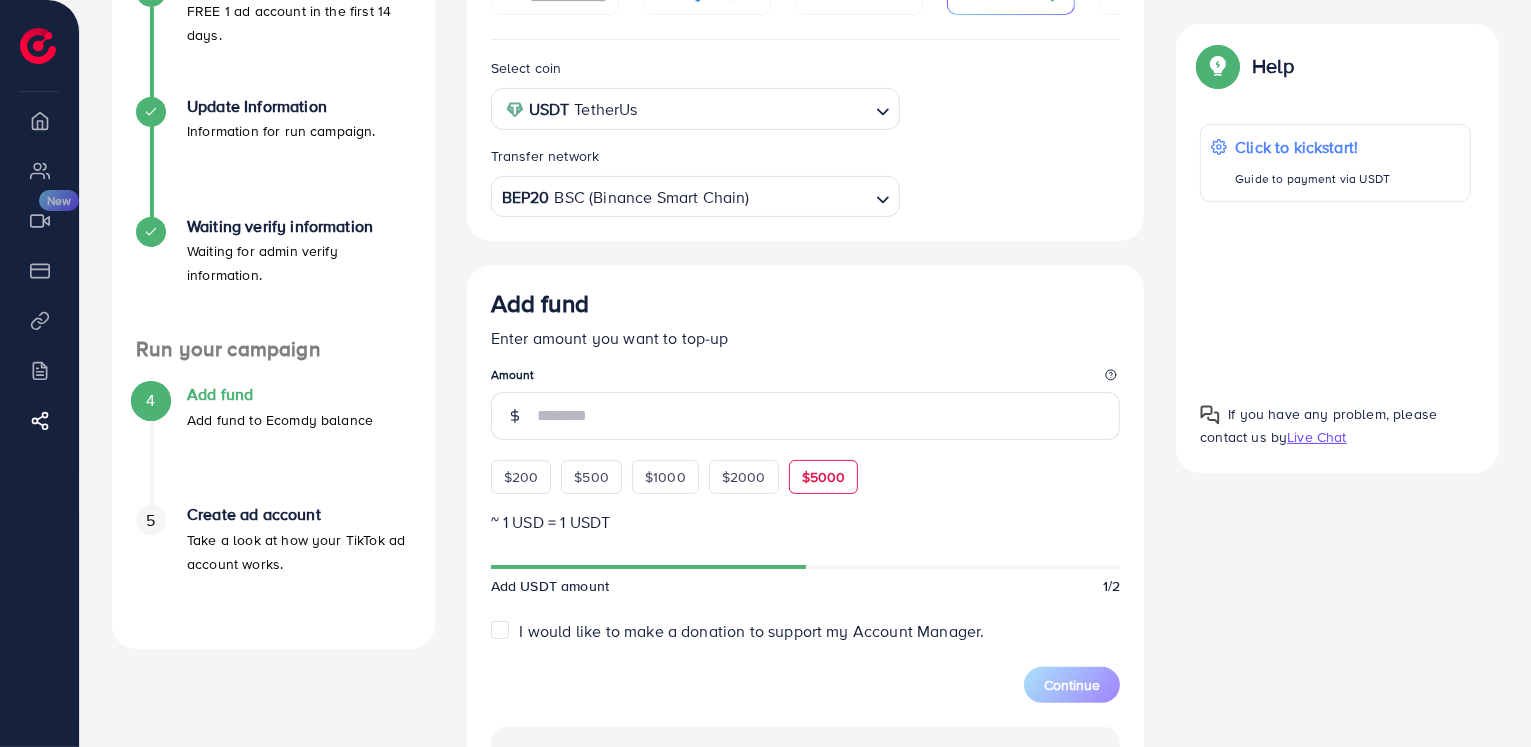 click on "$5000" at bounding box center (824, 477) 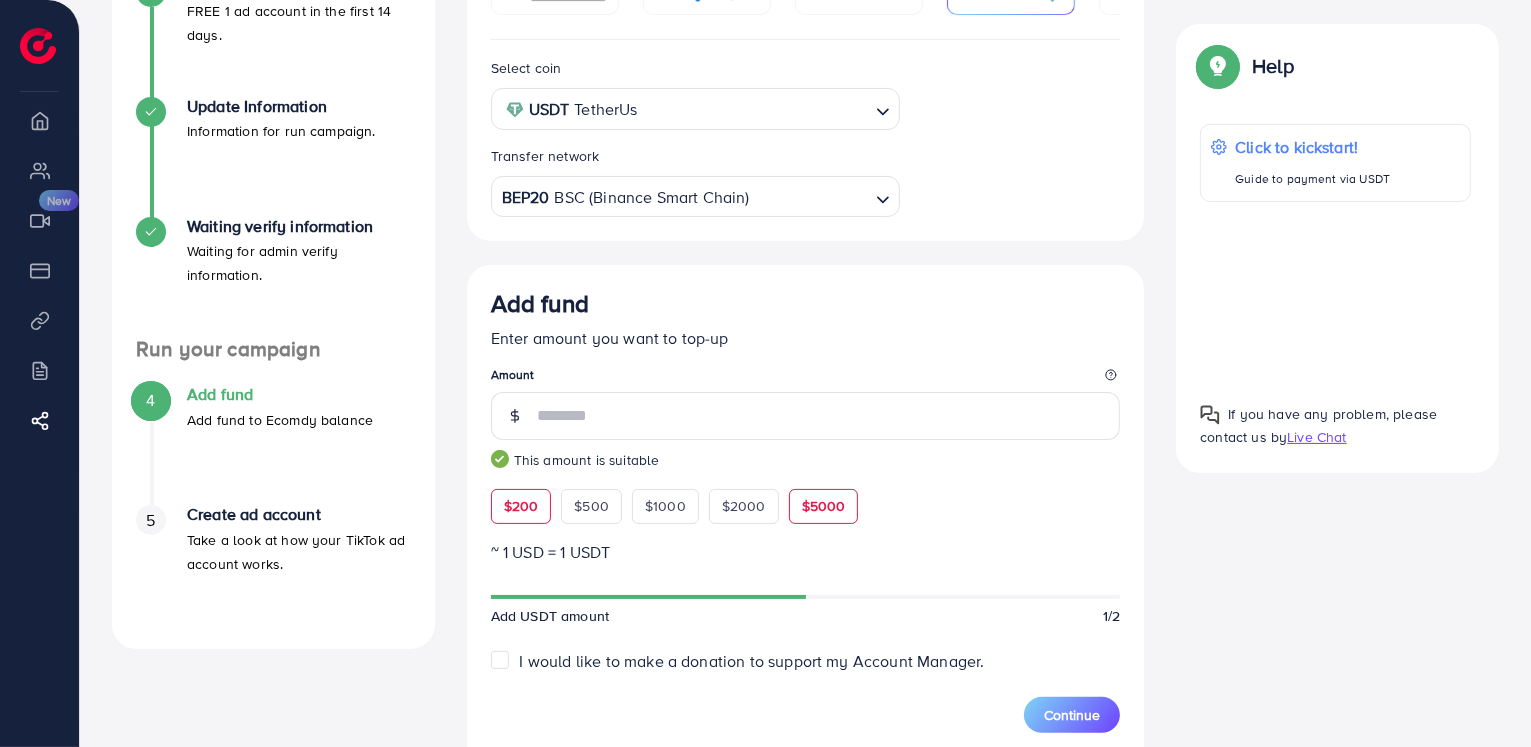 click on "$200" at bounding box center [521, 506] 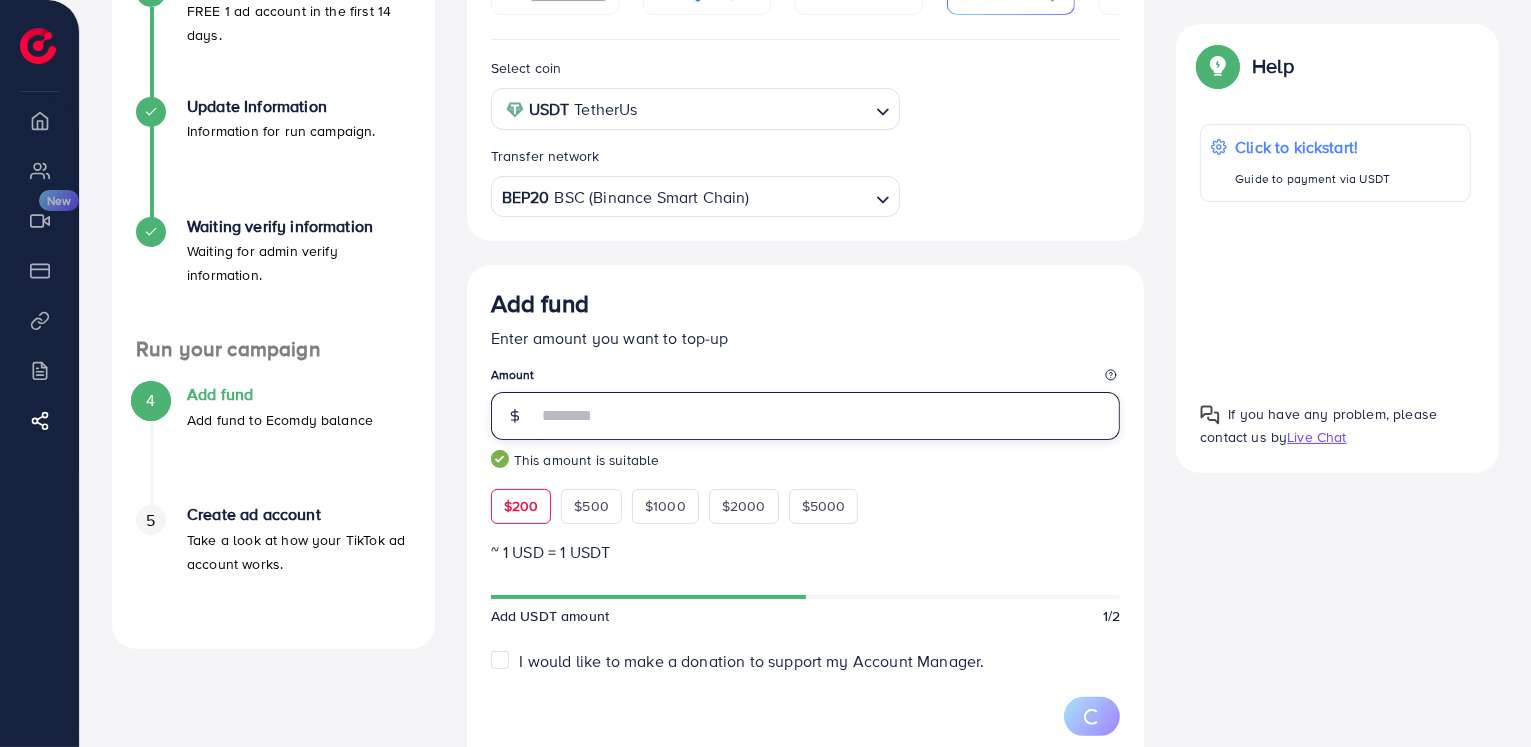 click on "***" at bounding box center [829, 416] 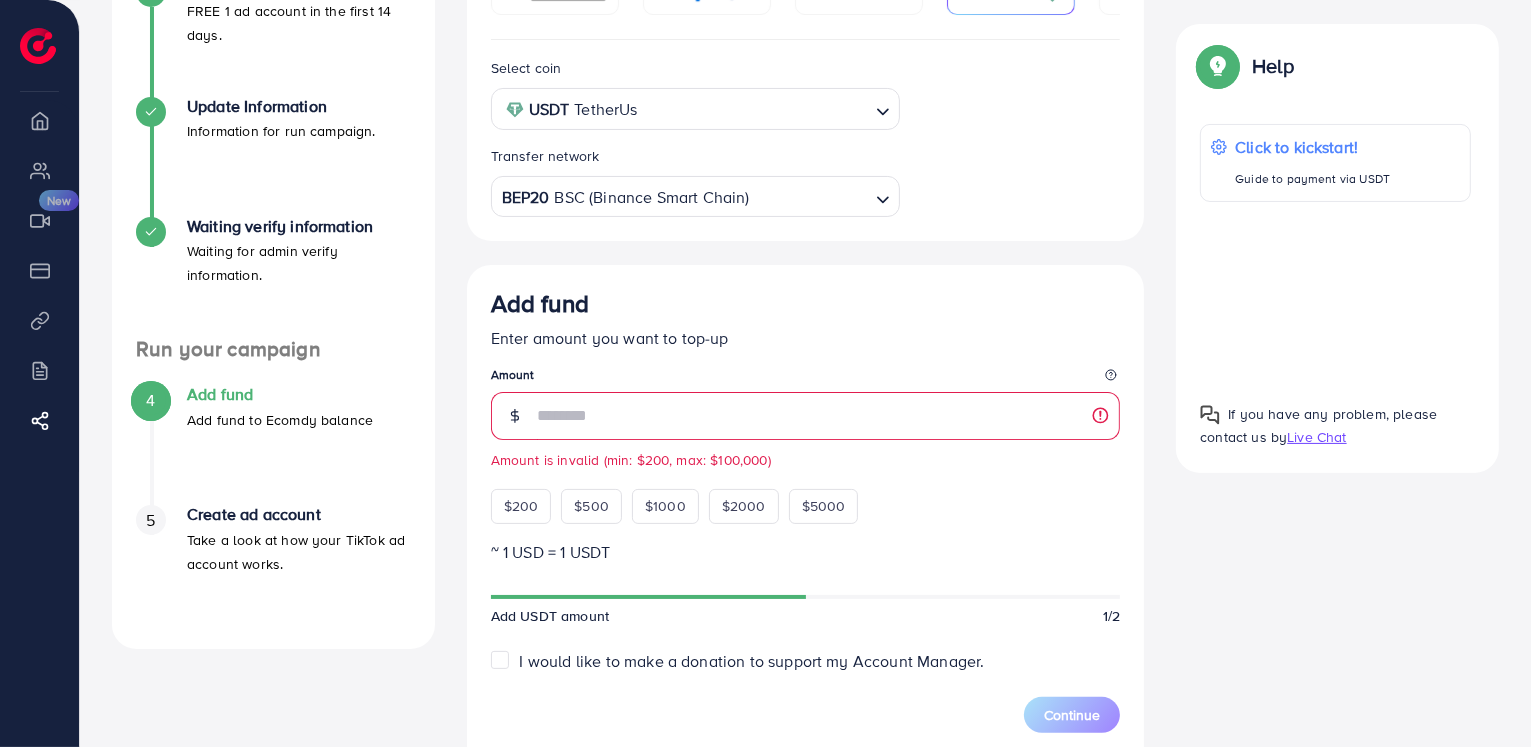 click on "Add fund  Enter amount you want to top-up Amount ***  Amount is invalid (min: $200, max: $100,000)  $200 $500 $1000 $2000 $5000" at bounding box center (806, 406) 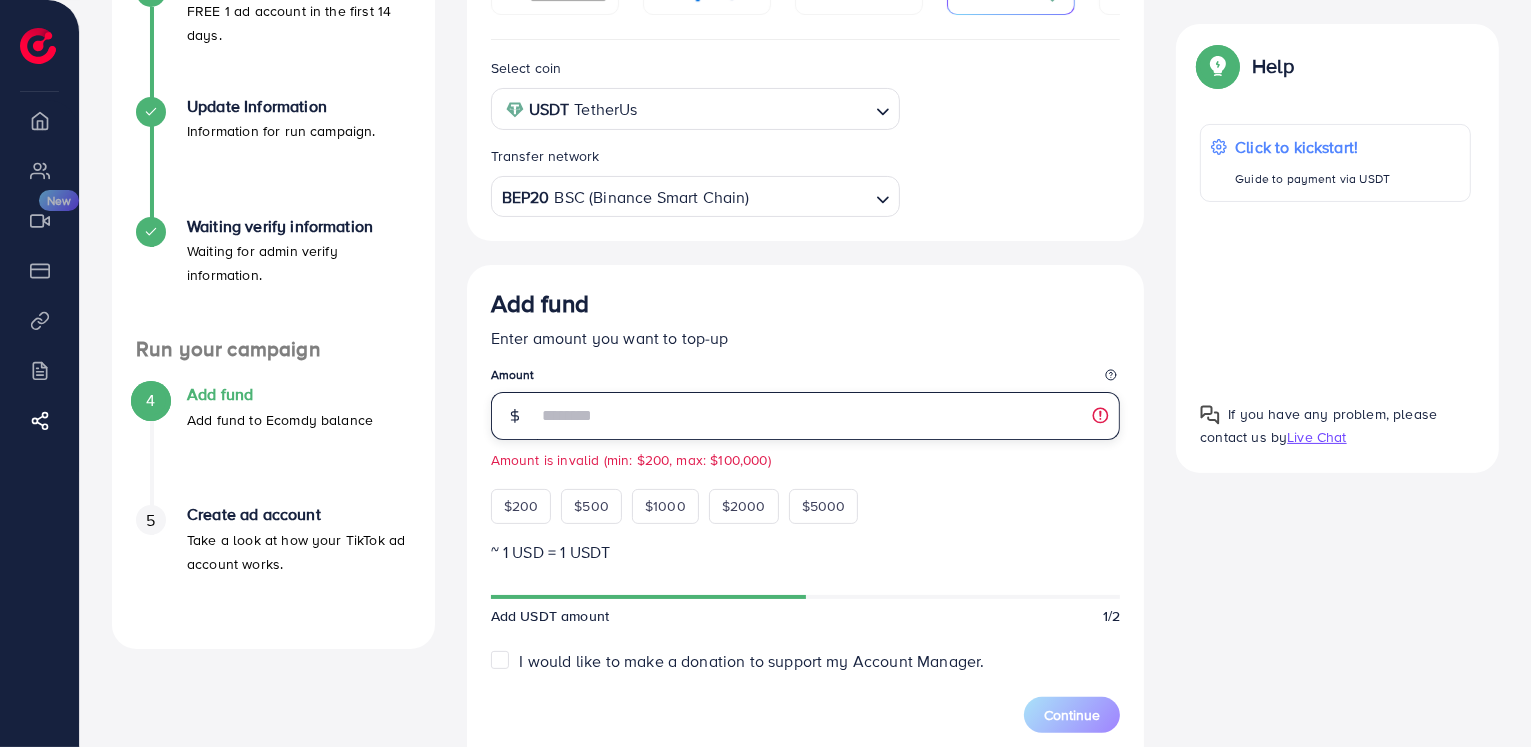 click on "***" at bounding box center (829, 416) 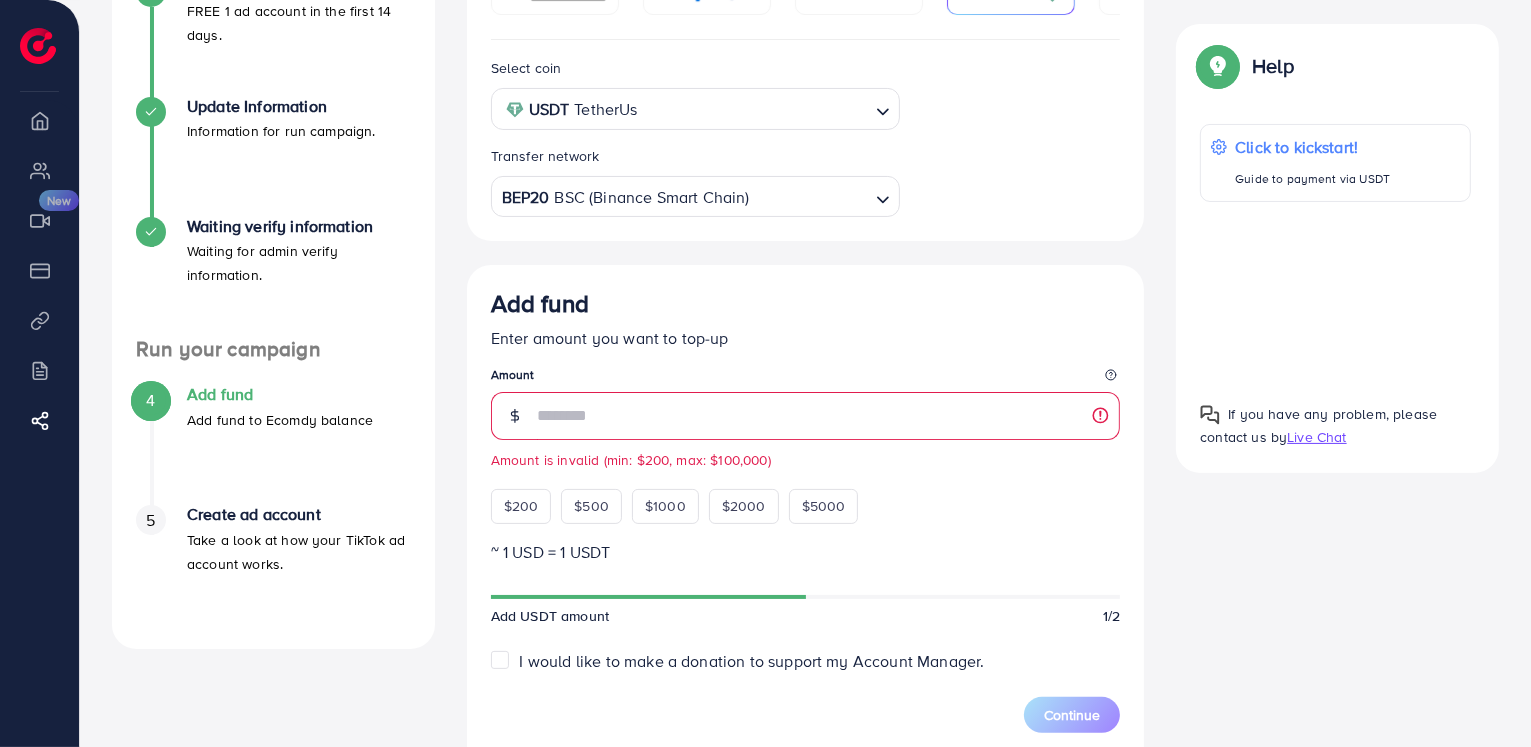 click on "Add fund  Enter amount you want to top-up Amount ***  Amount is invalid (min: $200, max: $100,000)  $200 $500 $1000 $2000 $5000" at bounding box center [806, 406] 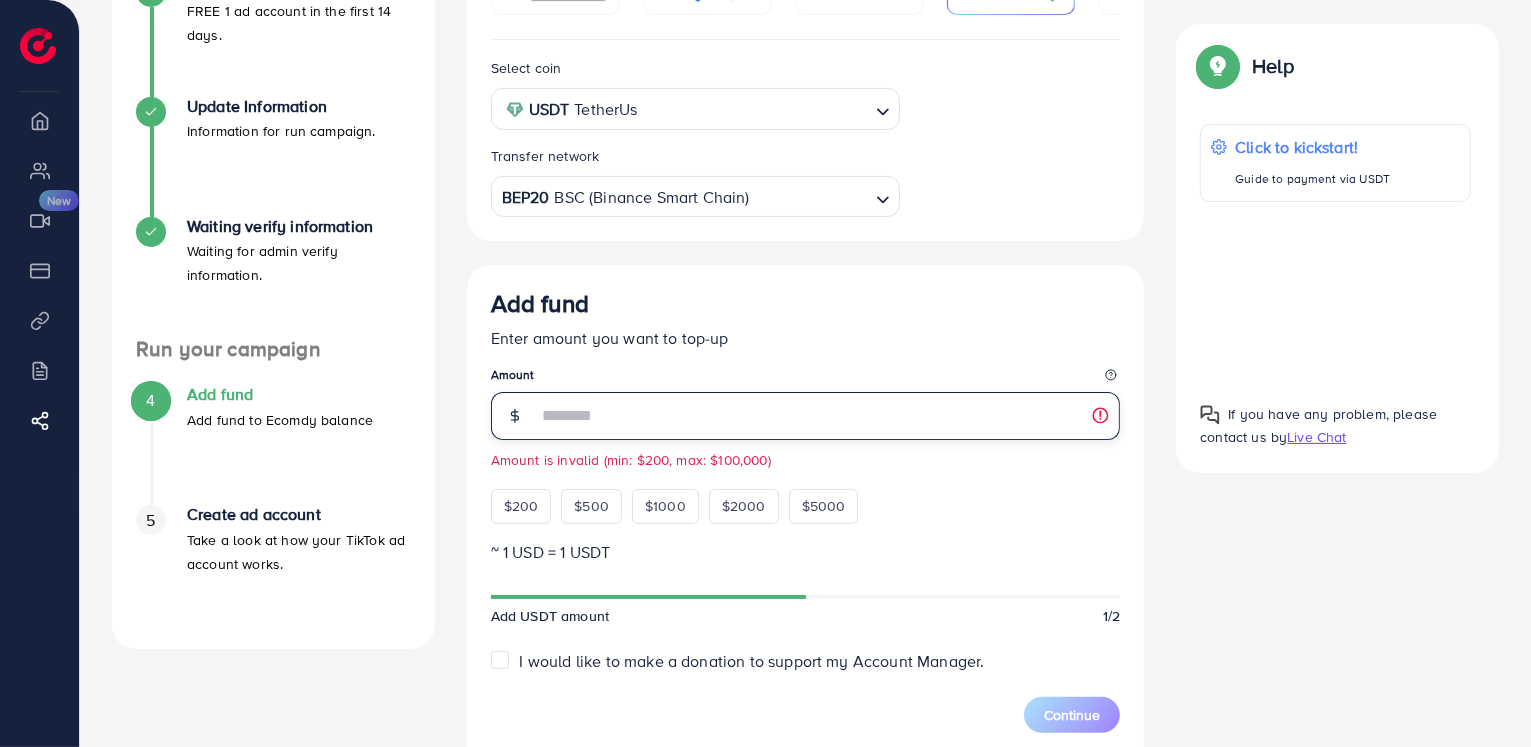 click on "***" at bounding box center [829, 416] 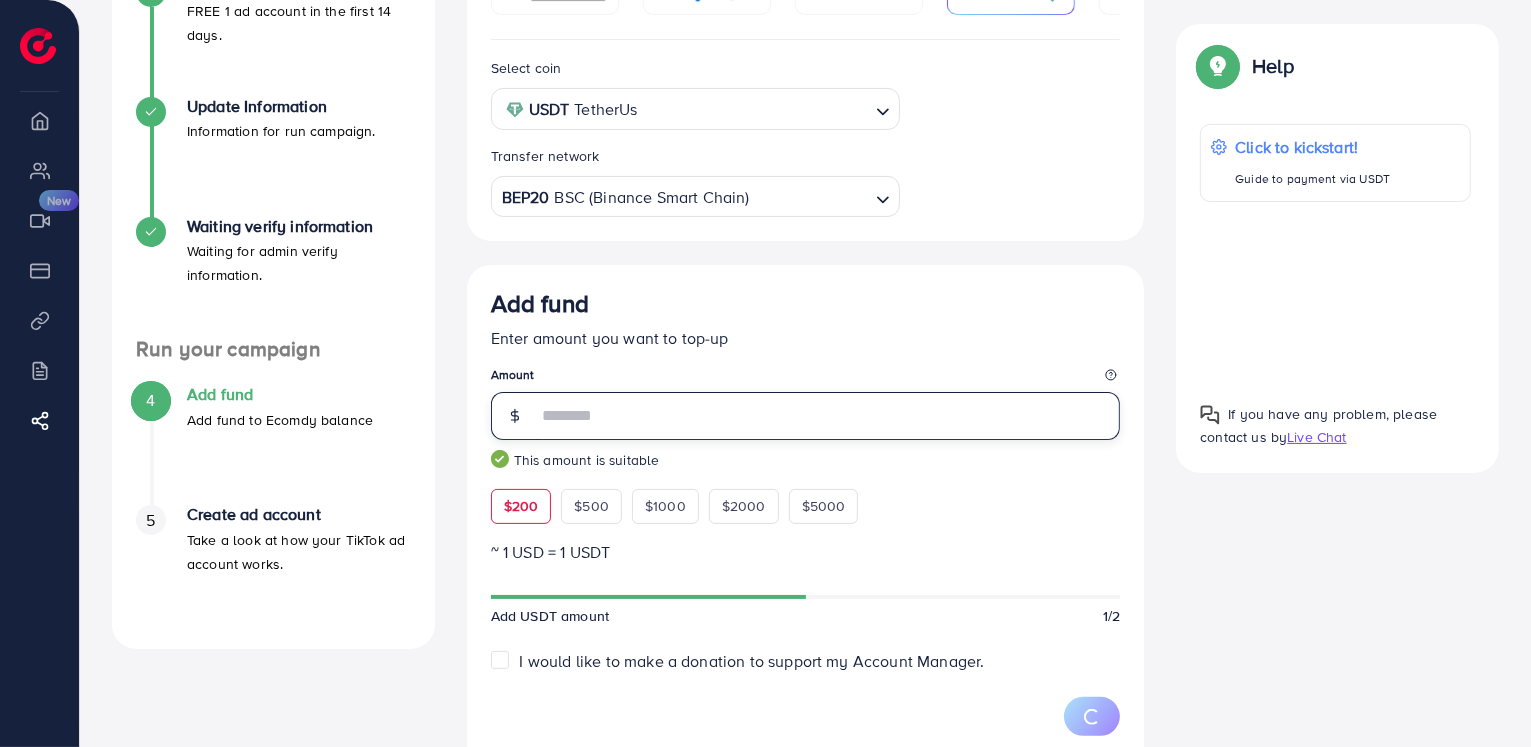 type on "***" 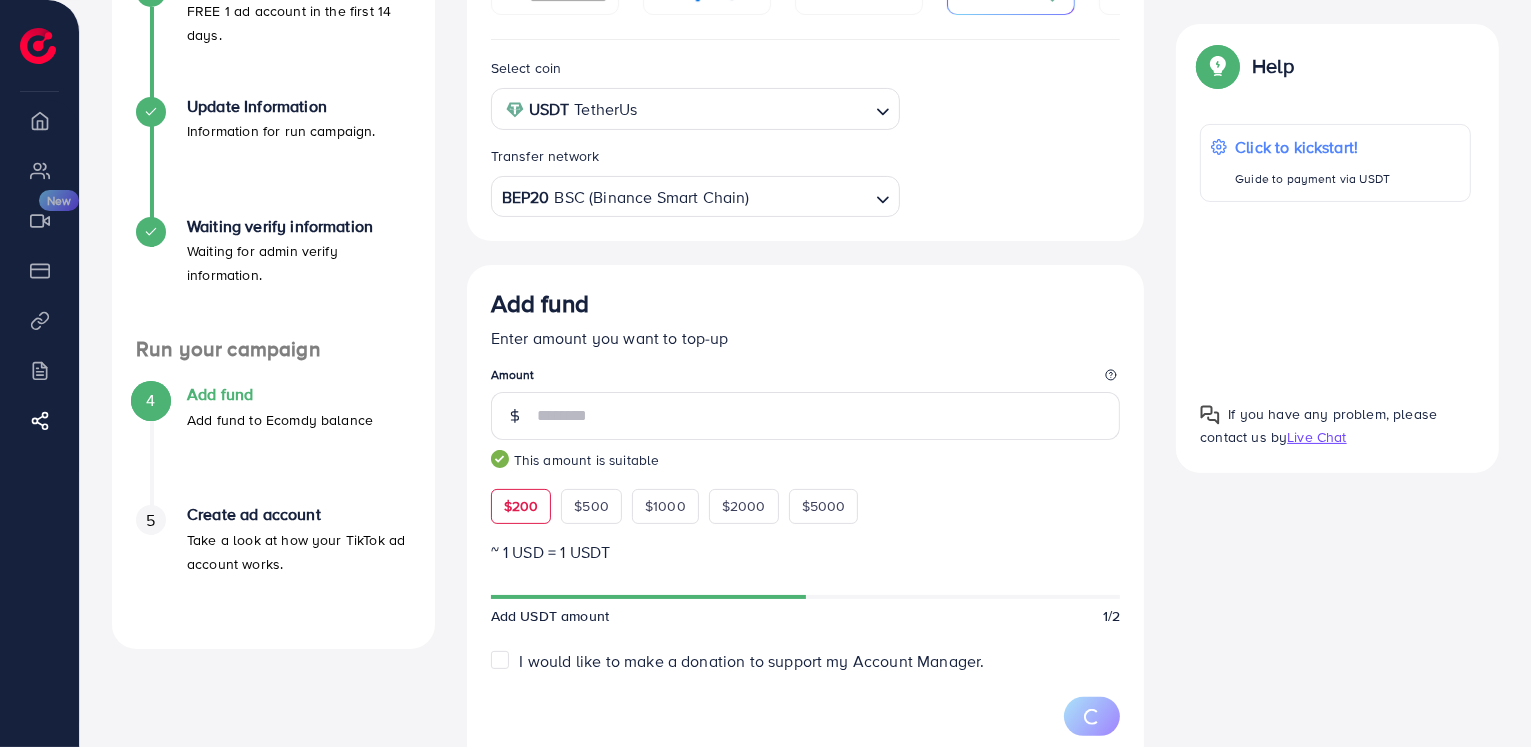 click on "Add fund  Enter amount you want to top-up Amount ***  This amount is suitable  $200 $500 $1000 $2000 $5000" at bounding box center [806, 406] 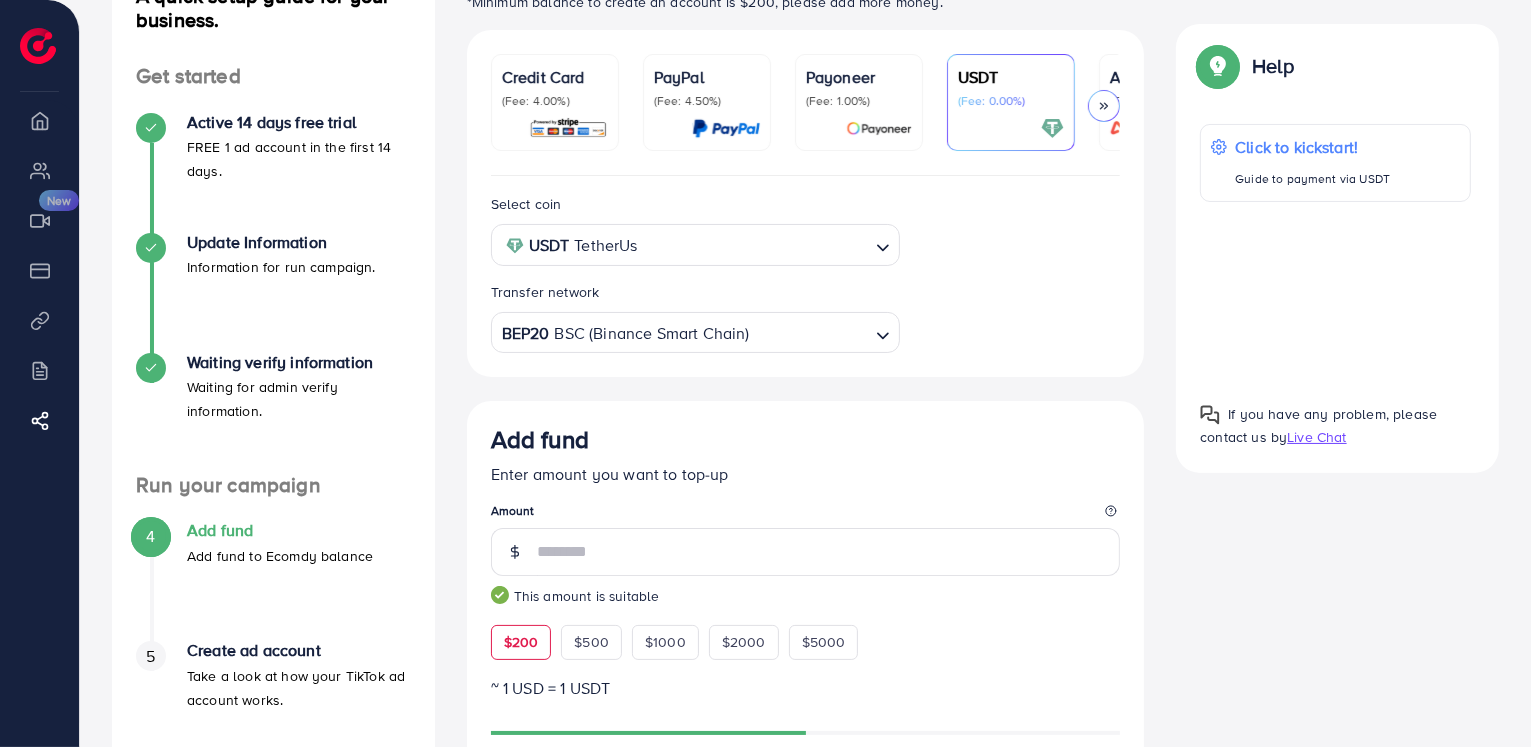 scroll, scrollTop: 100, scrollLeft: 0, axis: vertical 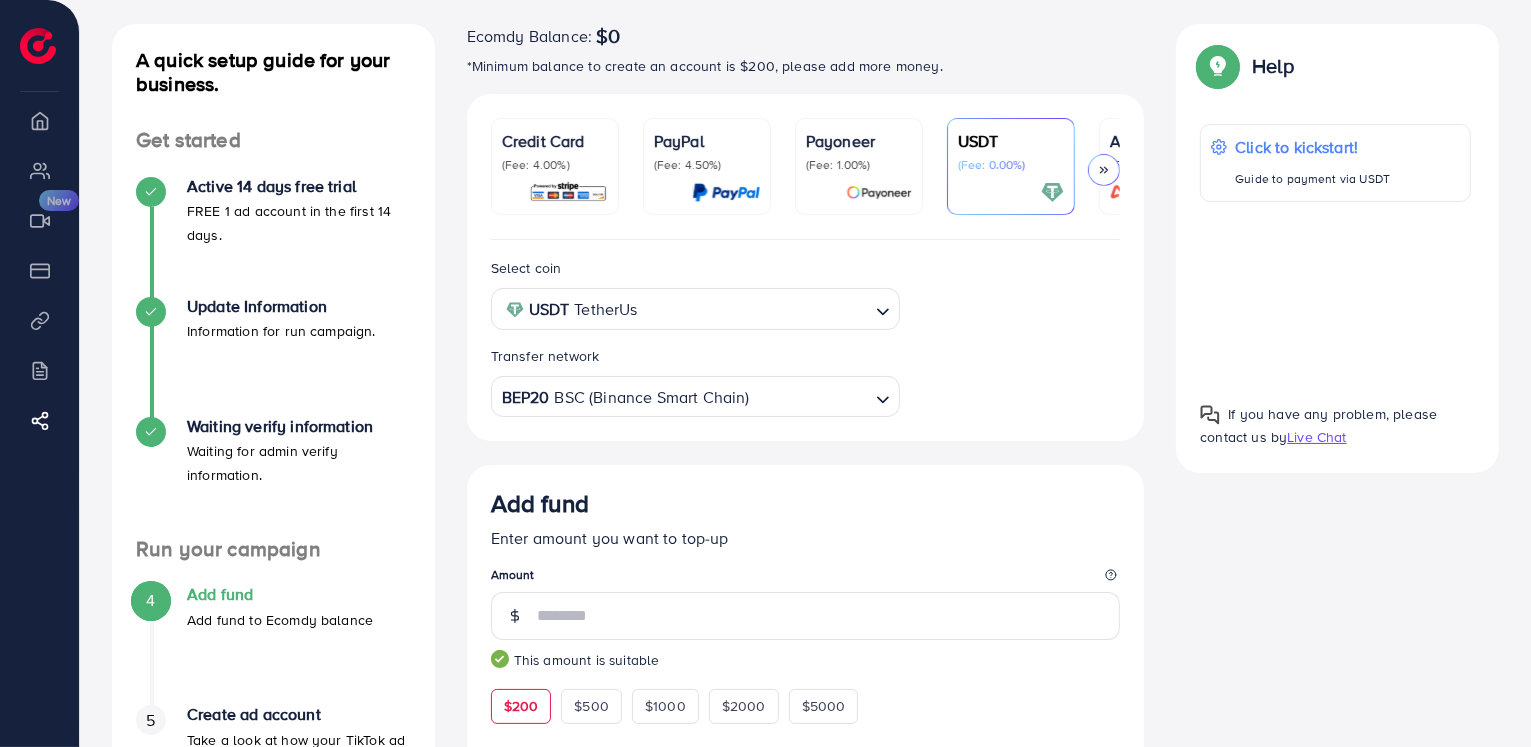 click on "BEP20 BSC (Binance Smart Chain)" at bounding box center (684, 395) 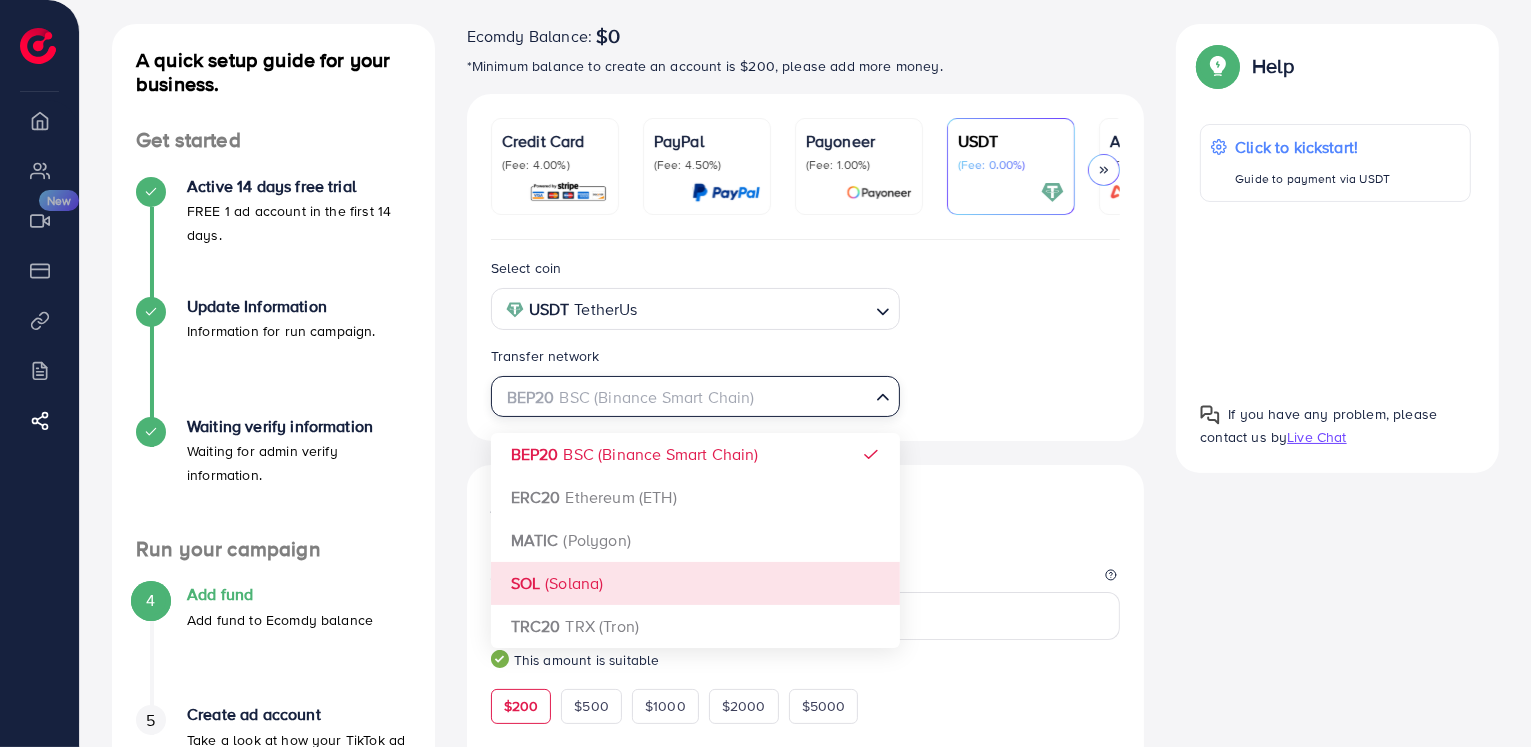 scroll, scrollTop: 200, scrollLeft: 0, axis: vertical 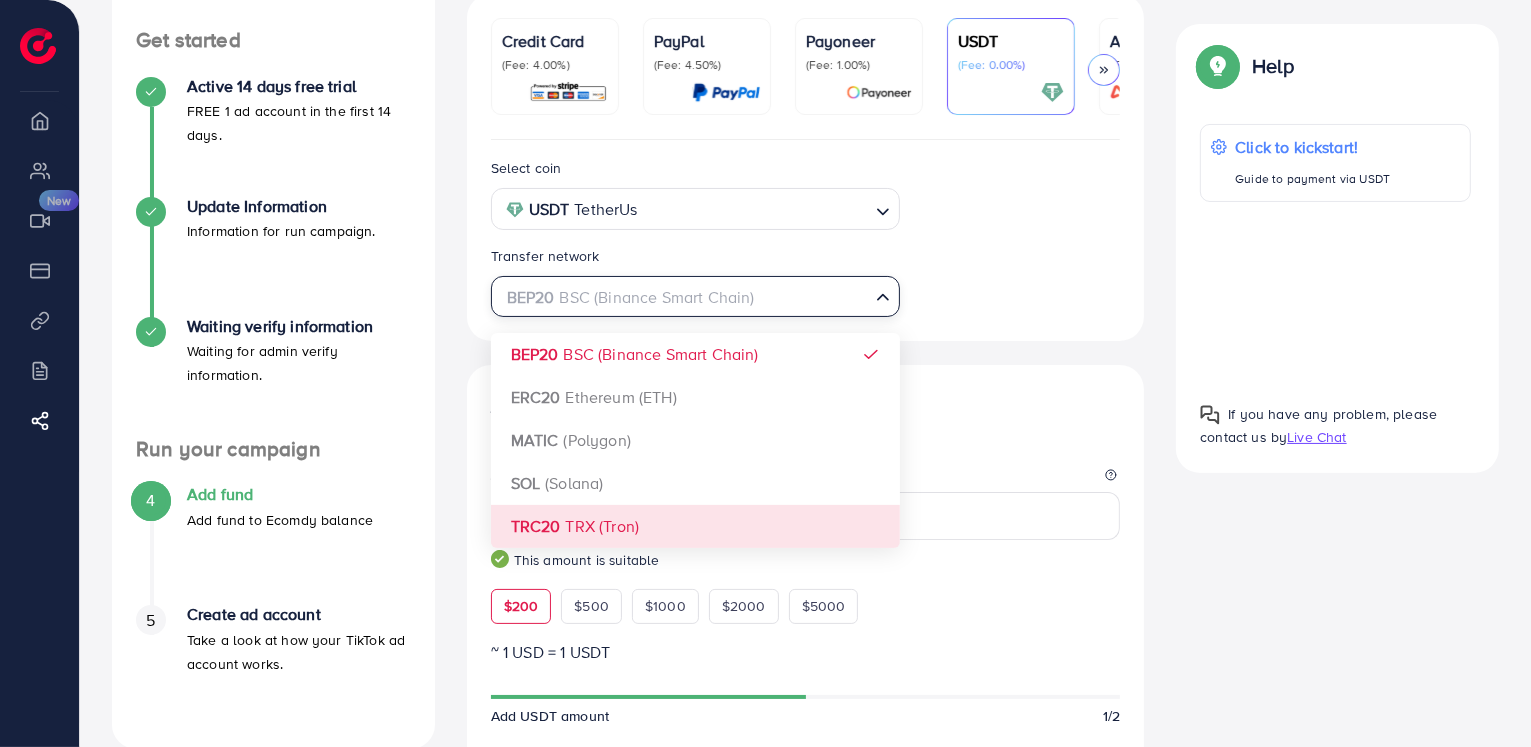 click on "Select coin   USDT TetherUs           Loading...     Transfer network   BEP20 BSC (Binance Smart Chain)           Loading...     BEP20 BSC (Binance Smart Chain) ERC20 Ethereum (ETH) MATIC (Polygon) SOL (Solana) TRC20 TRX (Tron)        Add fund  Enter amount you want to top-up Amount ***  This amount is suitable  $200 $500 $1000 $2000 $5000  ~ 1 USD = 1 USDT   Add USDT amount  1/2 I would like to make a donation to support my Account Manager. 5% 10% 15% 20%  Continue   Summary   Amount   200.573 USD   Payment Method  USDT  Coin type  USDT  Tax   (3.00%)  6 USD  Transfer network  BEP20  Total Amount   206.573 USD" at bounding box center [806, 710] 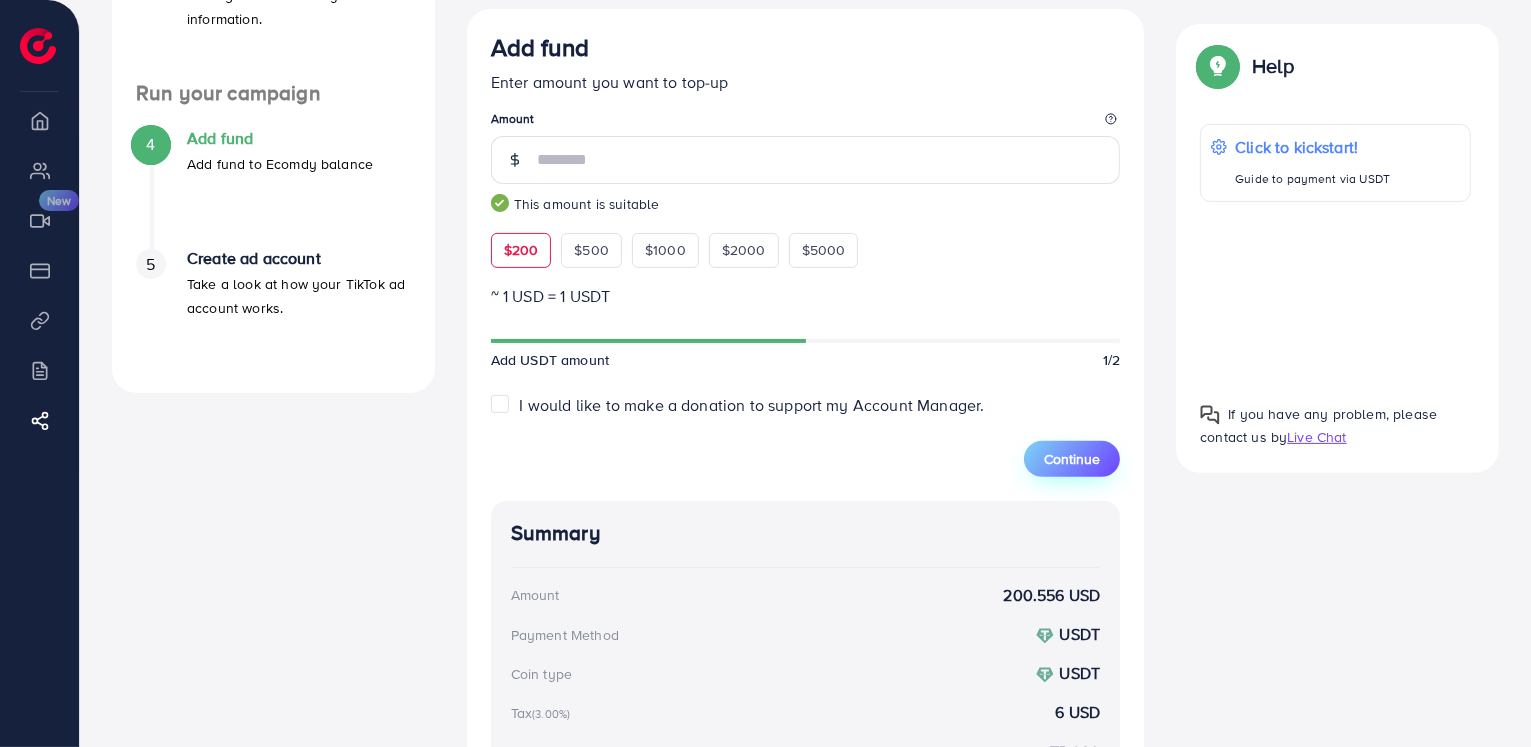 scroll, scrollTop: 600, scrollLeft: 0, axis: vertical 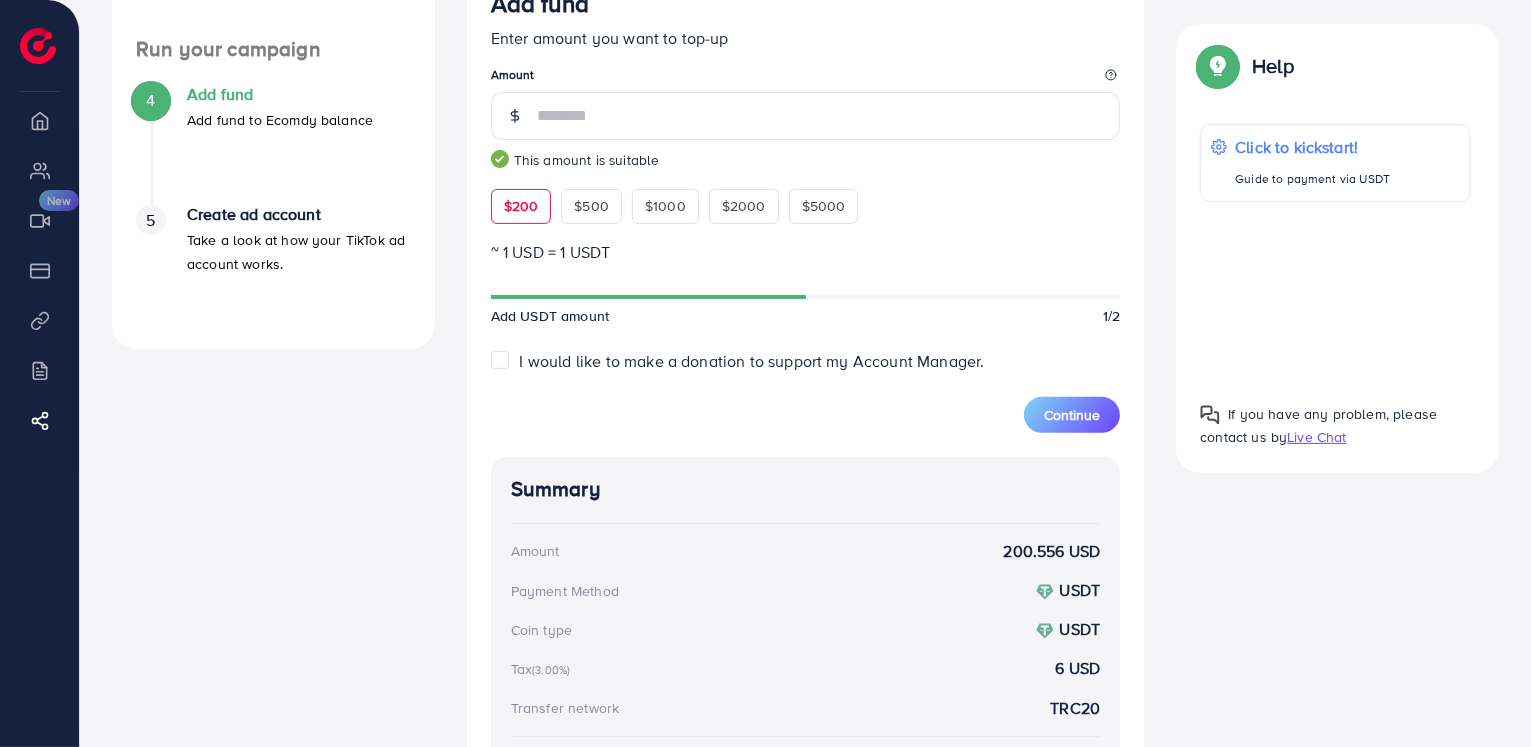 click on "I would like to make a donation to support my Account Manager." at bounding box center (752, 361) 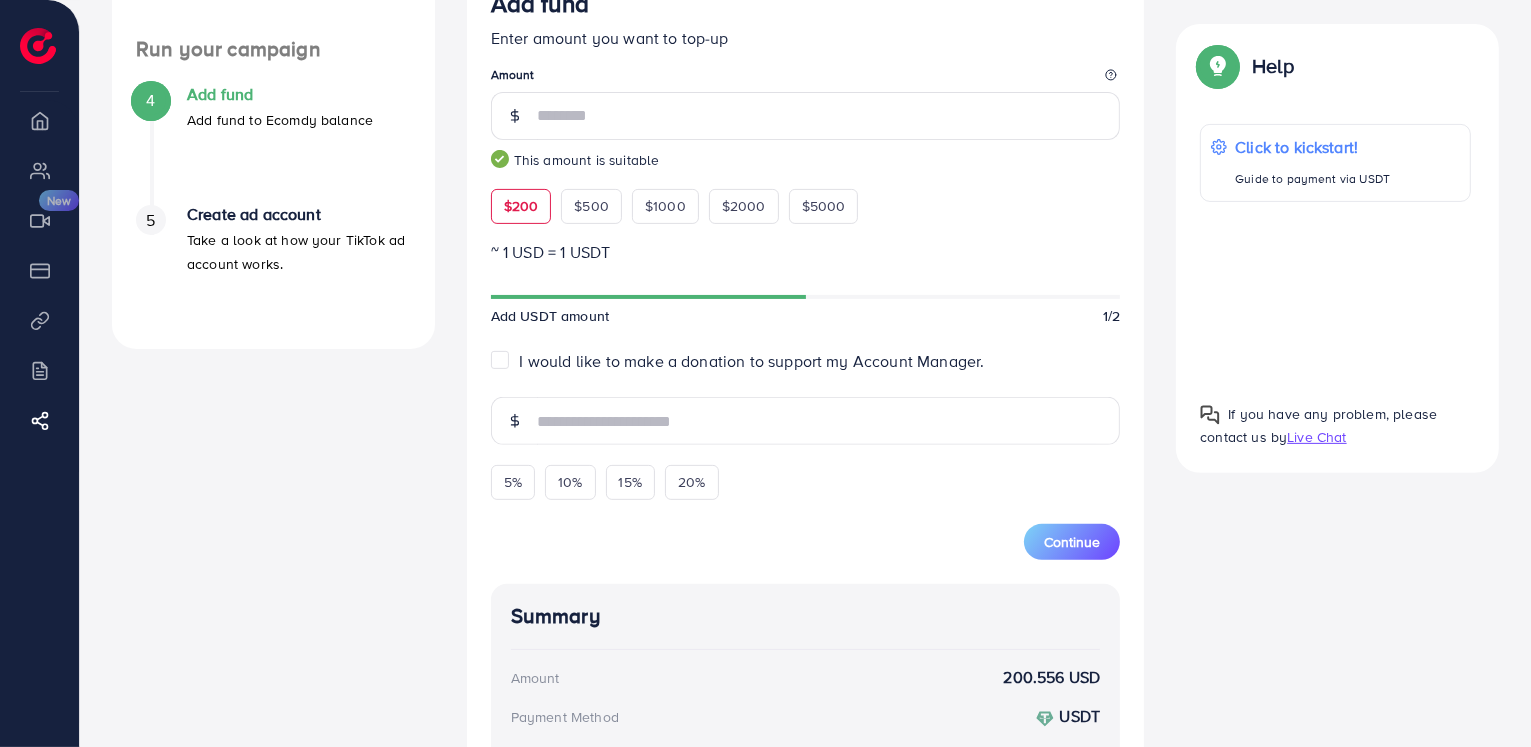 click on "I would like to make a donation to support my Account Manager." at bounding box center [752, 361] 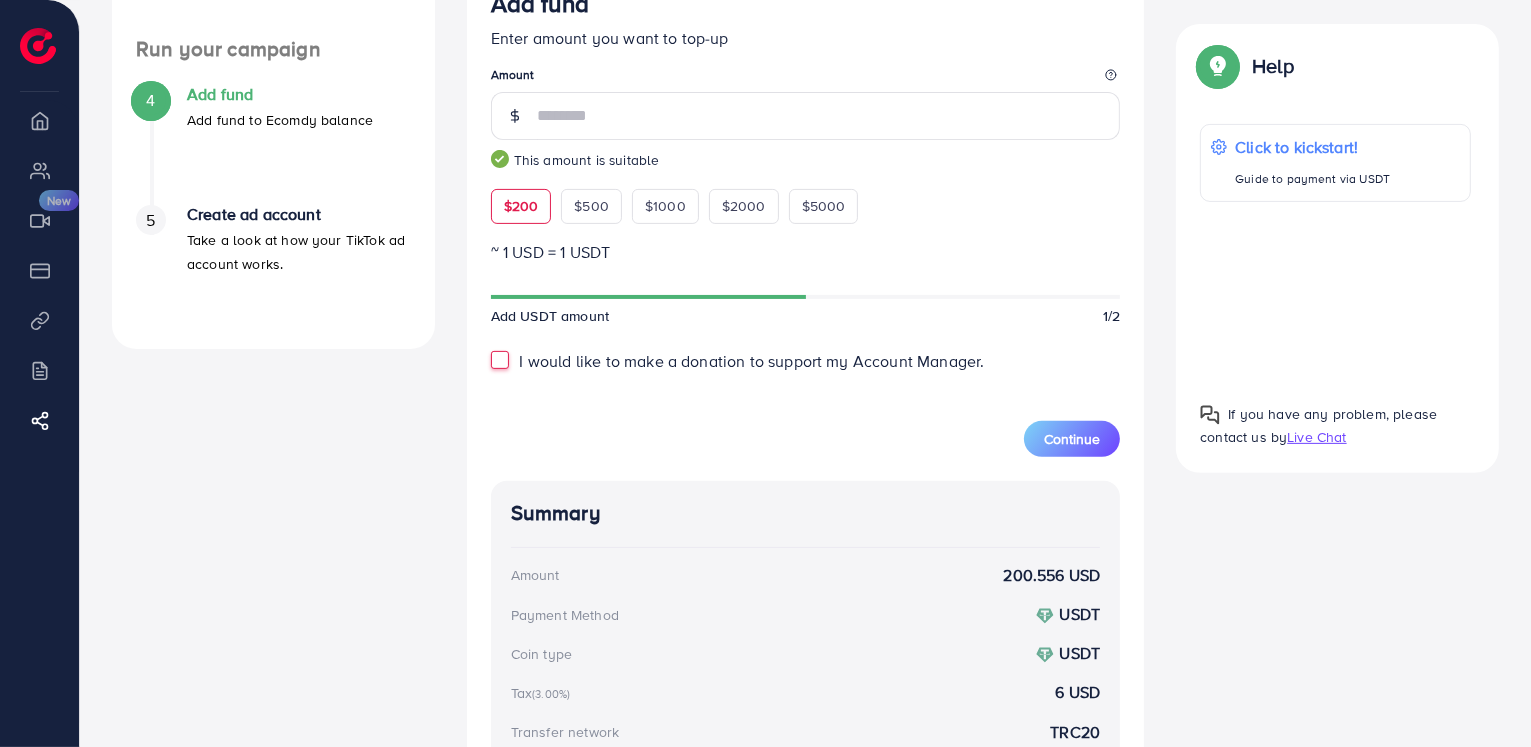 type on "*" 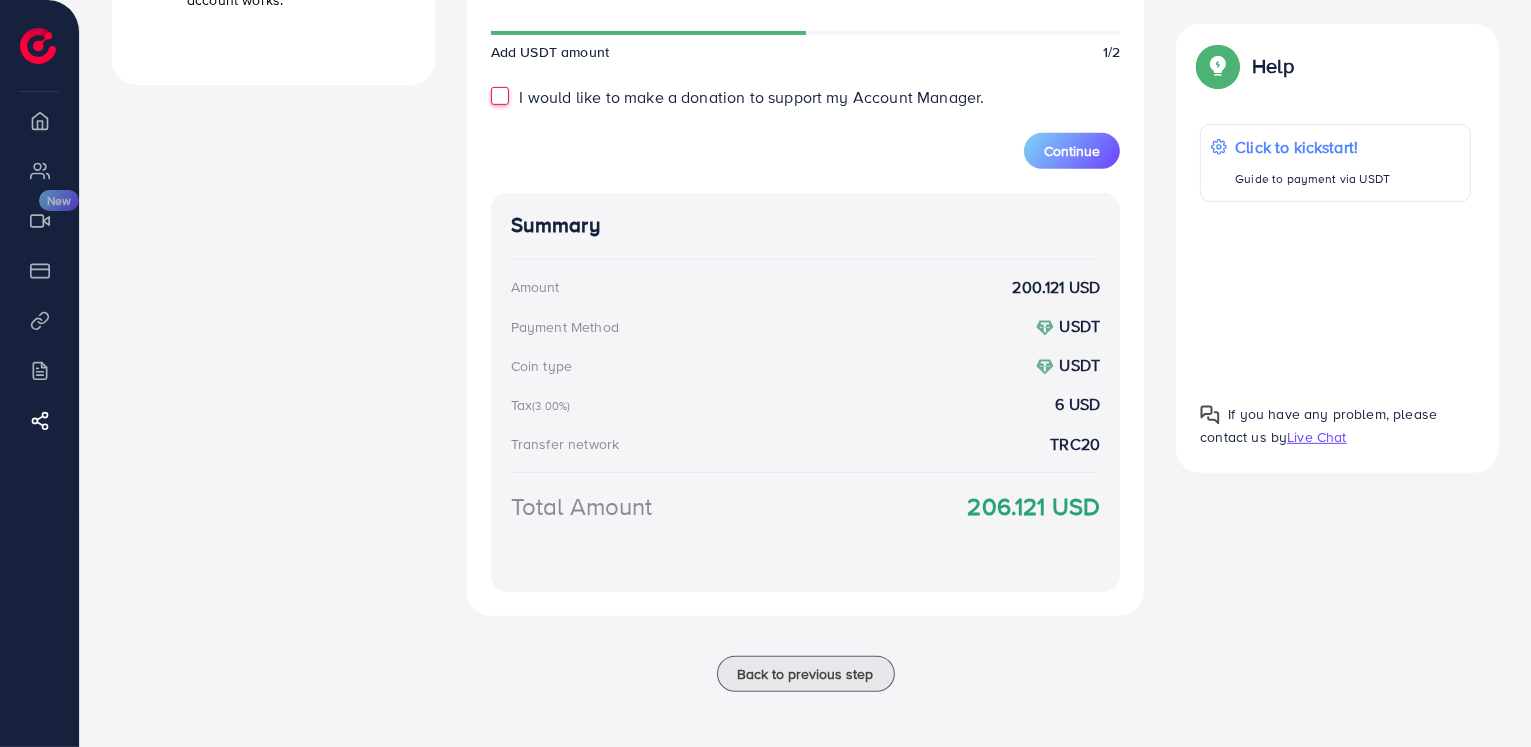 scroll, scrollTop: 866, scrollLeft: 0, axis: vertical 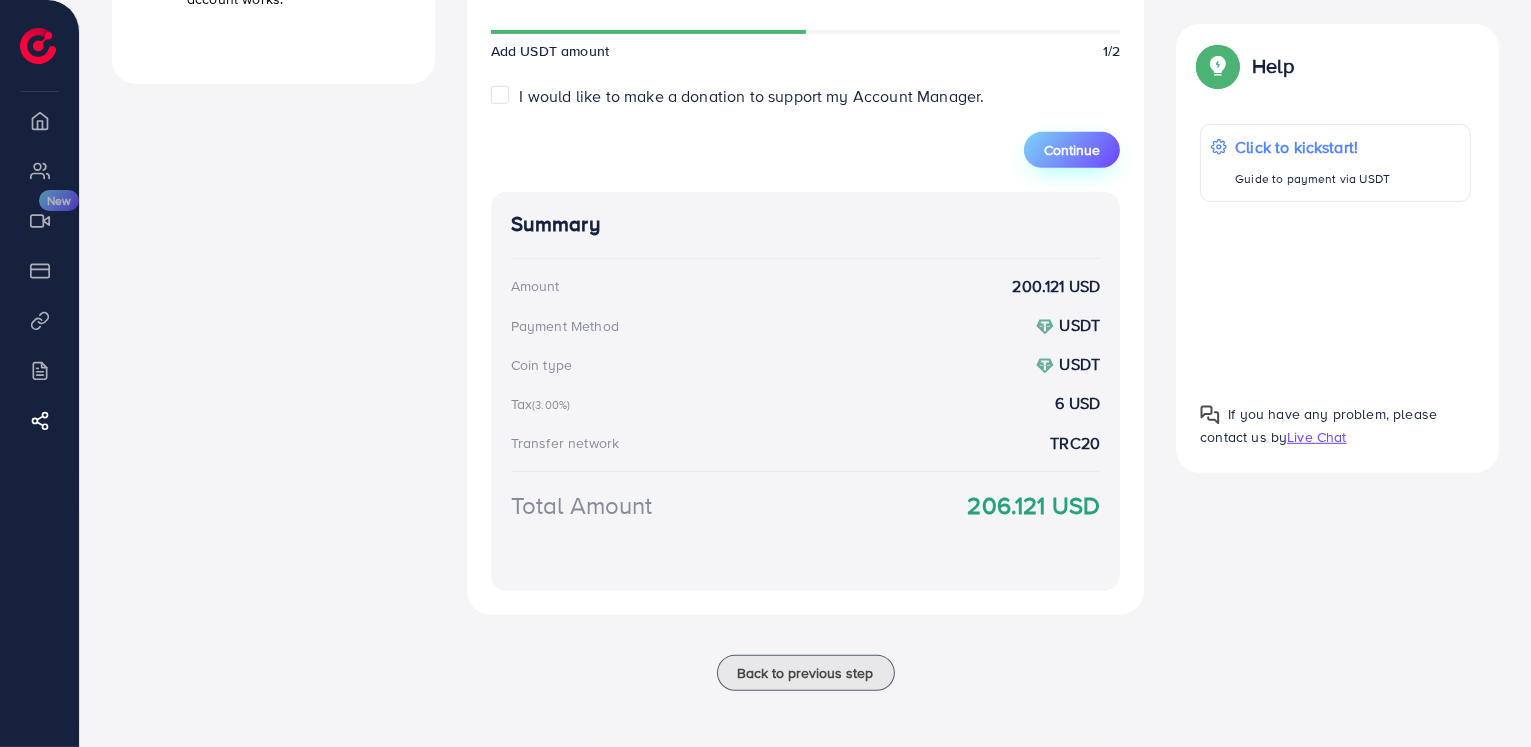 click on "Continue" at bounding box center [1072, 150] 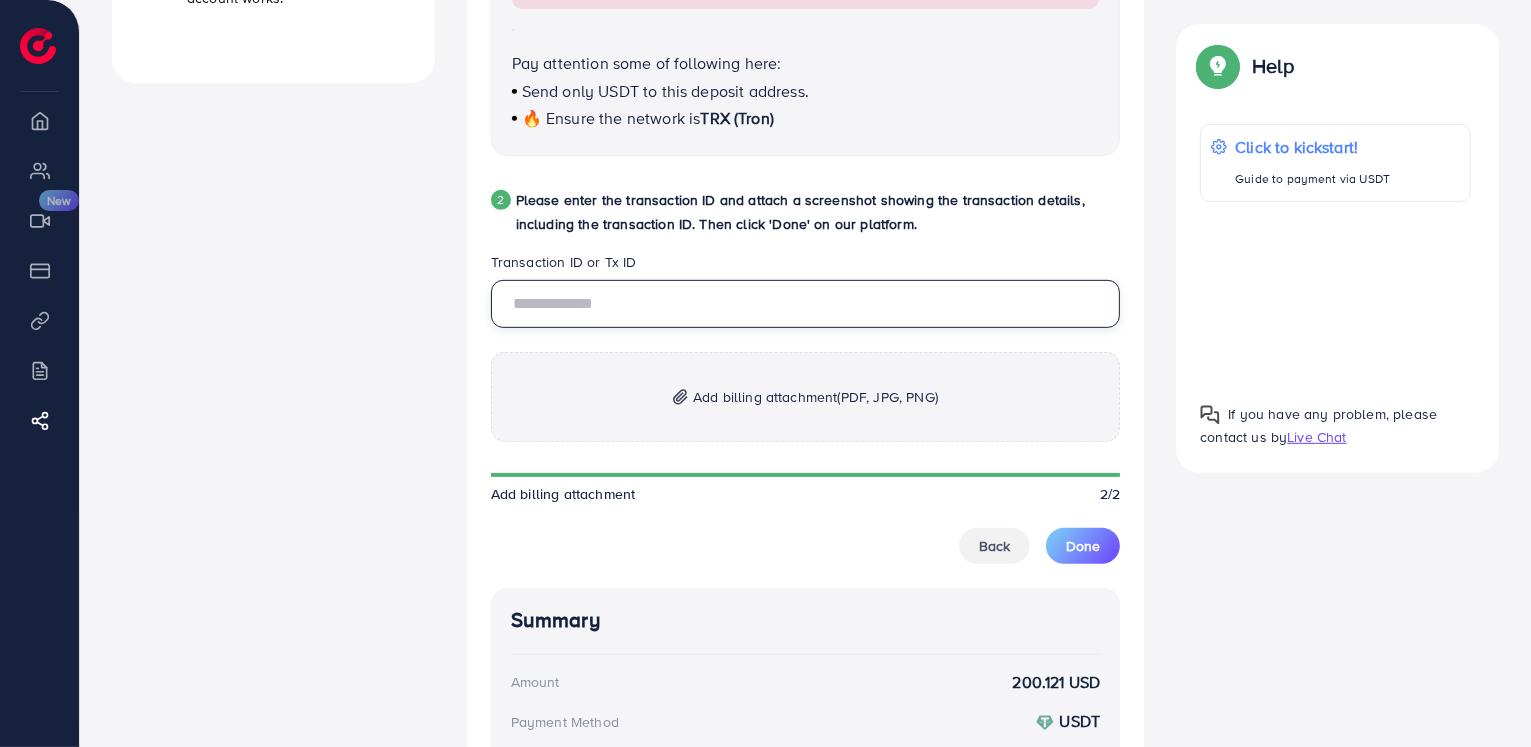 click at bounding box center (806, 304) 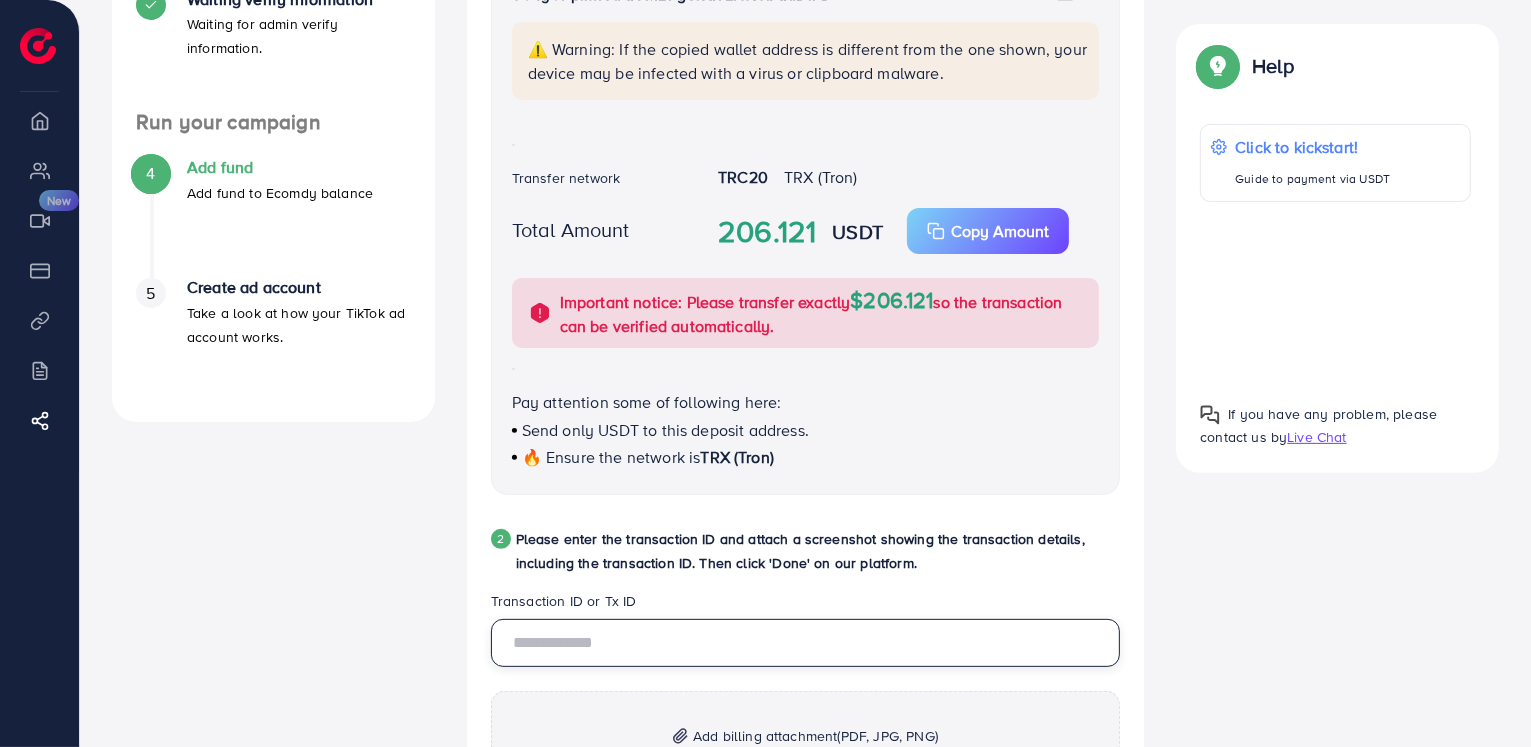 scroll, scrollTop: 466, scrollLeft: 0, axis: vertical 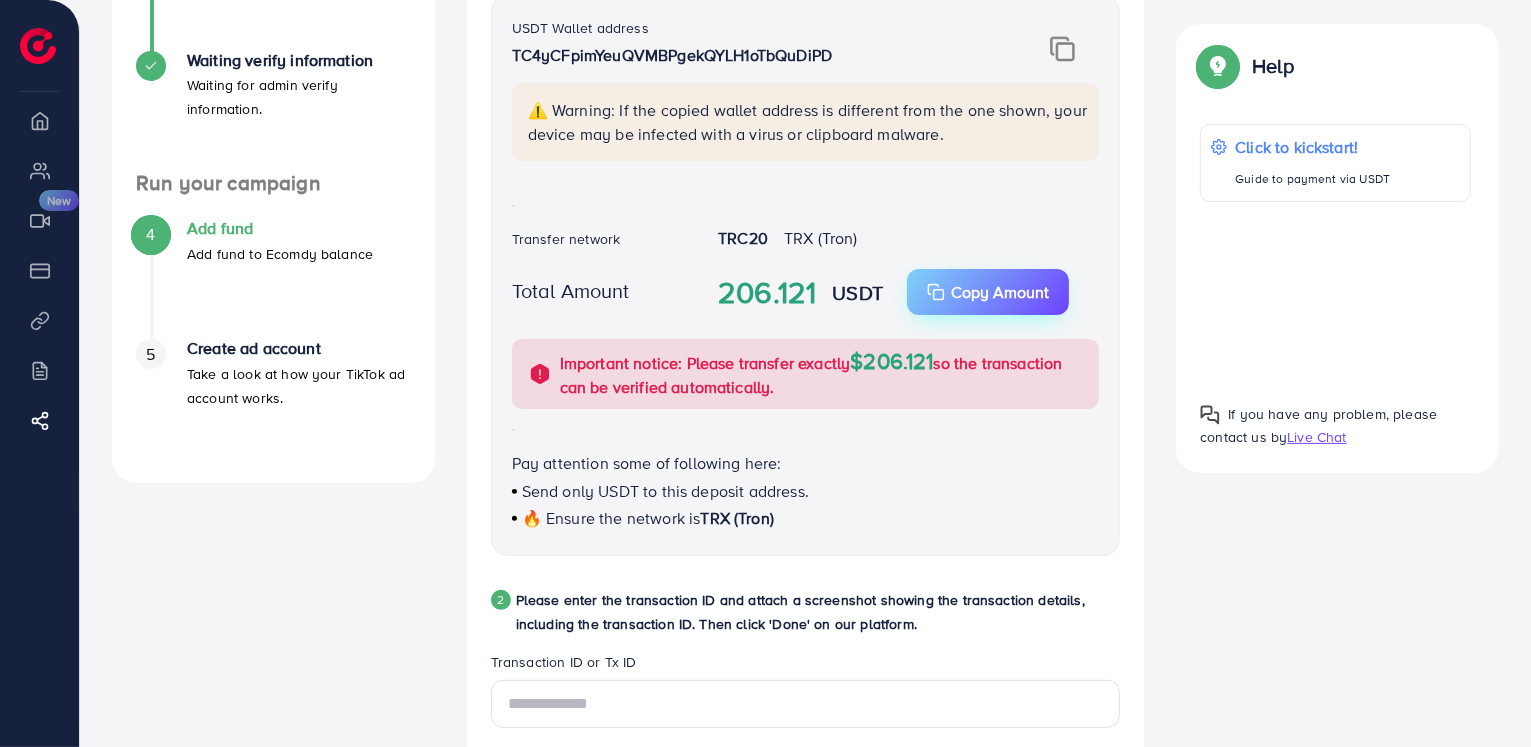 click on "Copy Amount" at bounding box center [1000, 292] 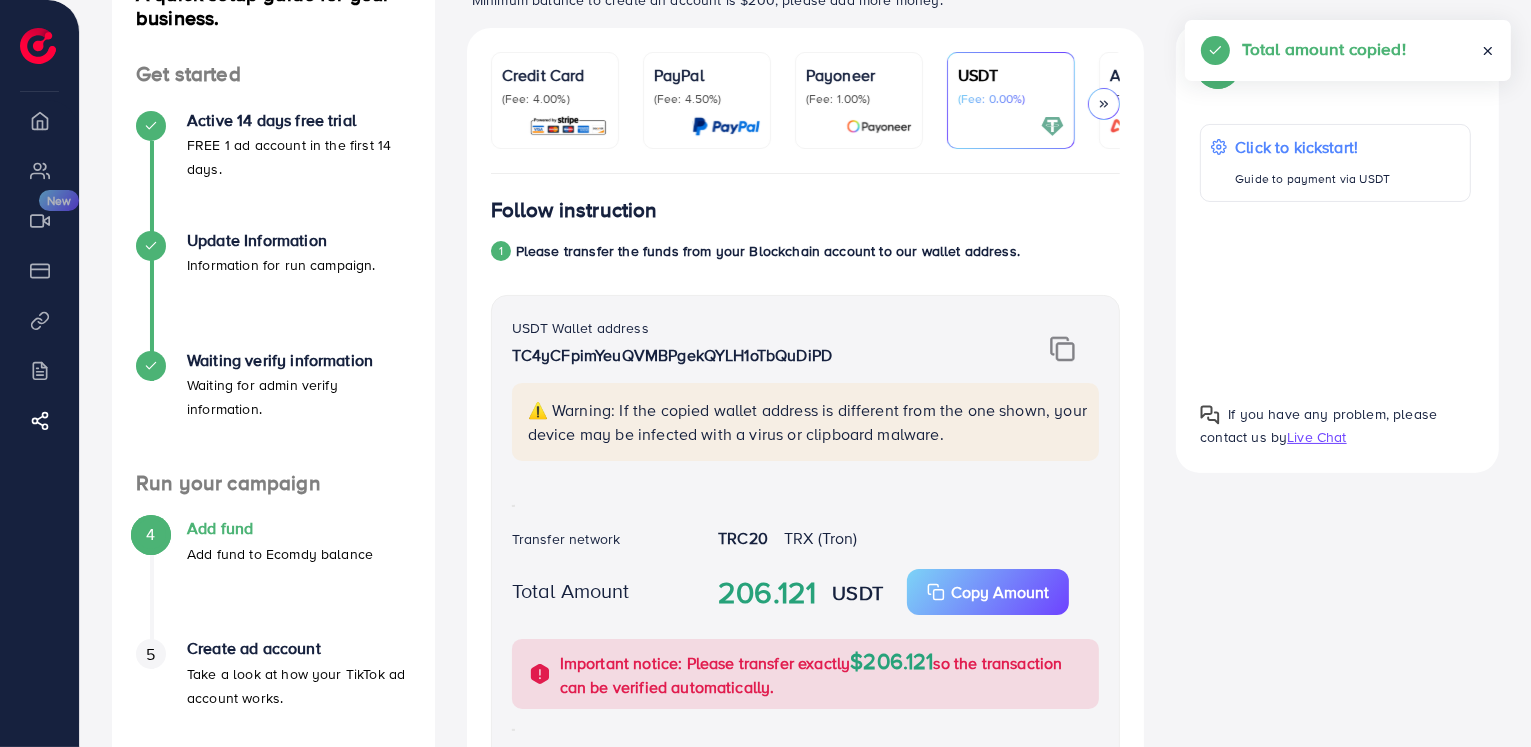 scroll, scrollTop: 266, scrollLeft: 0, axis: vertical 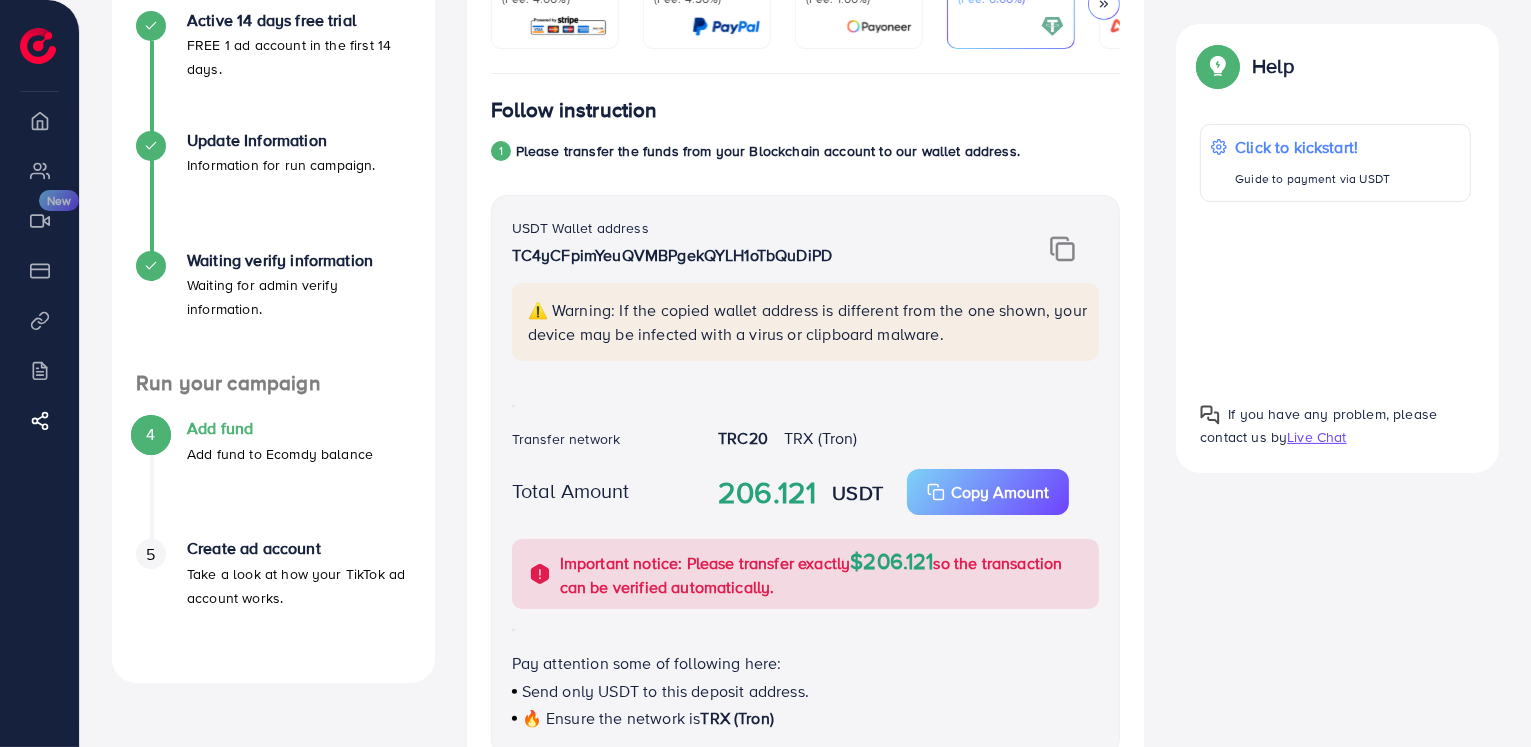 click at bounding box center [1062, 249] 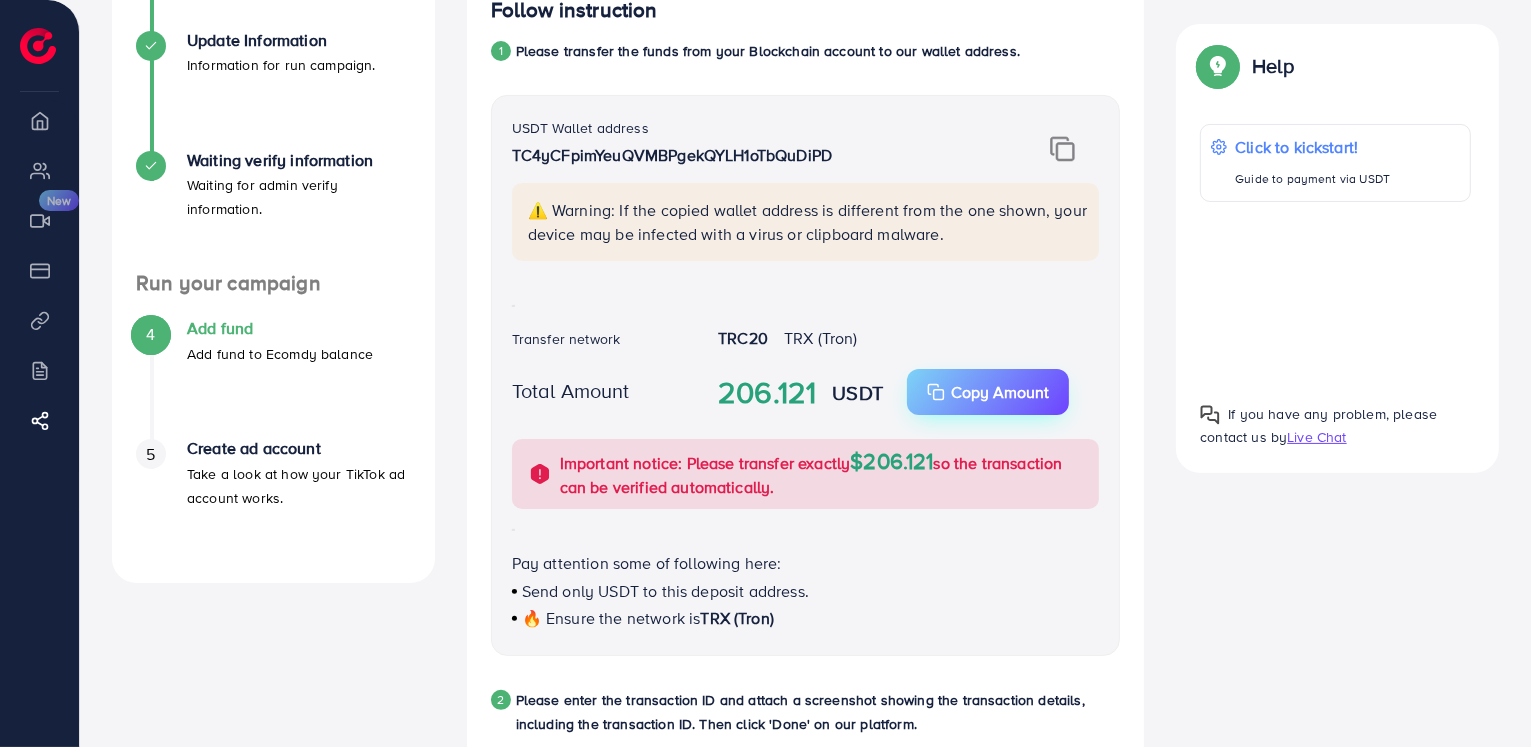 click on "Copy Amount" at bounding box center (988, 392) 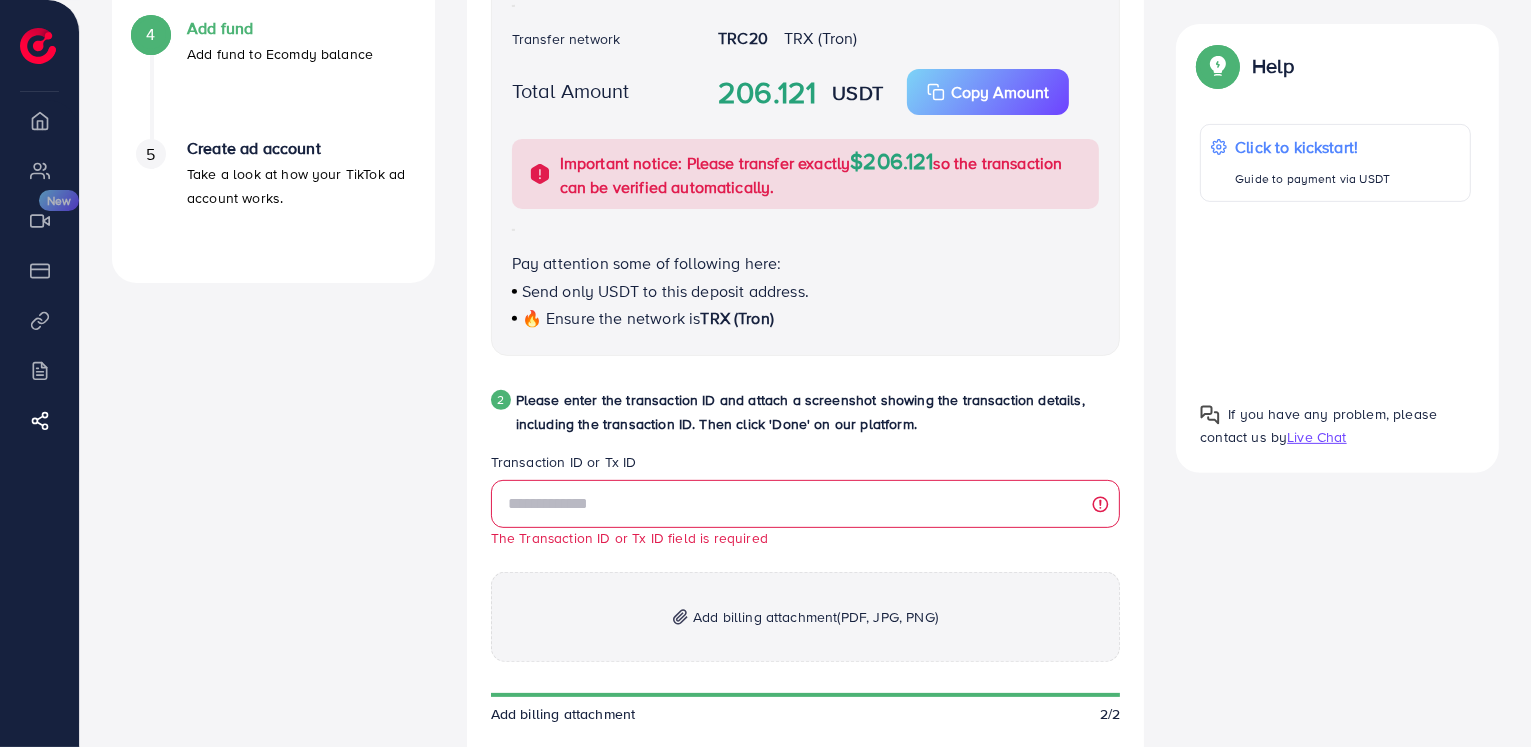 scroll, scrollTop: 766, scrollLeft: 0, axis: vertical 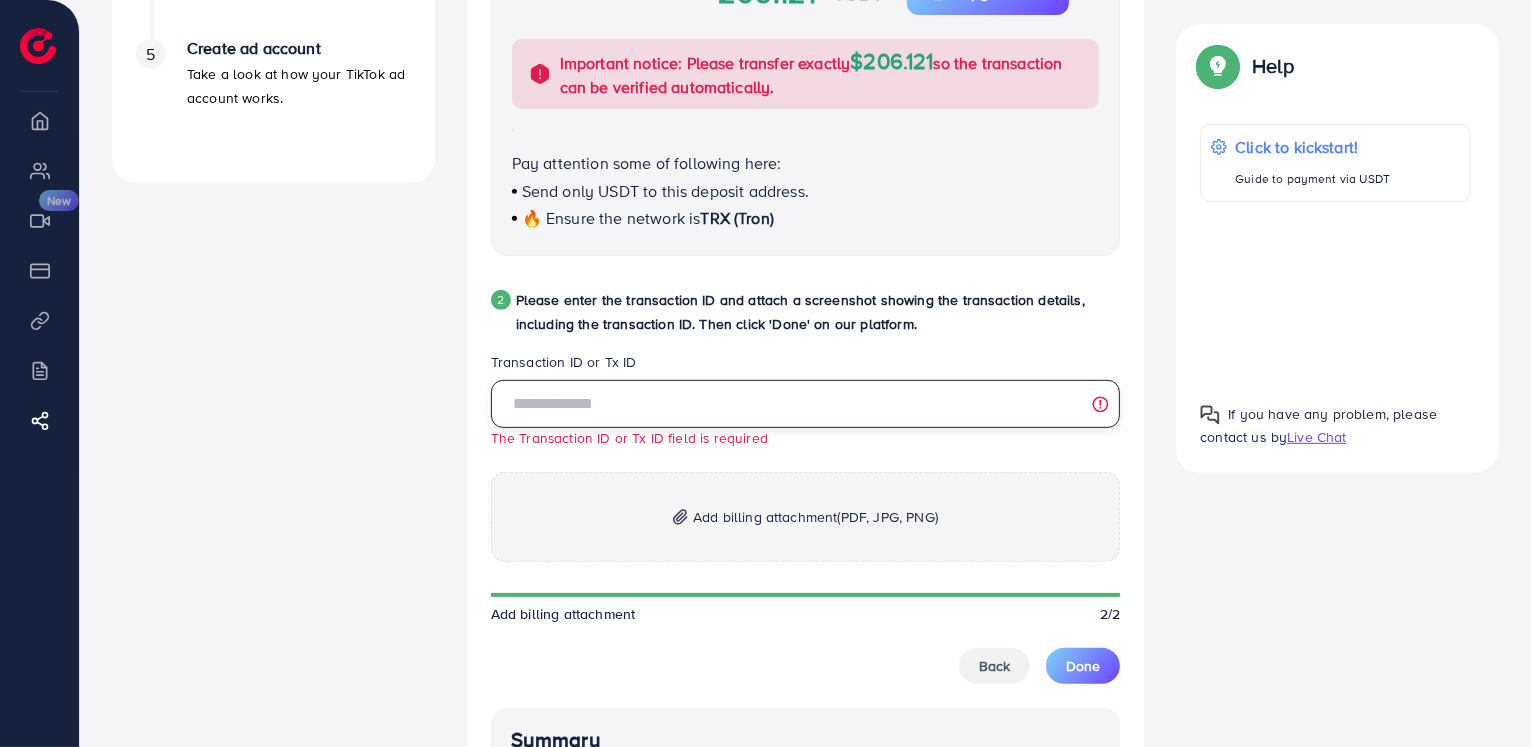 click at bounding box center [806, 404] 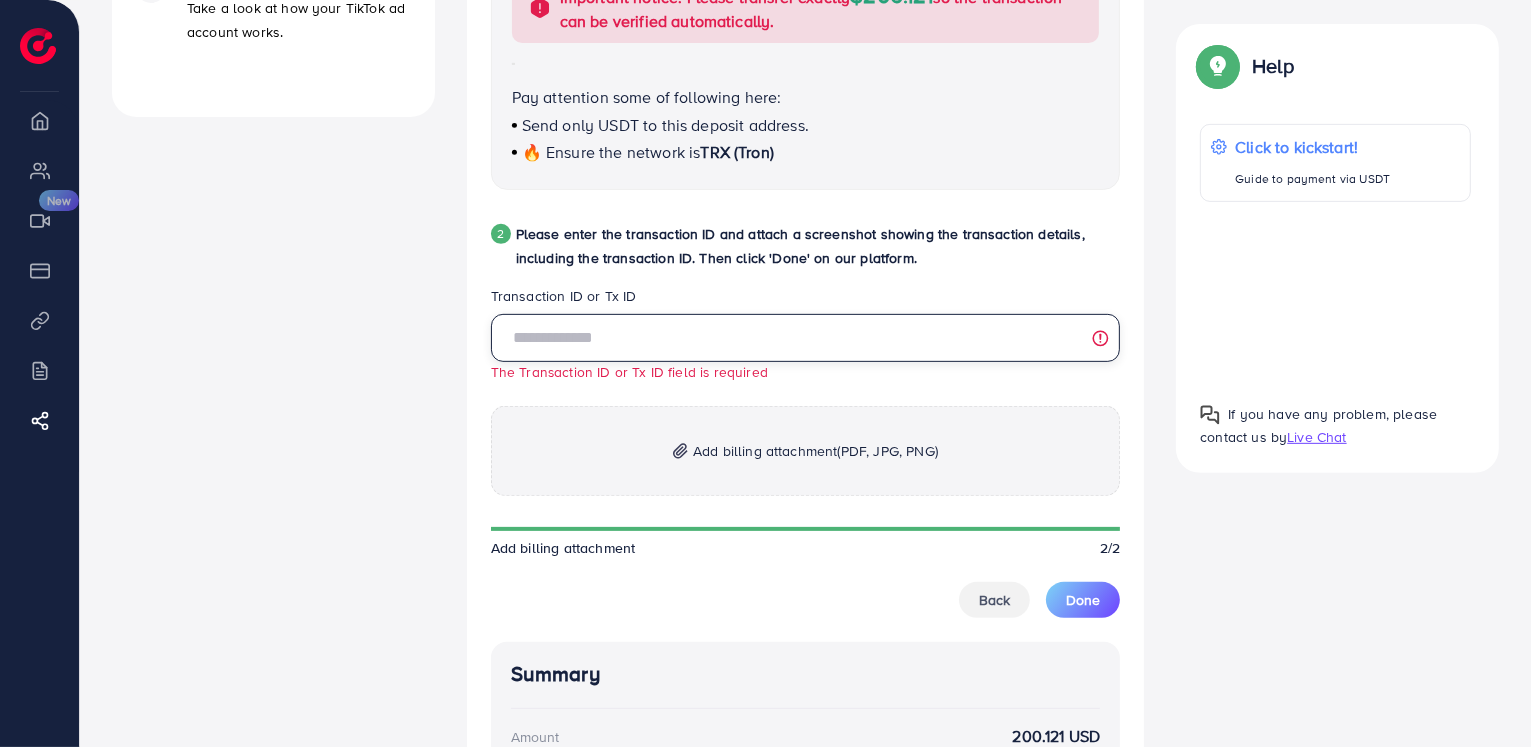 scroll, scrollTop: 866, scrollLeft: 0, axis: vertical 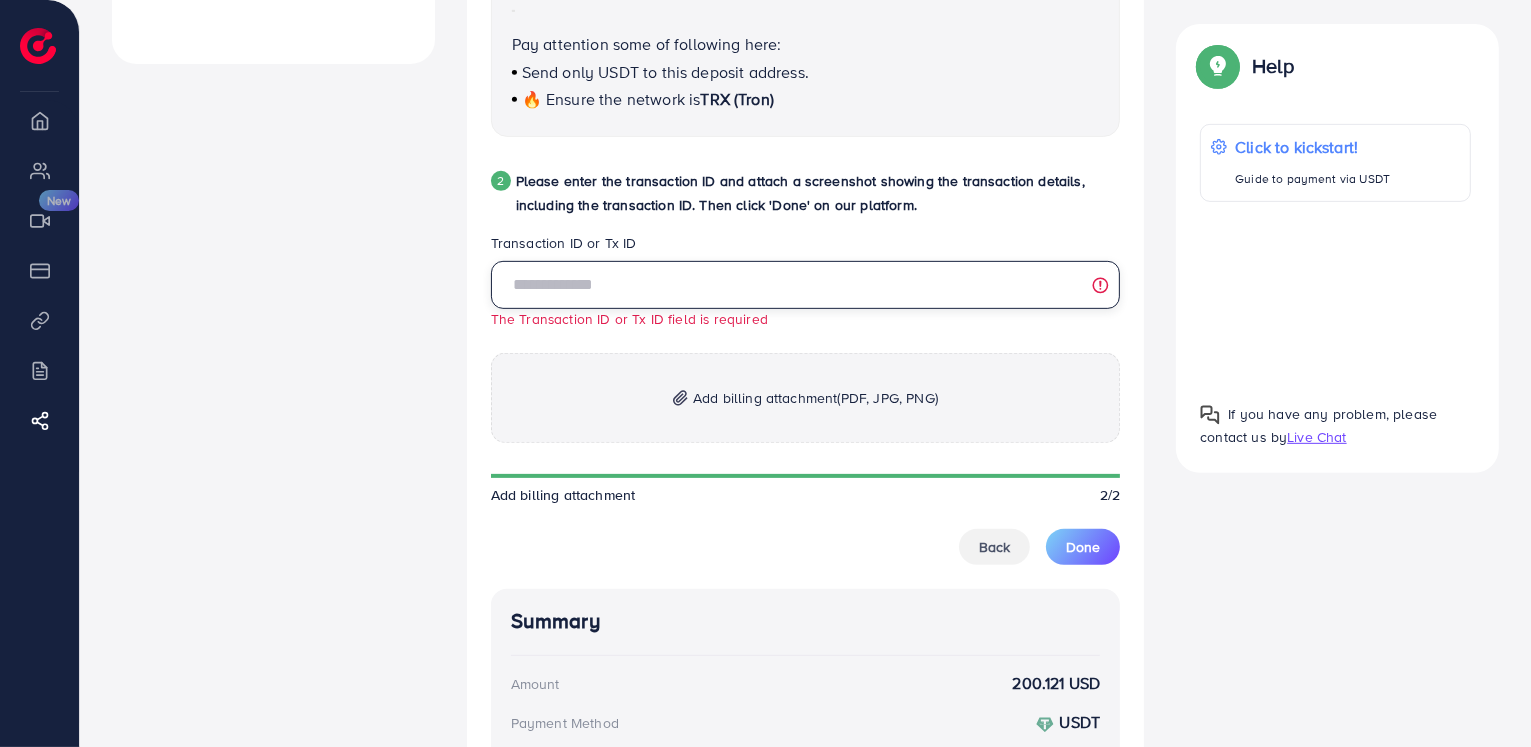 click at bounding box center [806, 285] 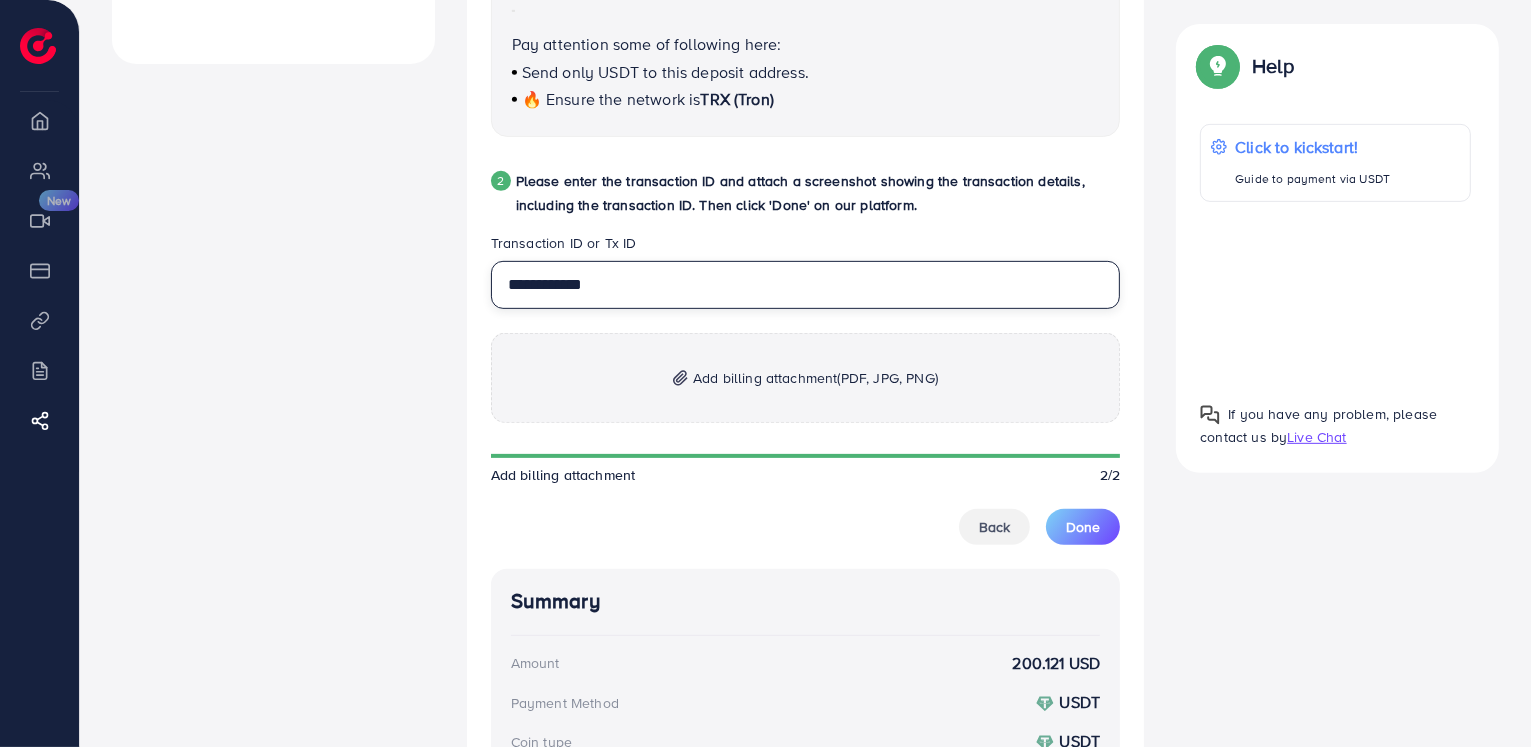 type on "**********" 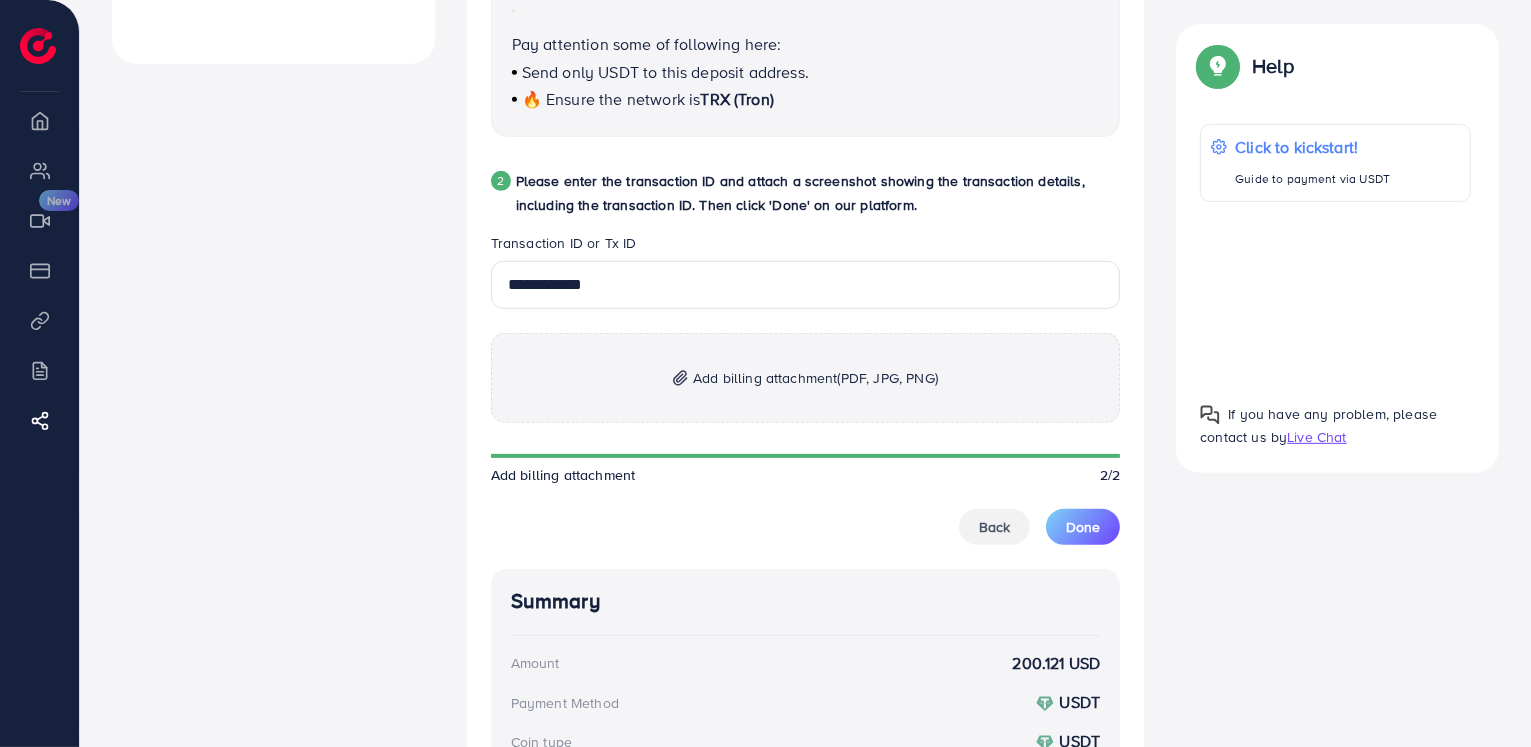 click on "Add billing attachment  (PDF, JPG, PNG)" at bounding box center [815, 378] 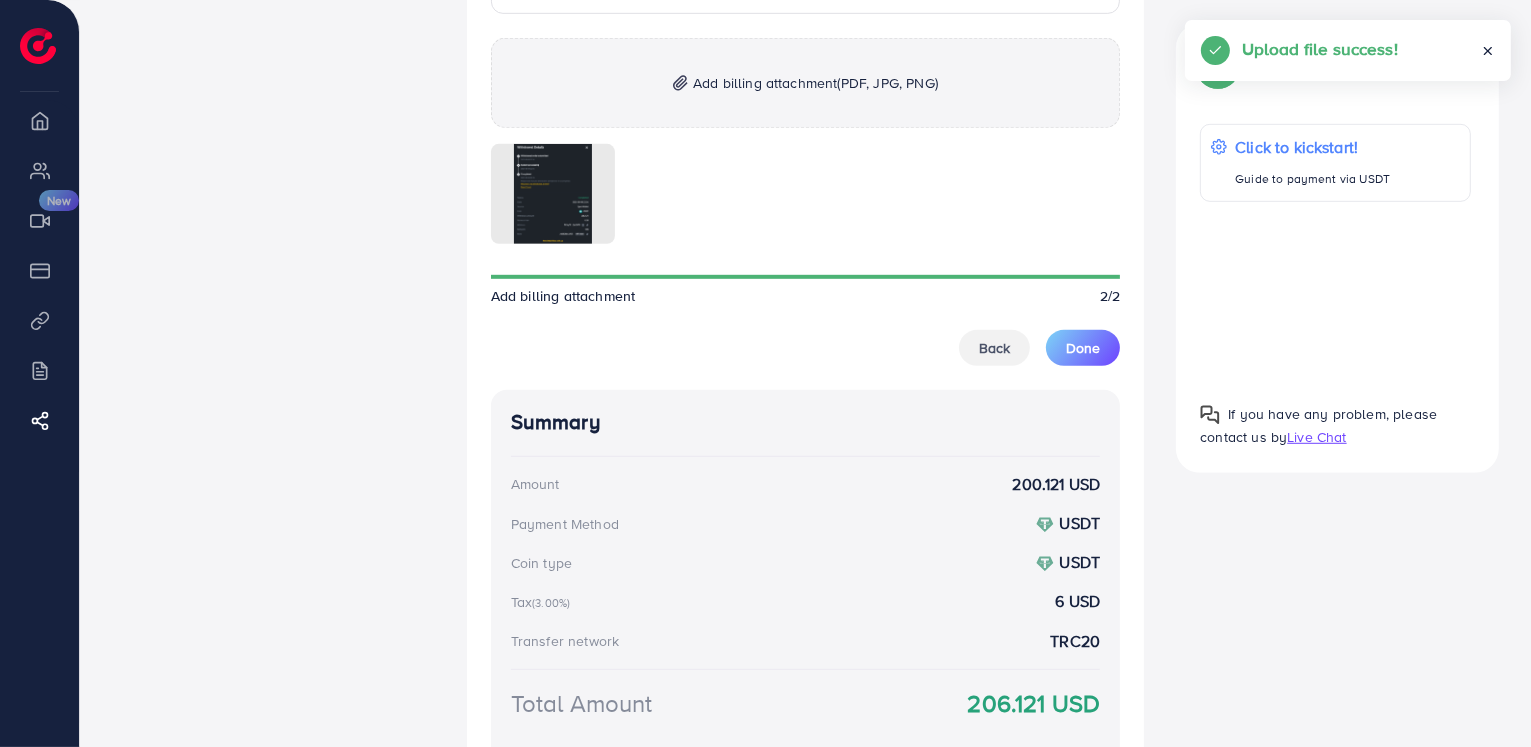 scroll, scrollTop: 1380, scrollLeft: 0, axis: vertical 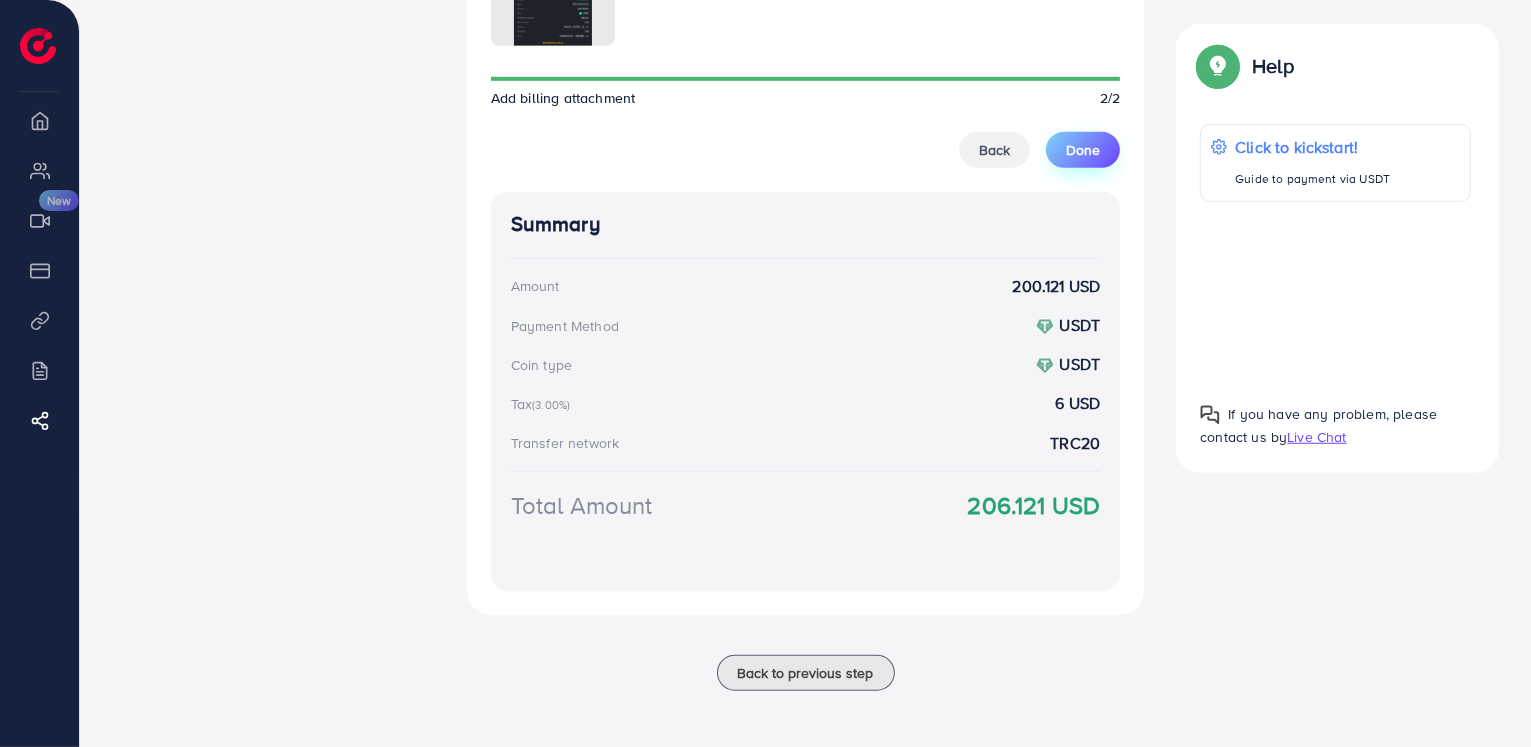 click on "Done" at bounding box center [1083, 150] 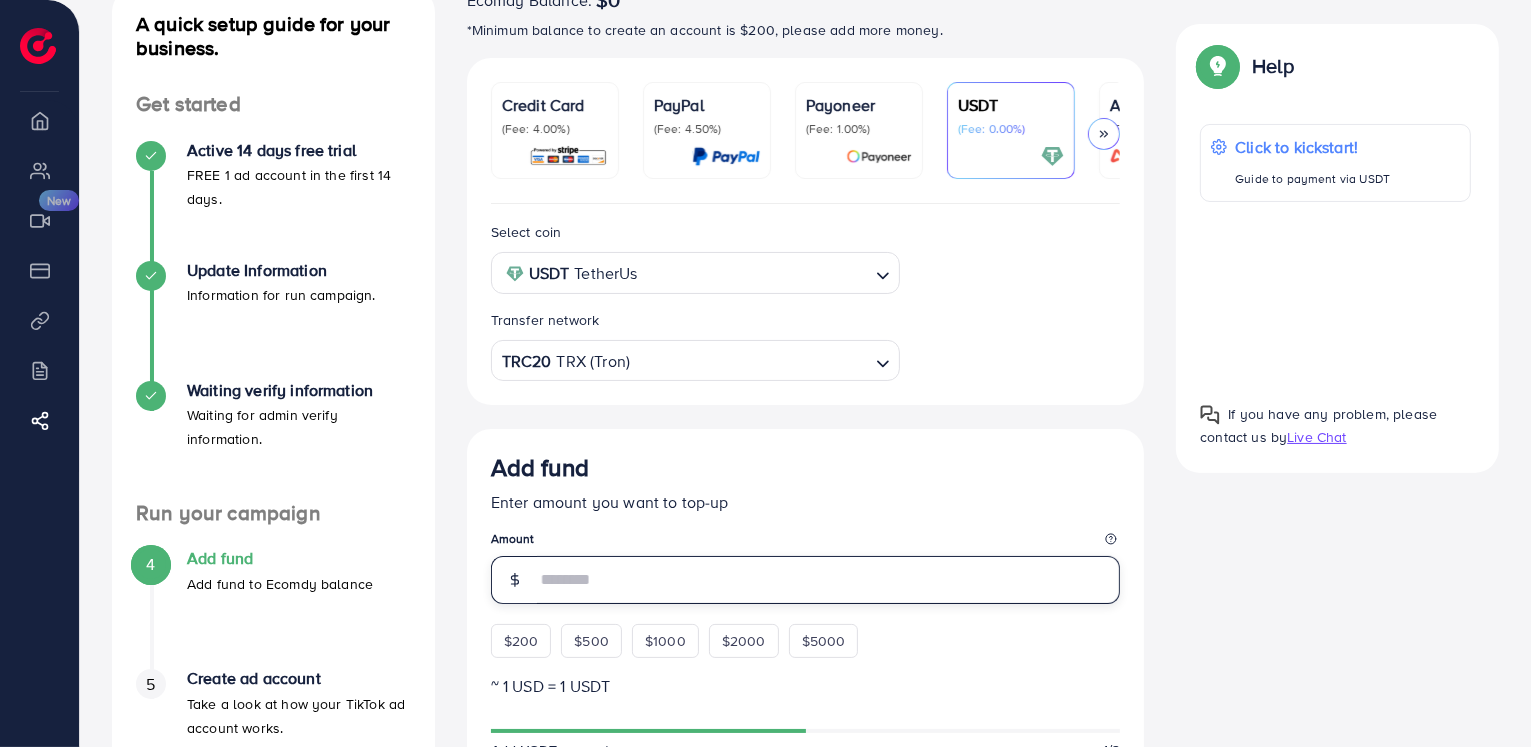 scroll, scrollTop: 0, scrollLeft: 0, axis: both 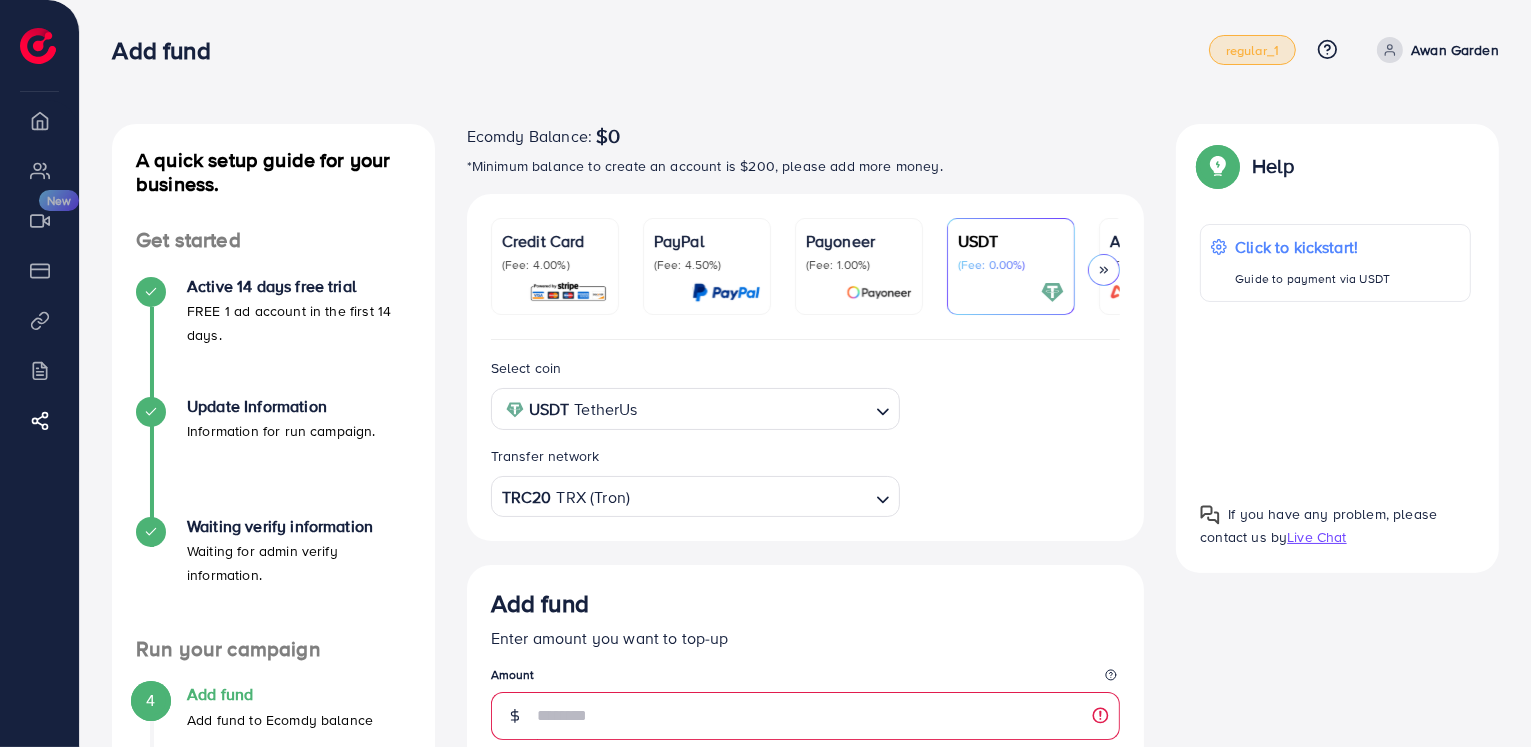 click on "regular_1" at bounding box center (1252, 50) 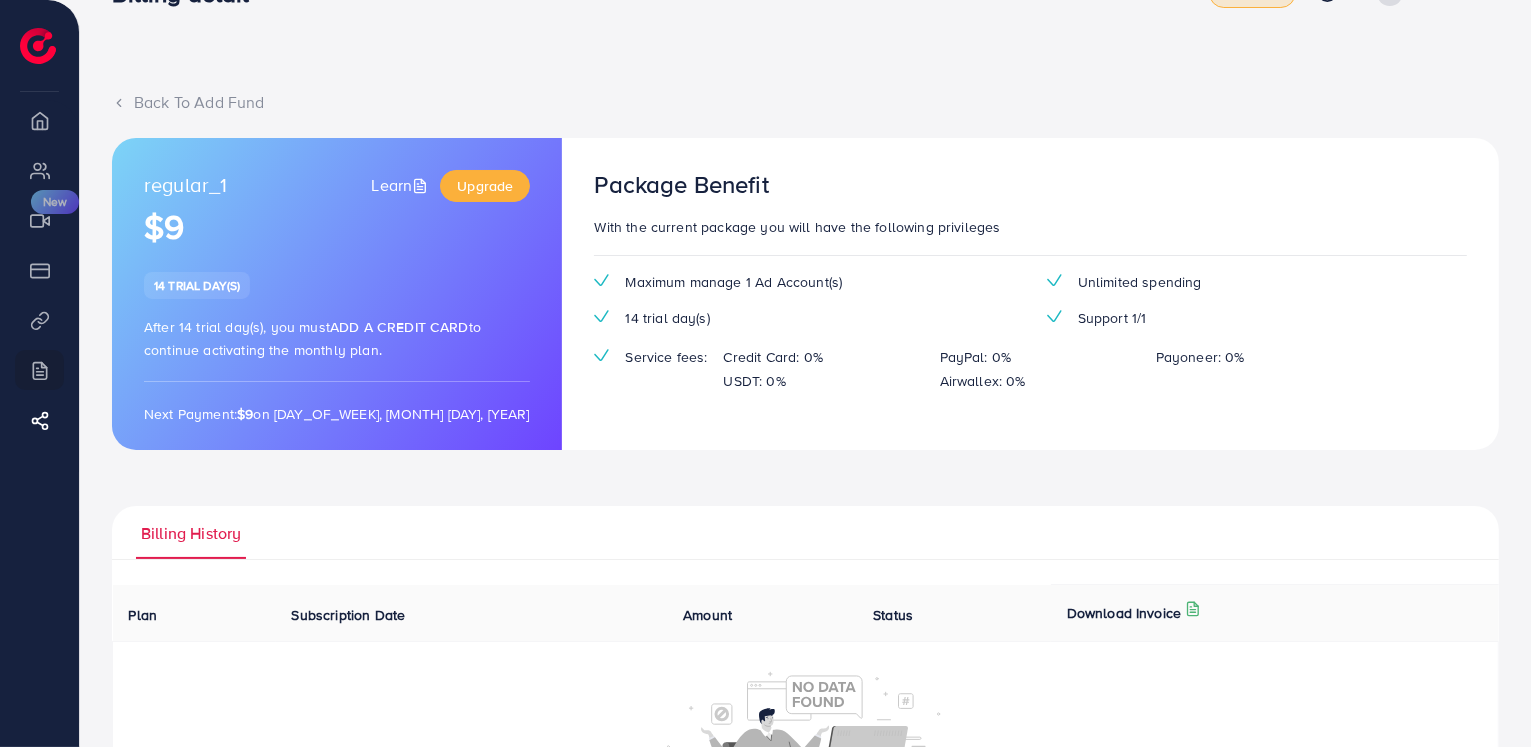 scroll, scrollTop: 0, scrollLeft: 0, axis: both 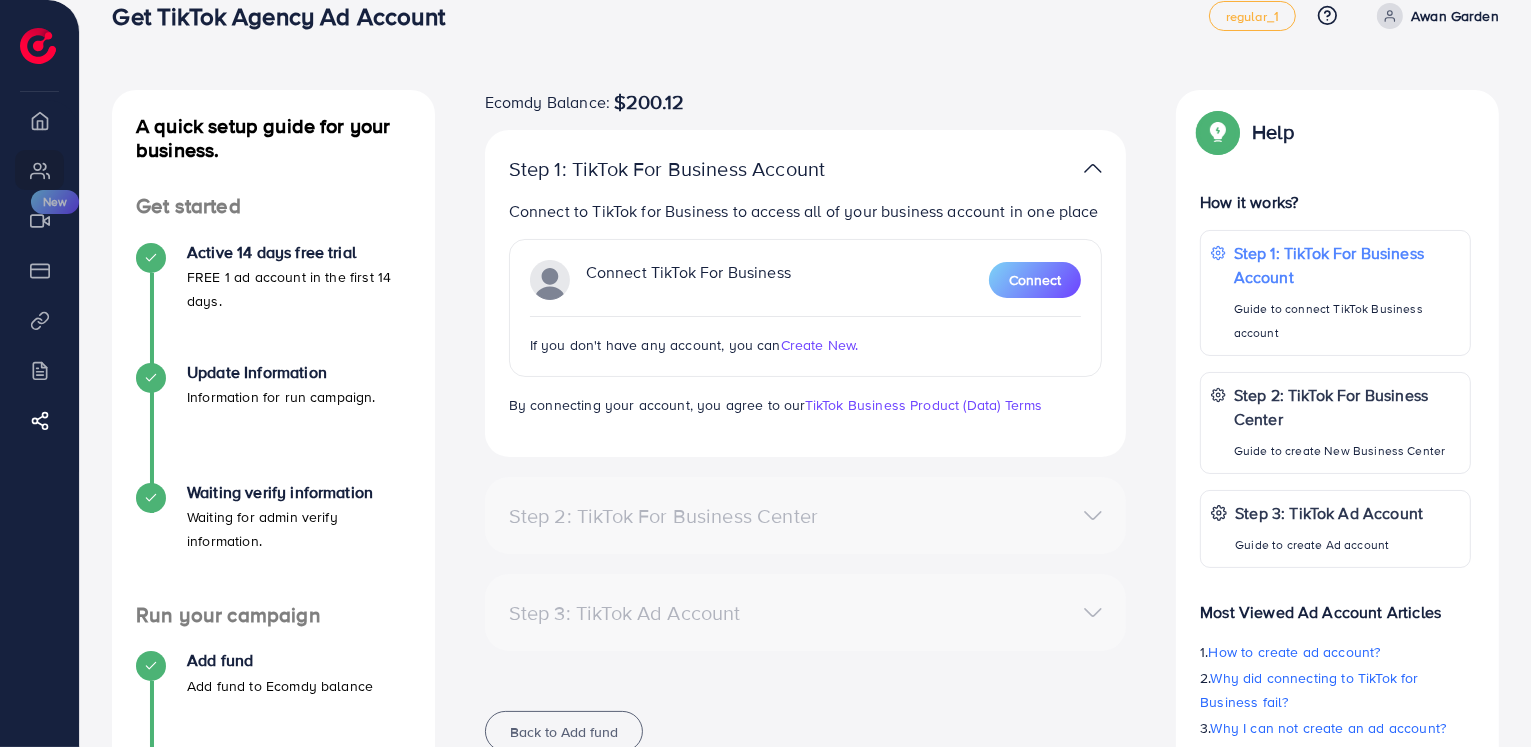 click on "Create New." at bounding box center (820, 345) 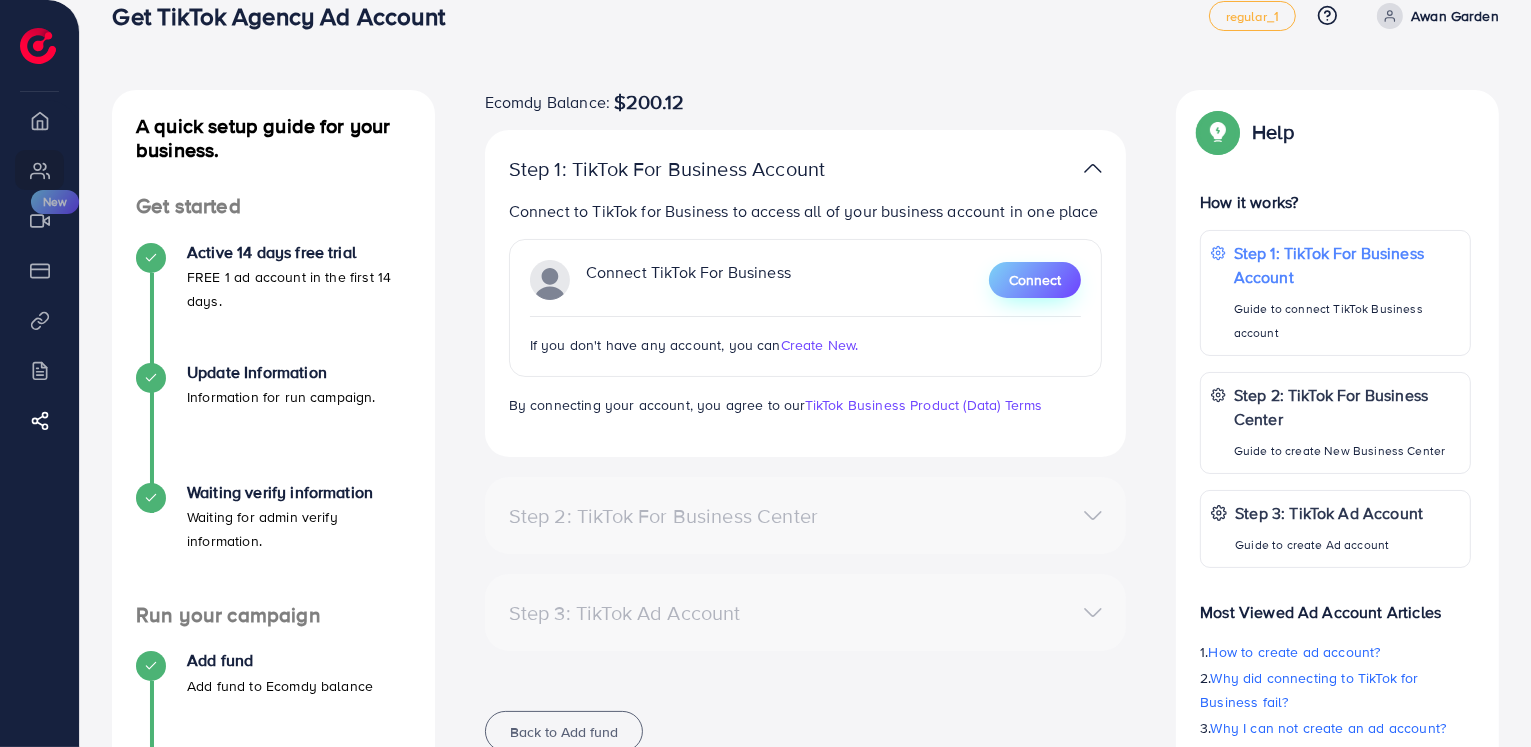 click on "Connect" at bounding box center (1035, 280) 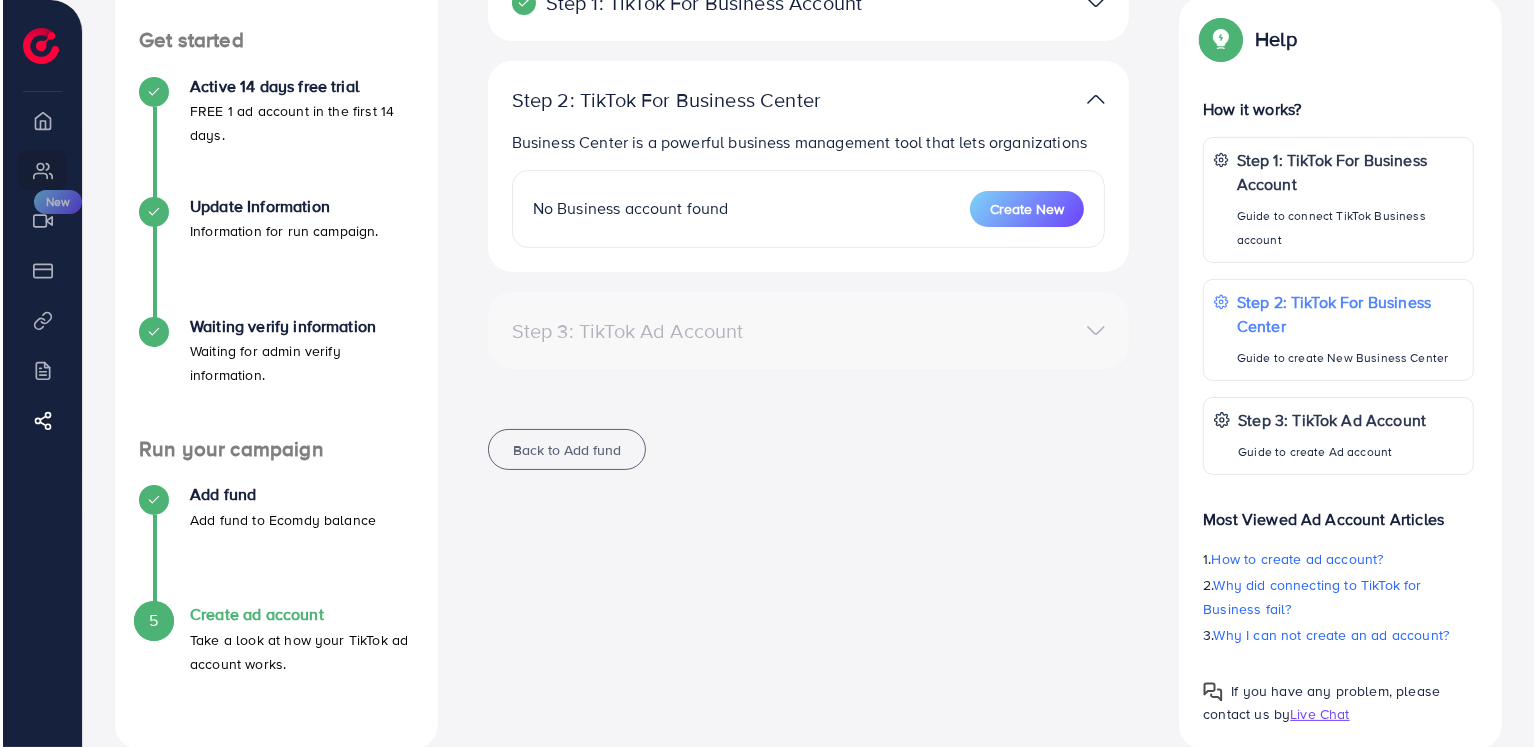 scroll, scrollTop: 200, scrollLeft: 0, axis: vertical 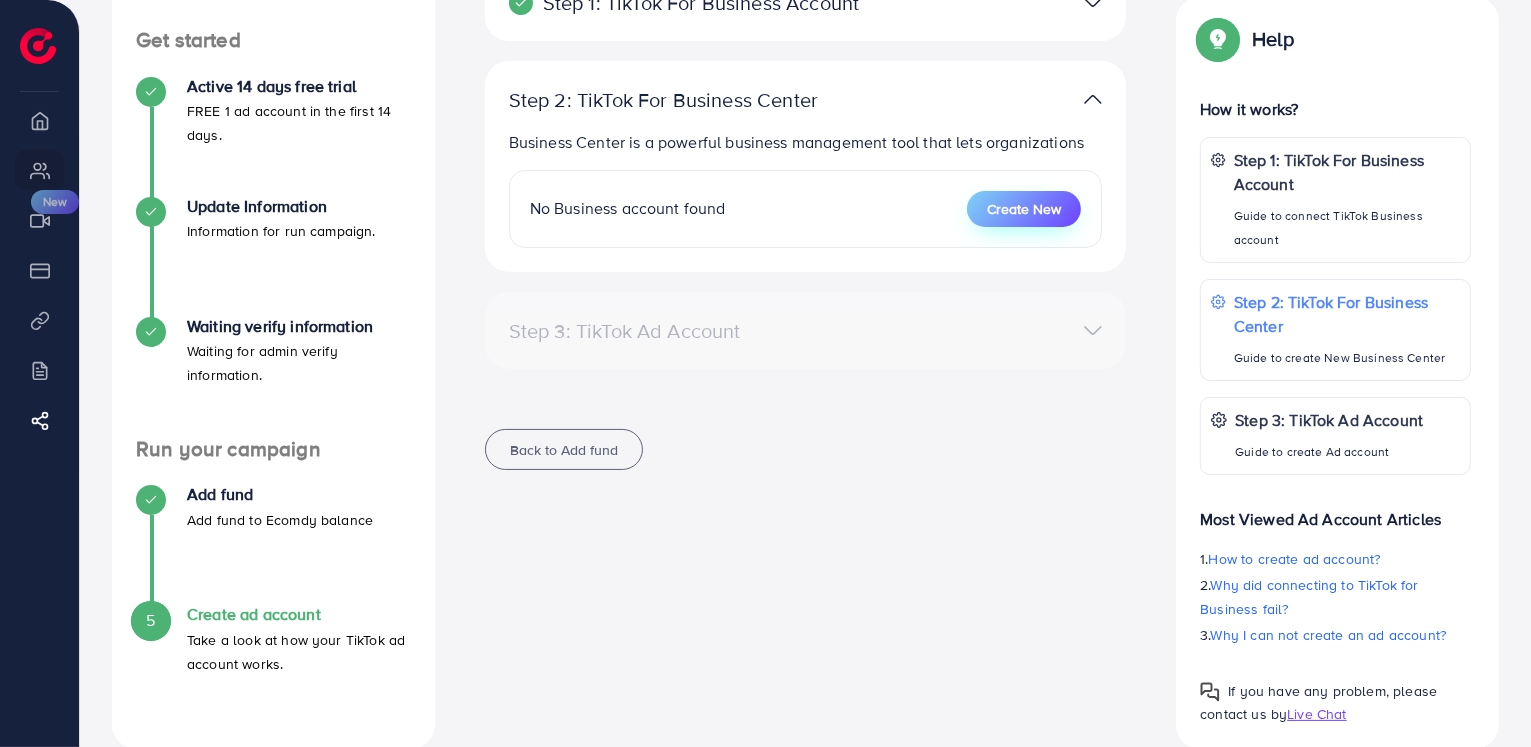 click on "Create New" at bounding box center (1024, 209) 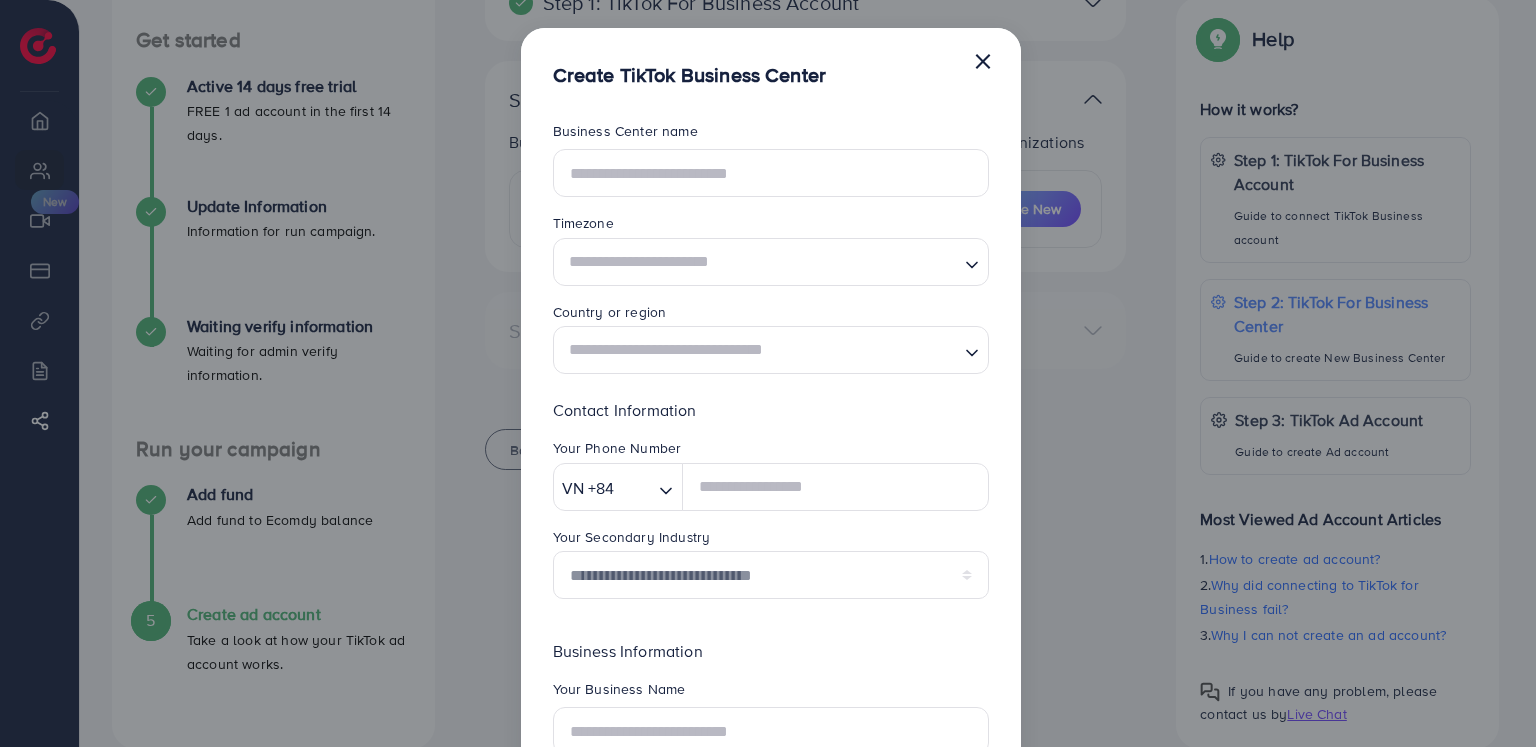 scroll, scrollTop: 0, scrollLeft: 0, axis: both 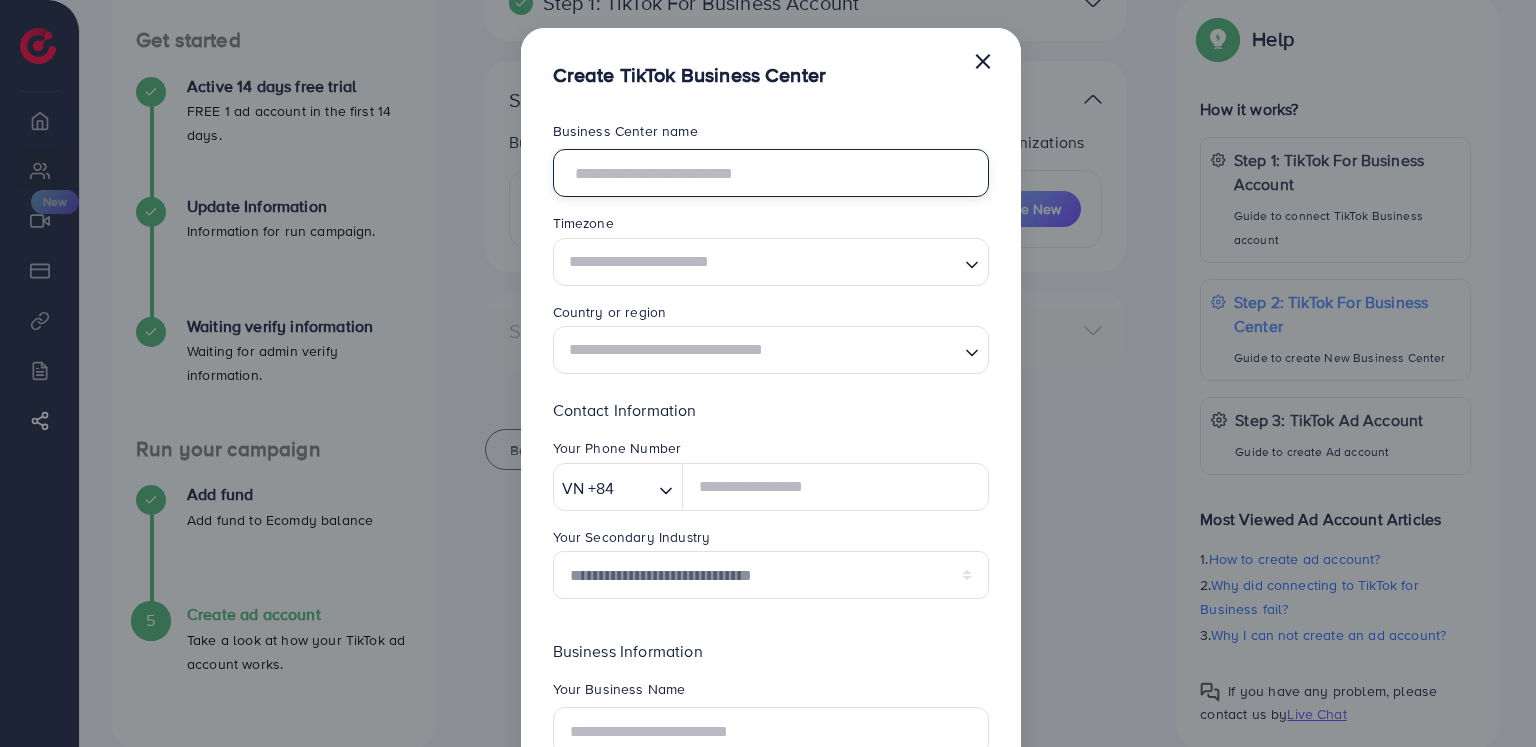 click at bounding box center [771, 173] 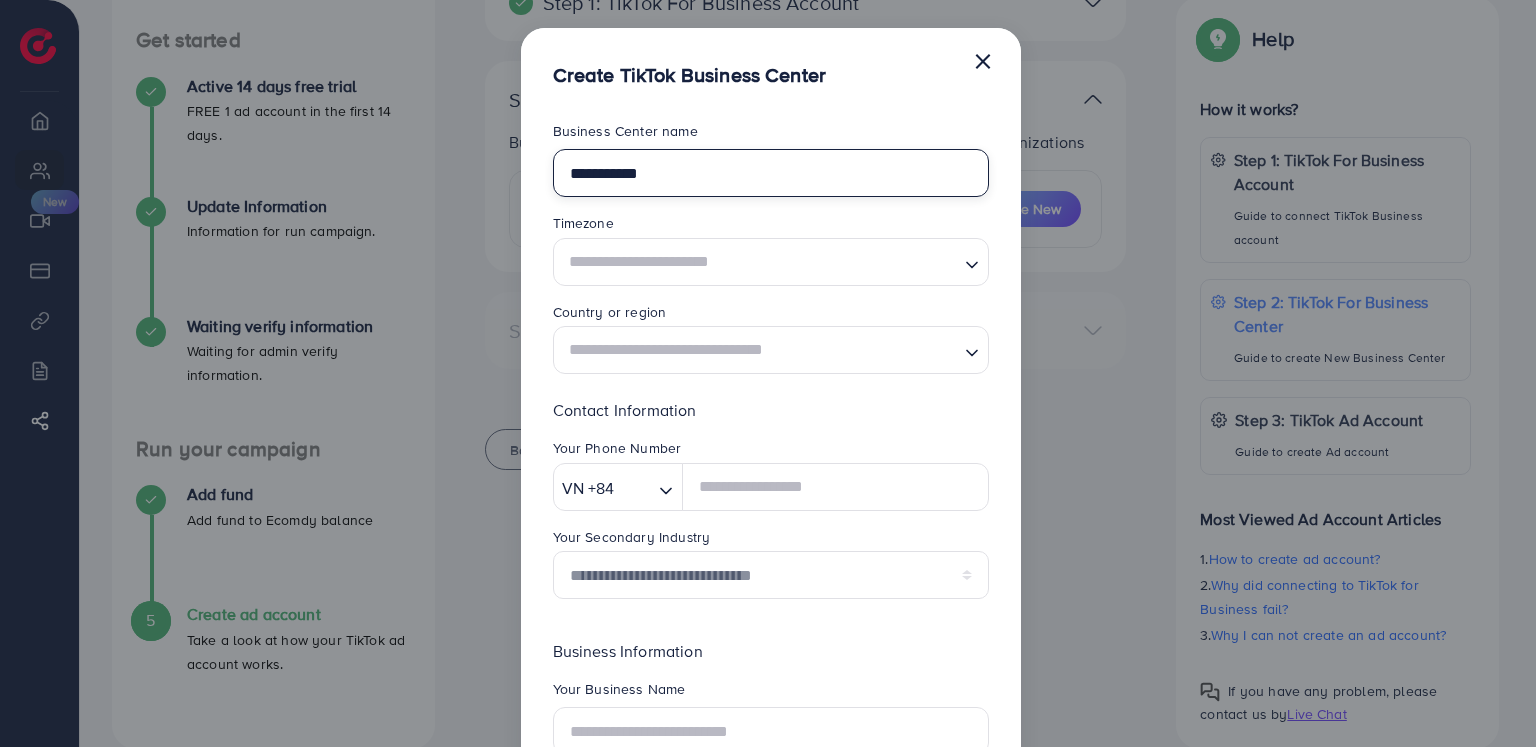 click on "**********" at bounding box center [771, 173] 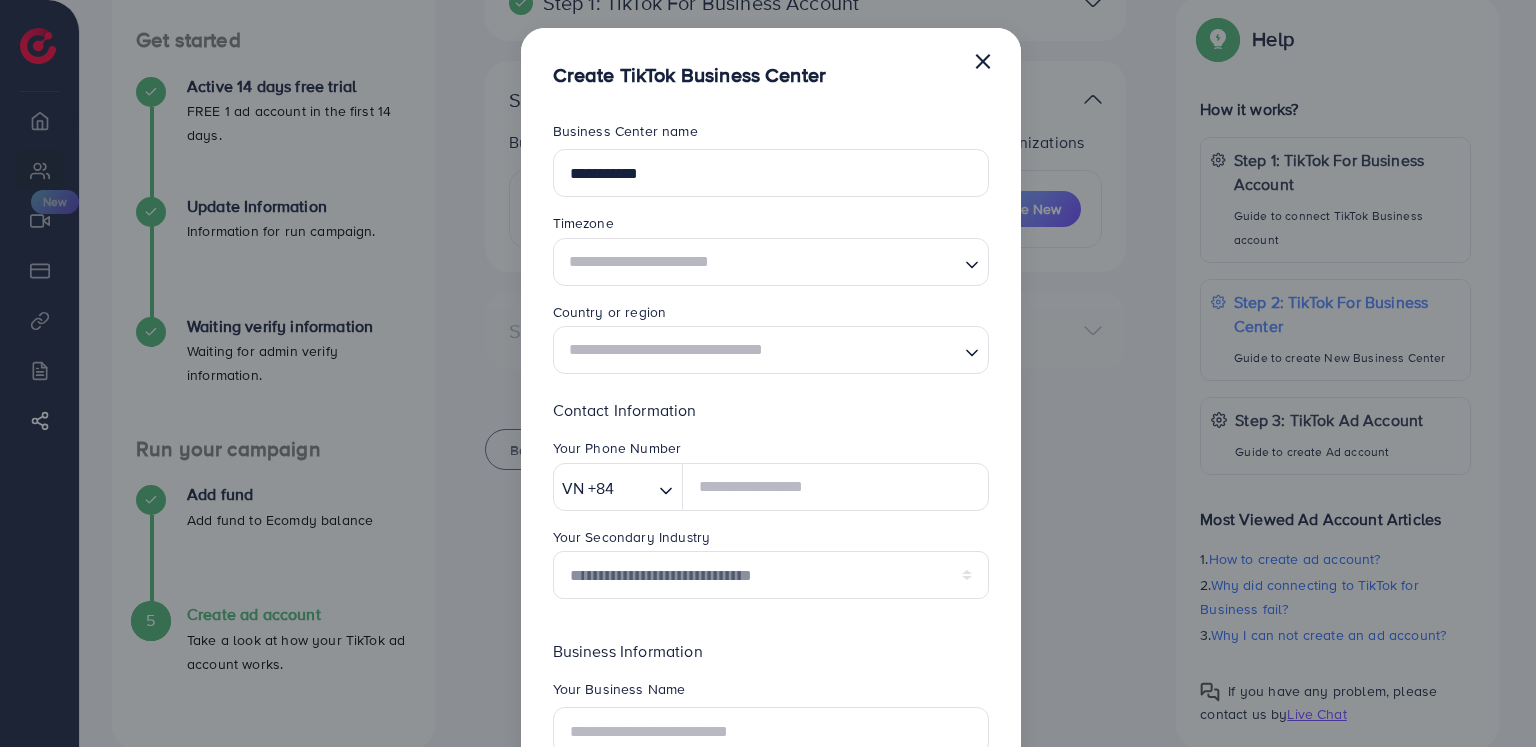 click on "Business Center name" at bounding box center (771, 135) 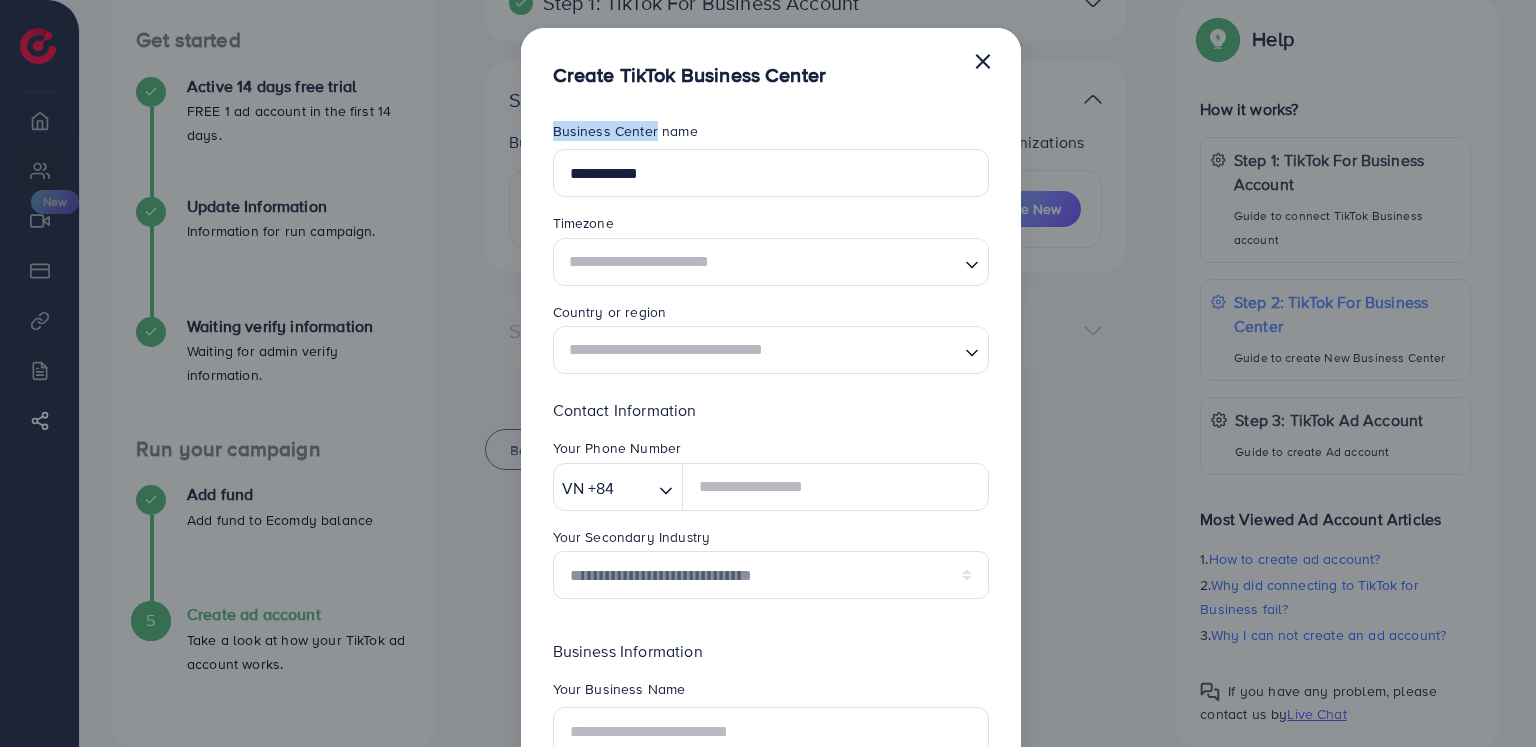 drag, startPoint x: 566, startPoint y: 136, endPoint x: 639, endPoint y: 133, distance: 73.061615 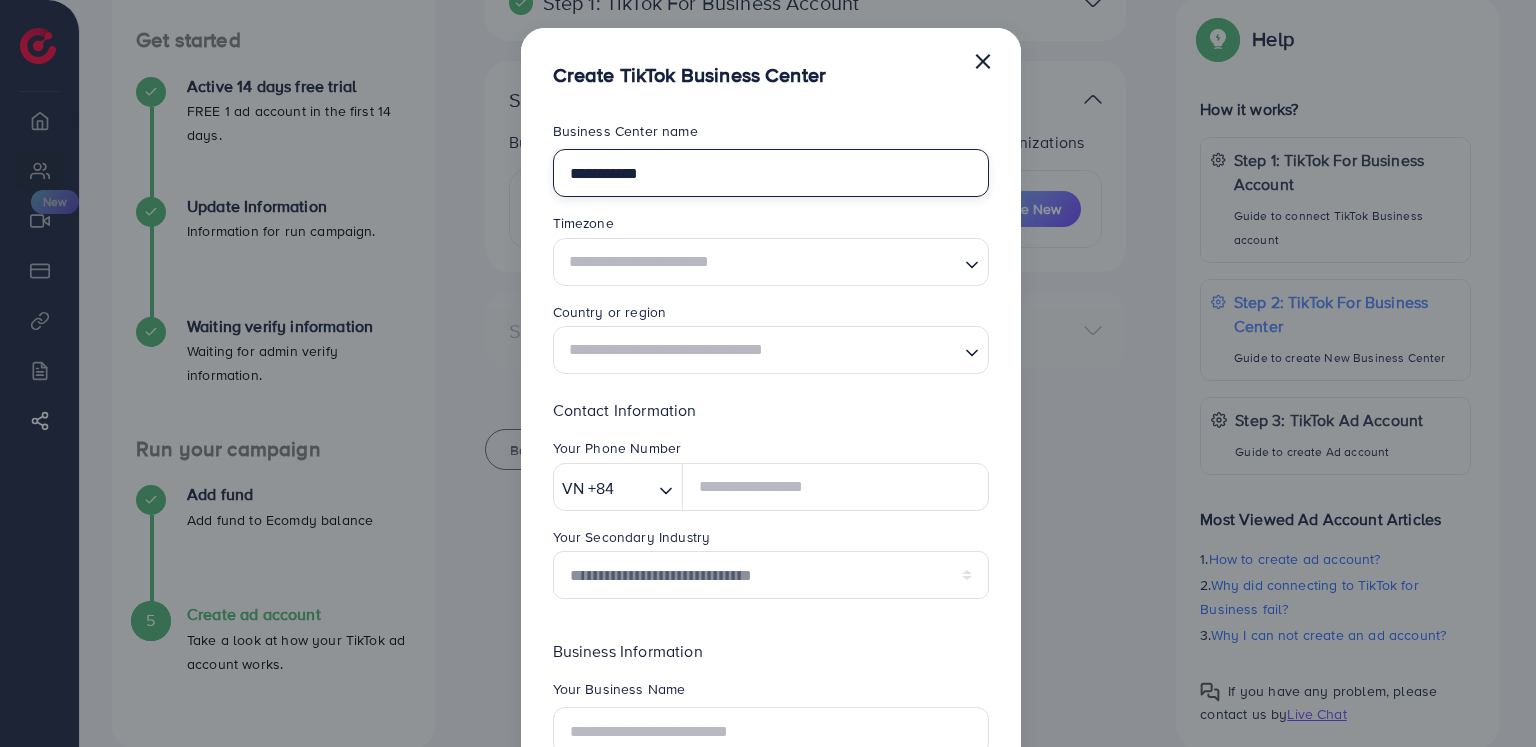 click on "**********" at bounding box center [771, 173] 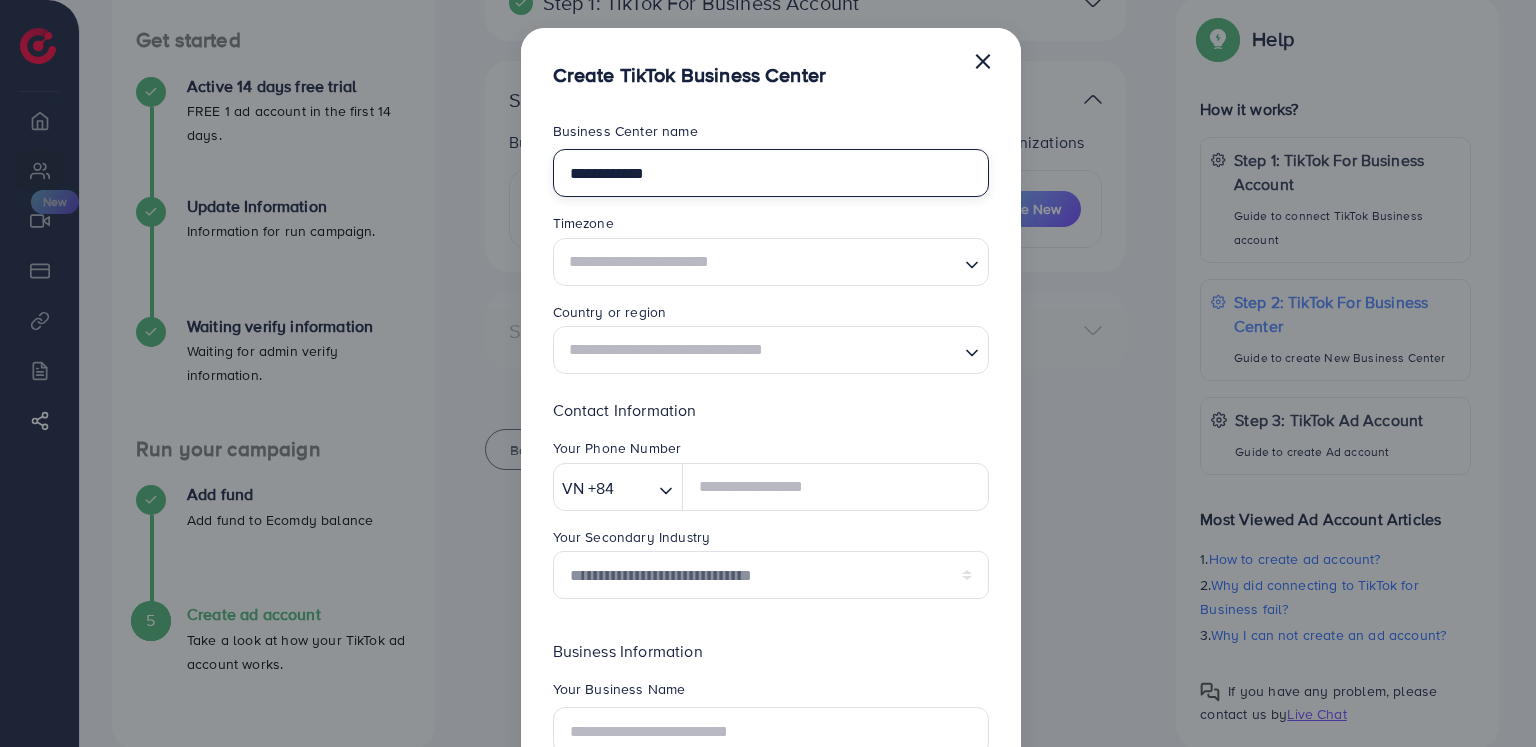 paste on "*******" 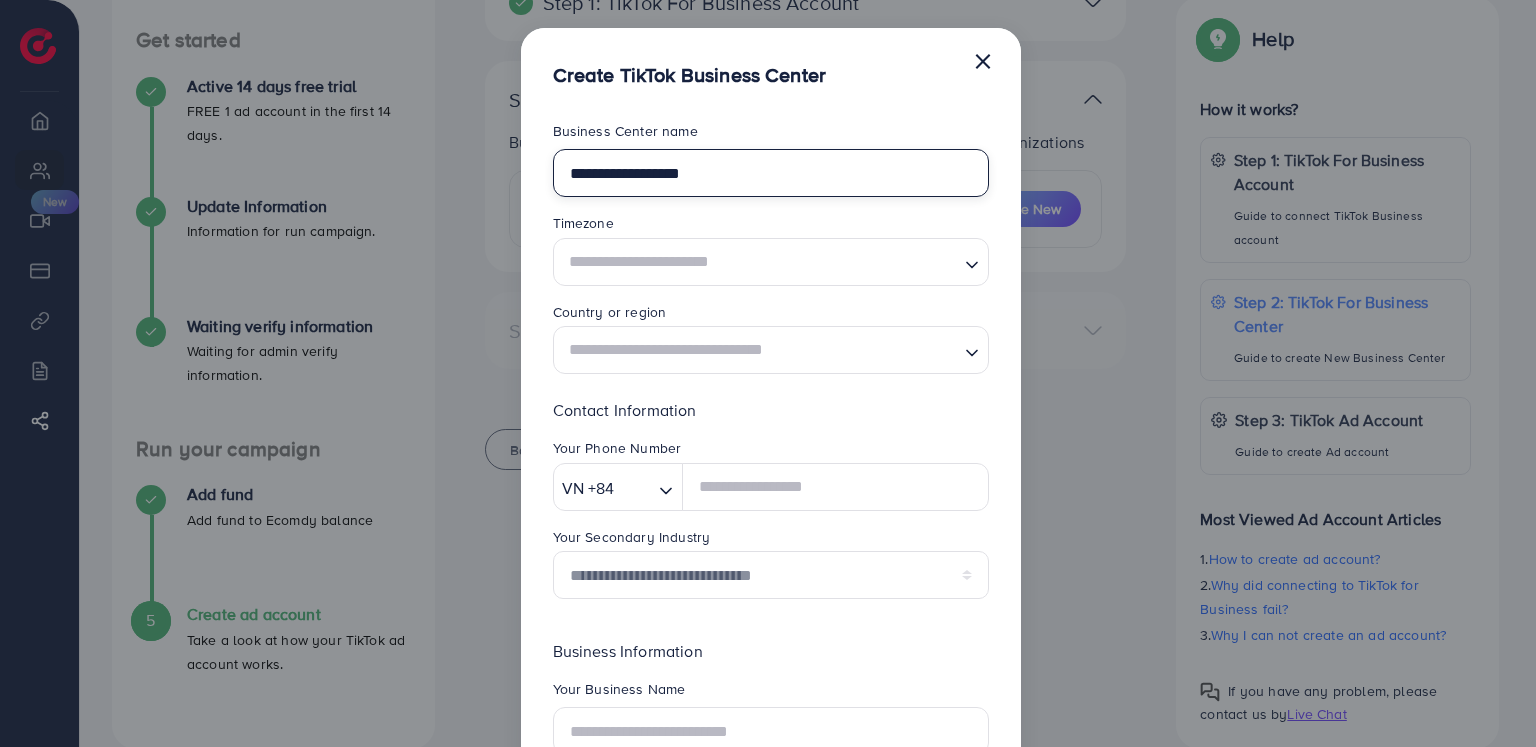 click on "**********" at bounding box center [771, 173] 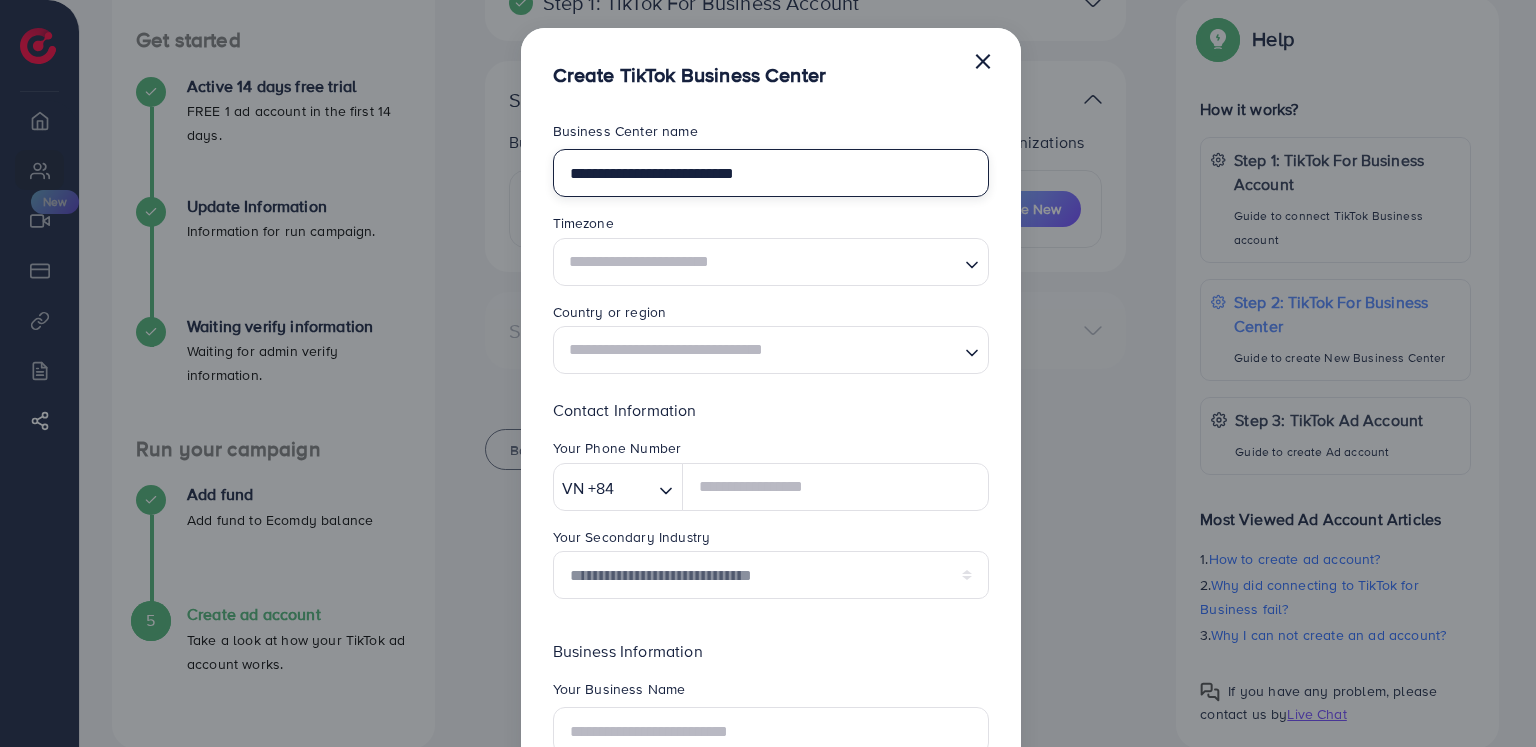 type on "**********" 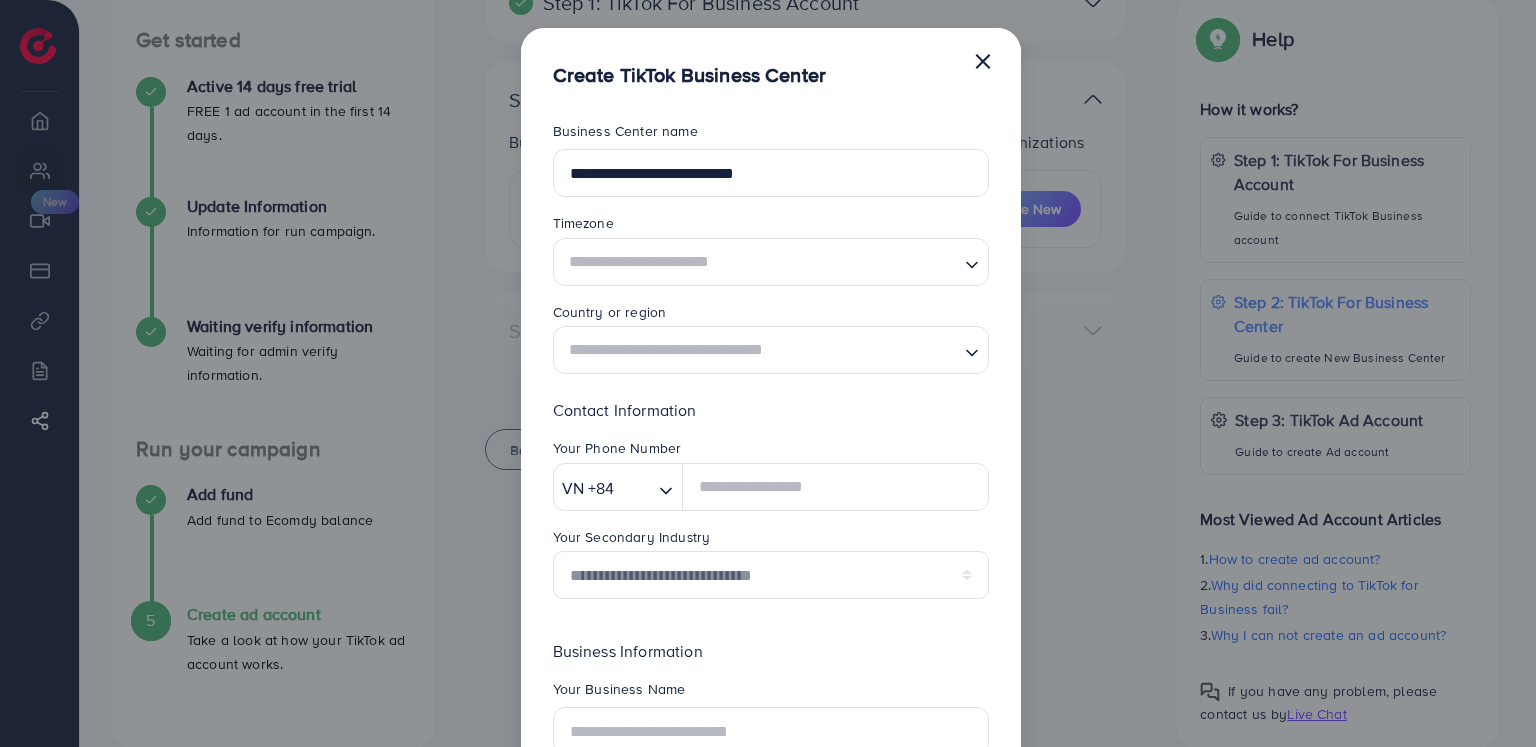 click at bounding box center [759, 261] 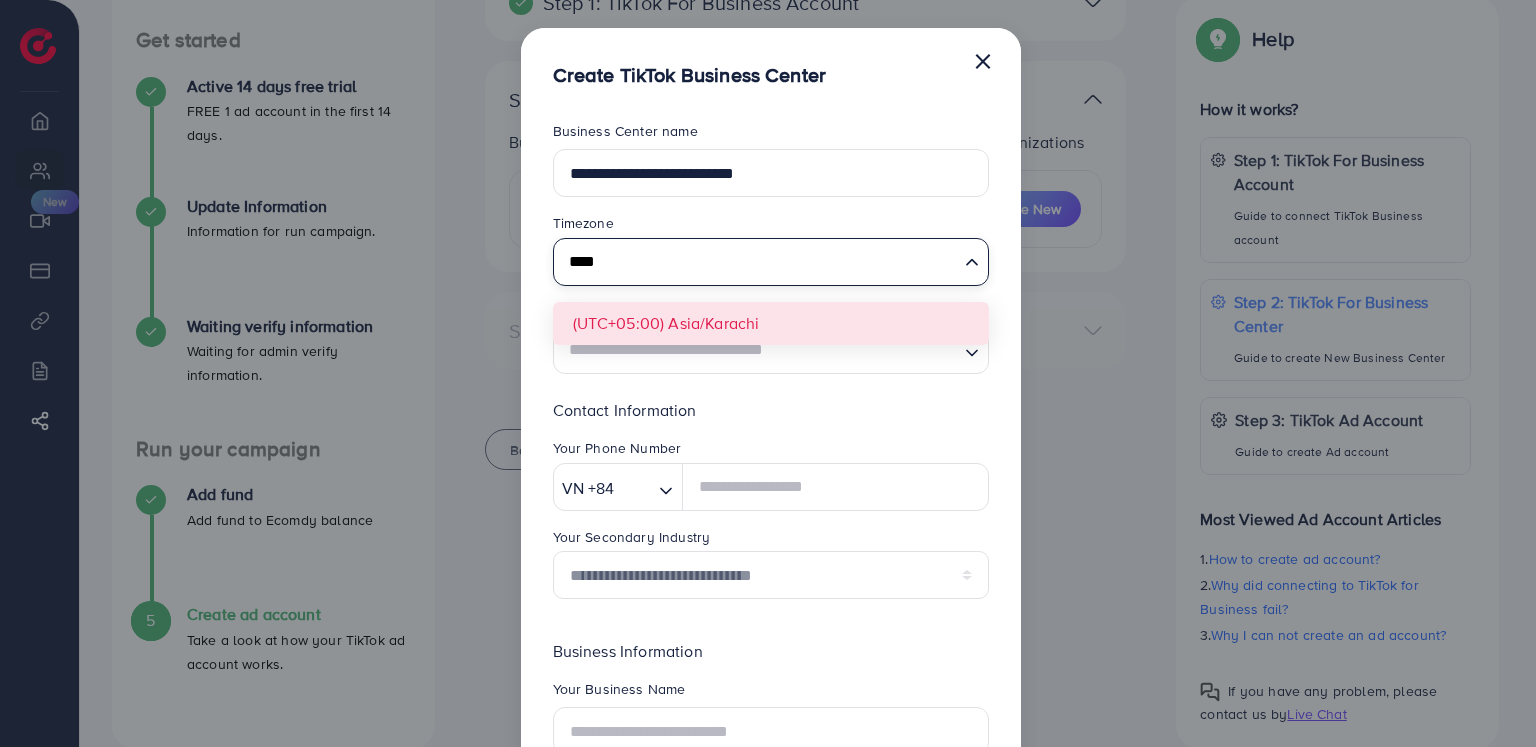 type on "****" 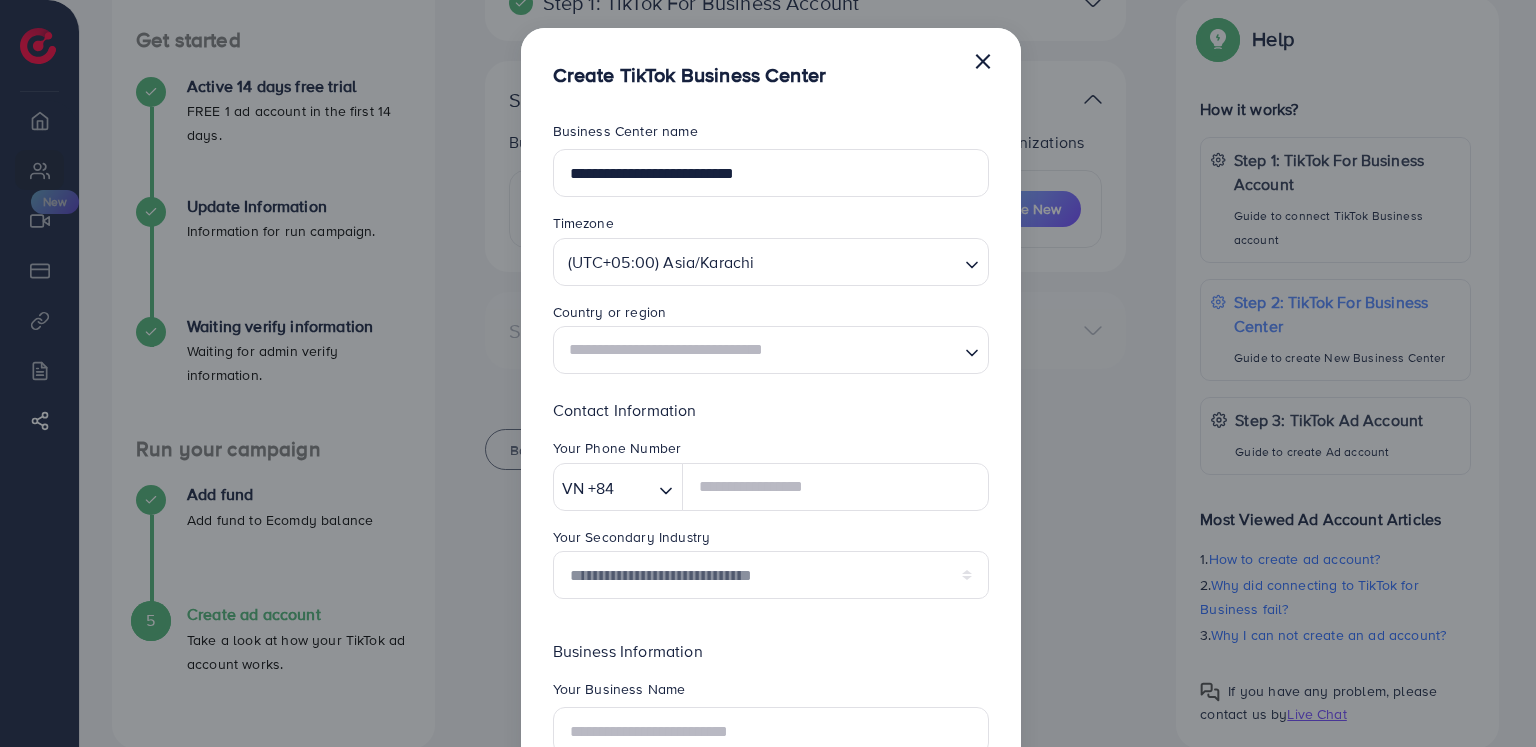 click at bounding box center [759, 350] 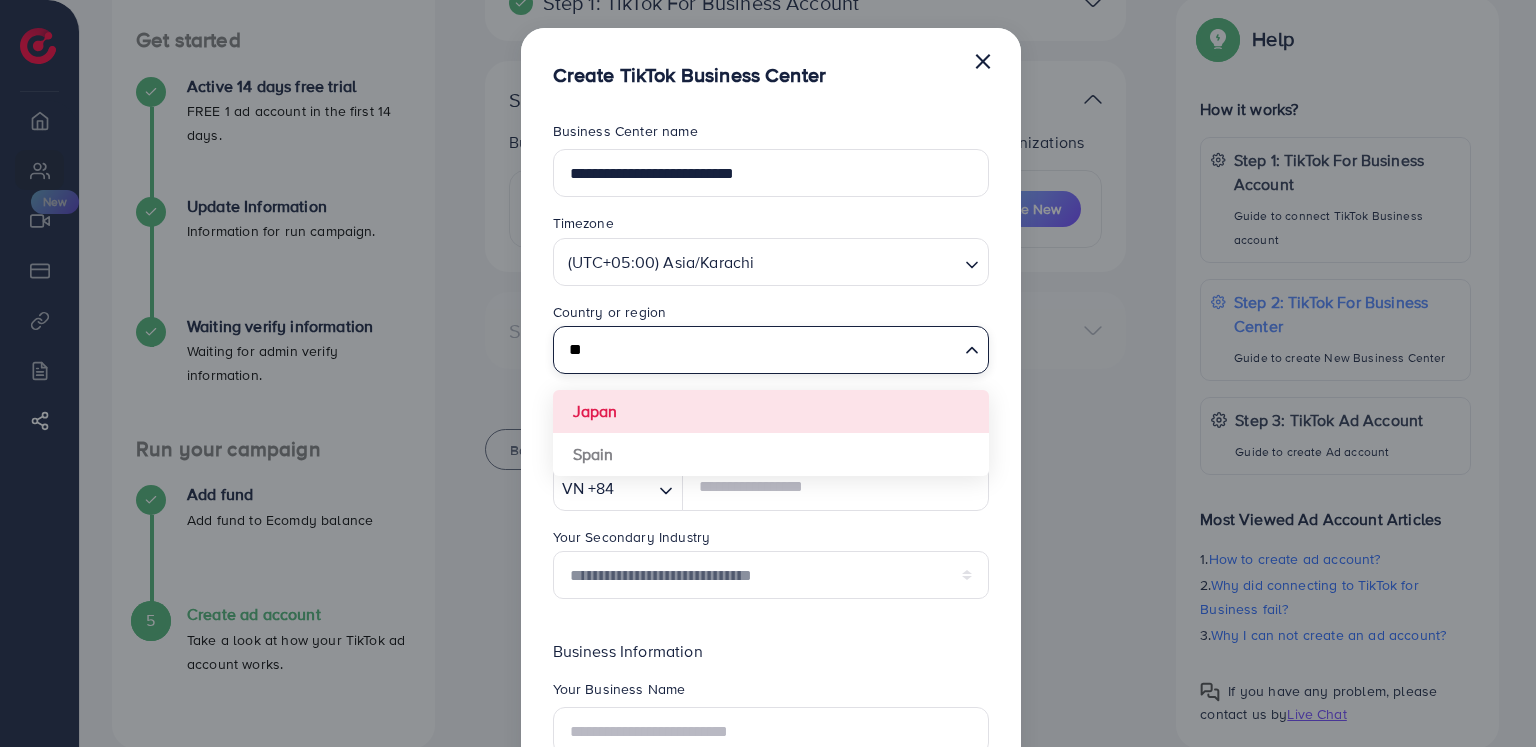 type on "**" 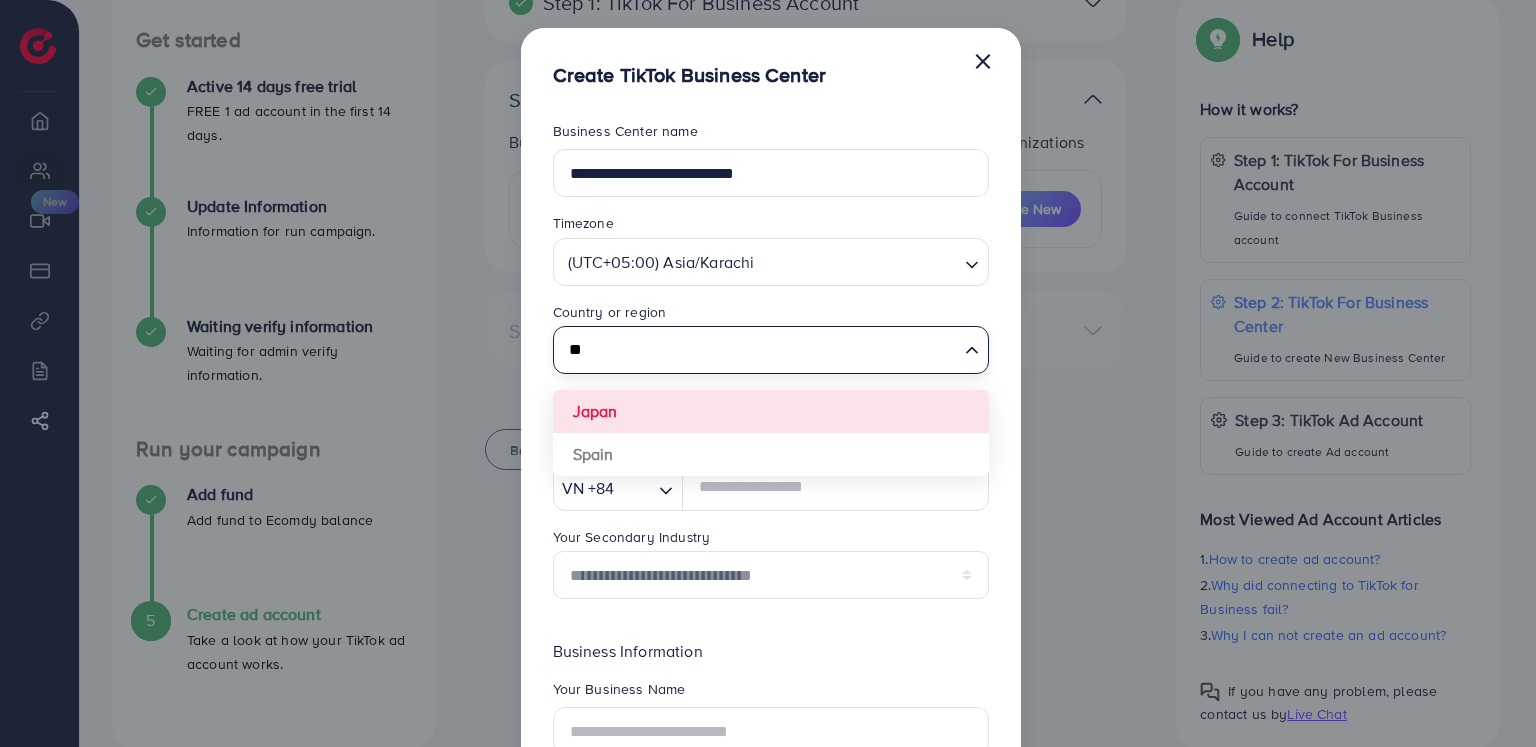 click on "Country or region" at bounding box center (771, 314) 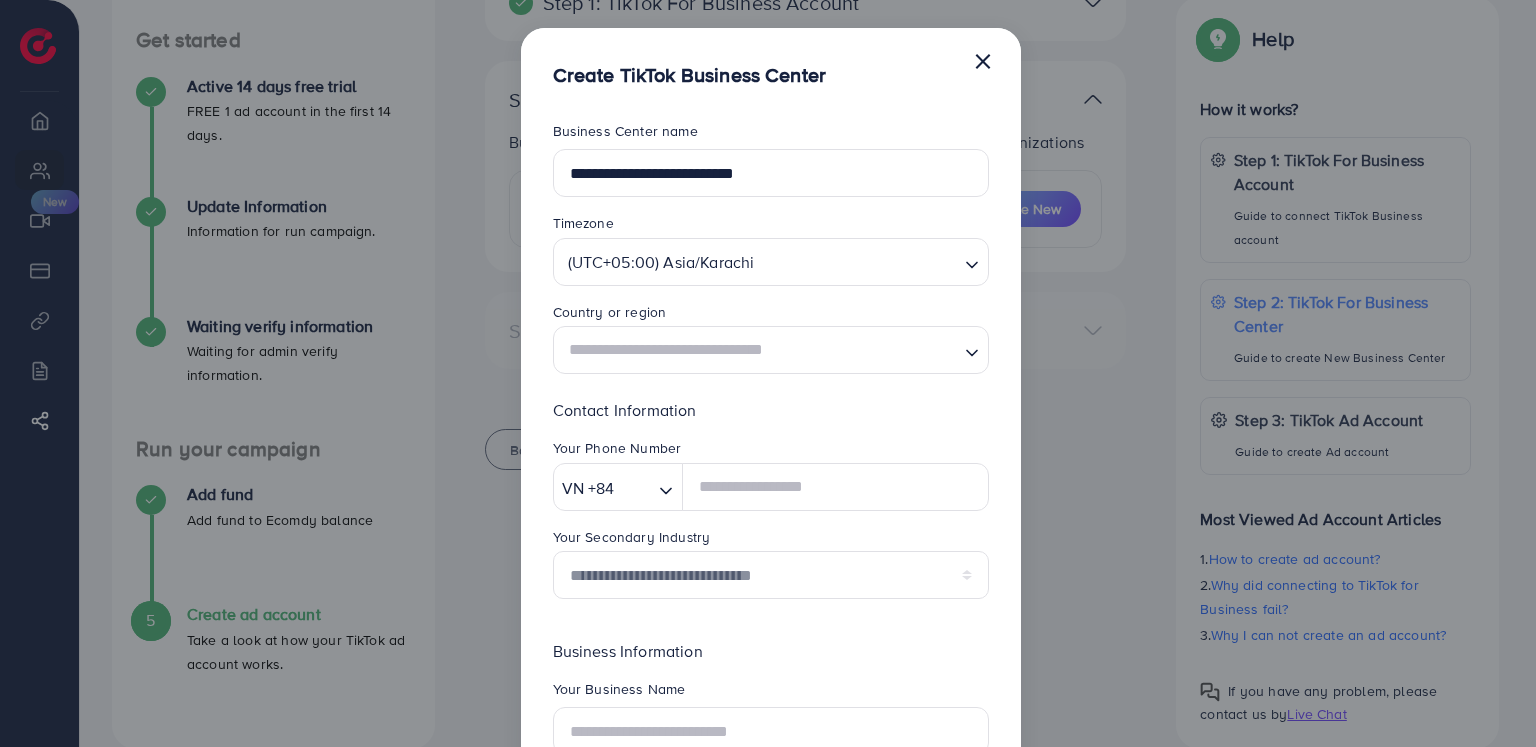 click at bounding box center (759, 350) 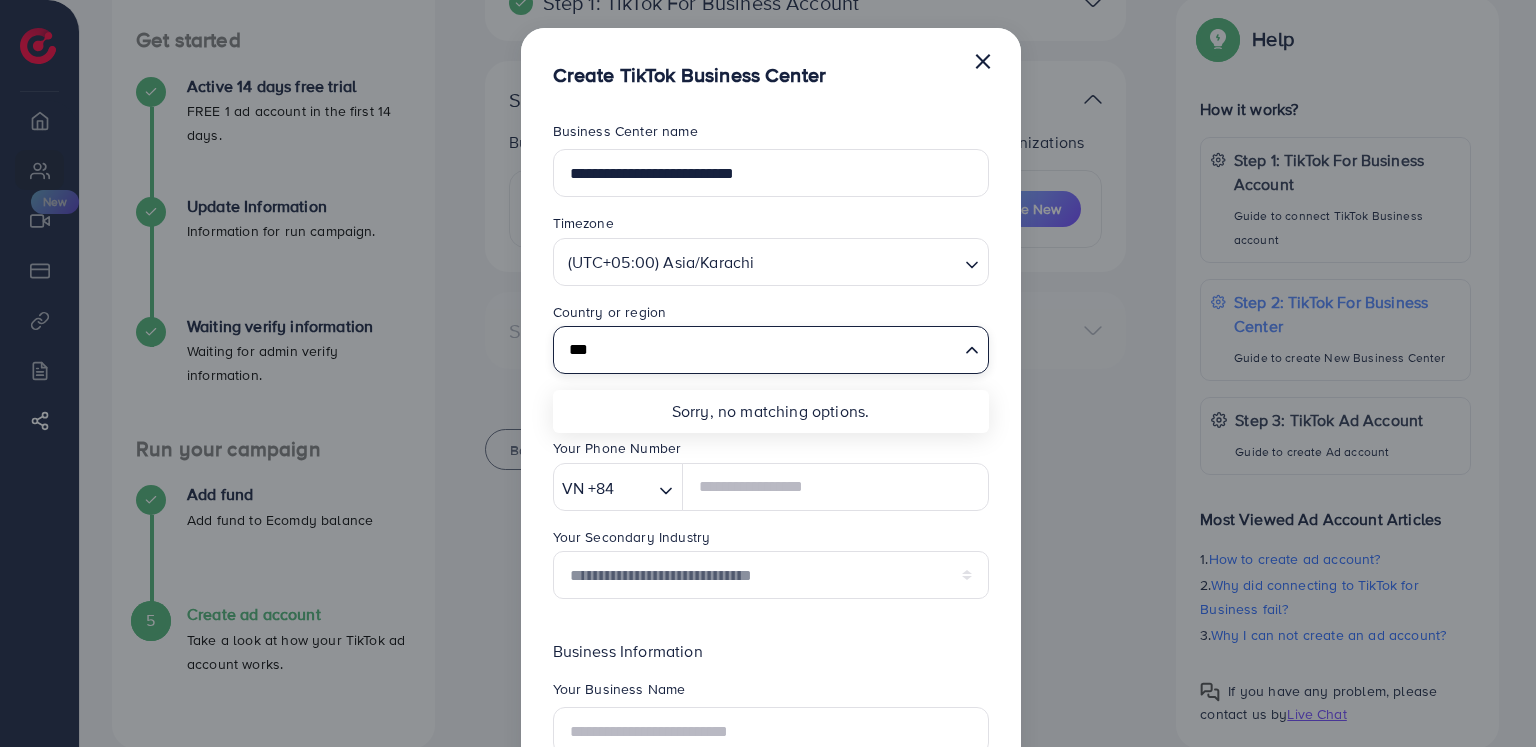 type on "***" 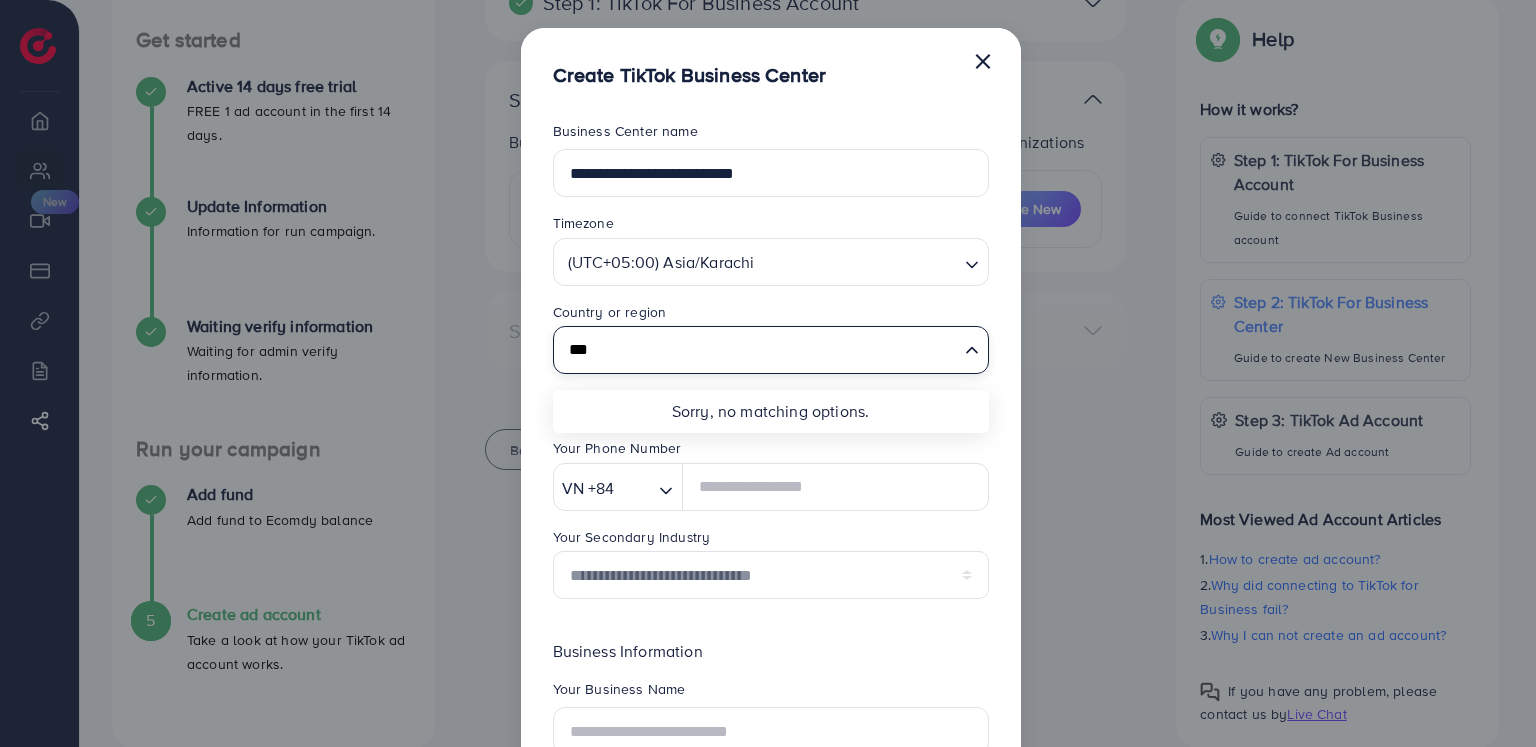 click on "Country or region" at bounding box center [771, 314] 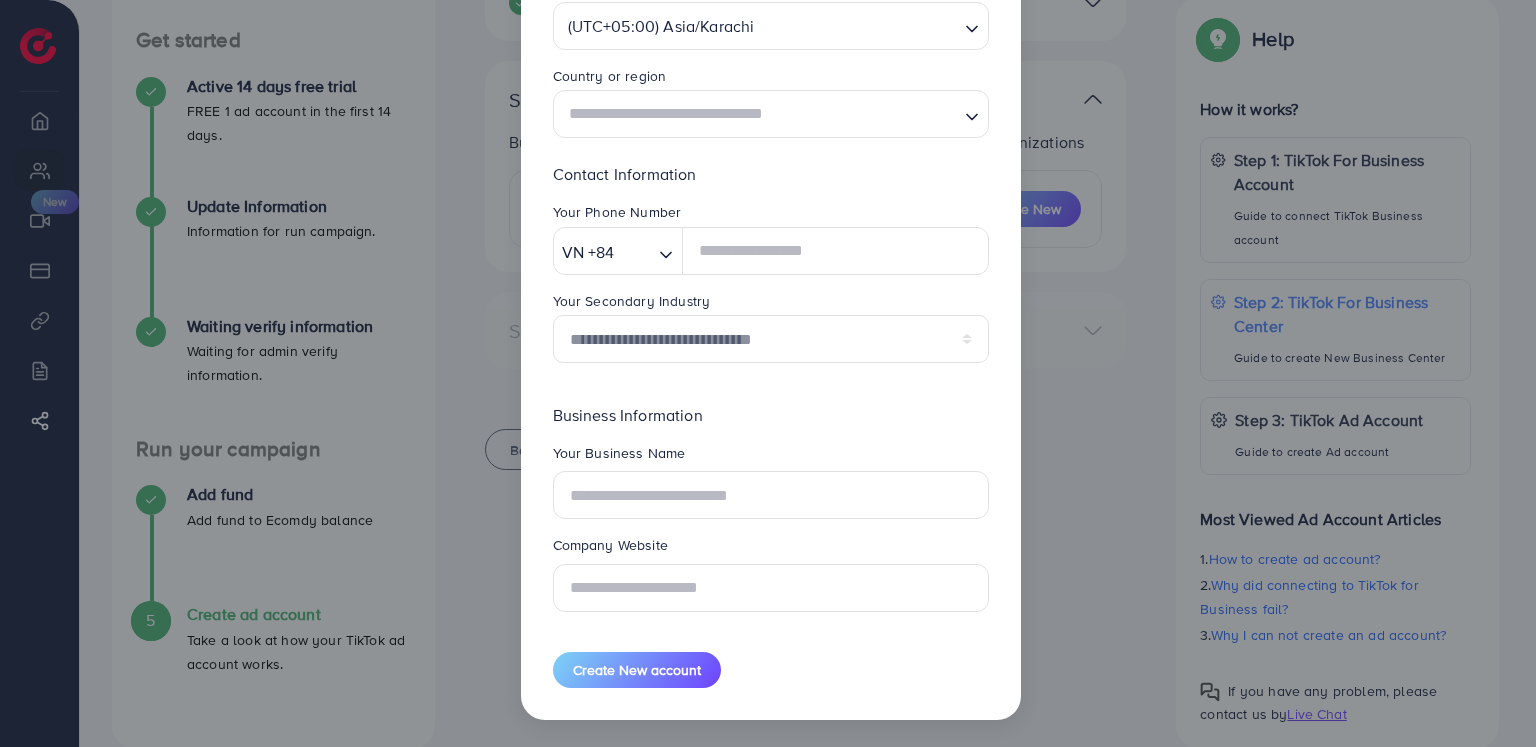 scroll, scrollTop: 136, scrollLeft: 0, axis: vertical 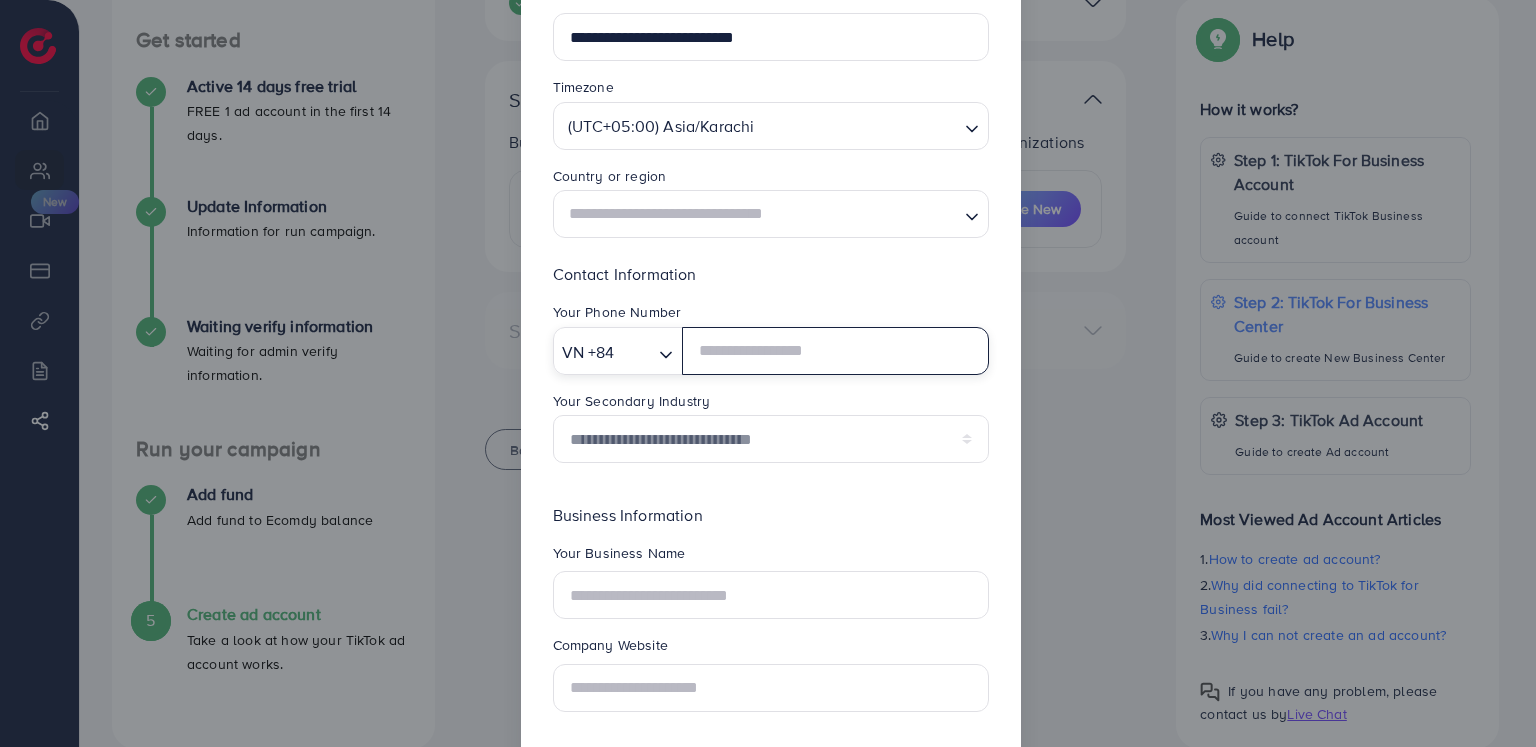 click 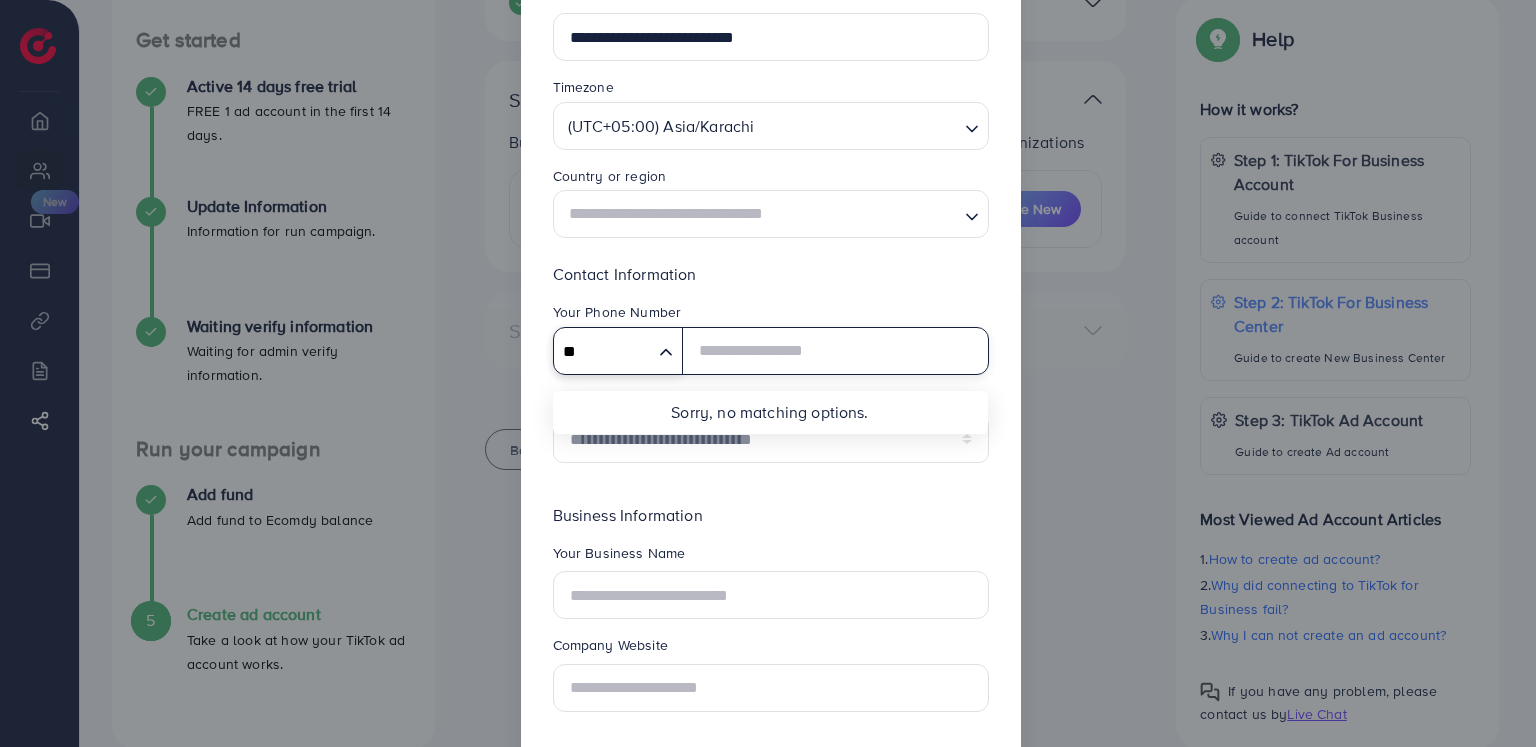 type on "*" 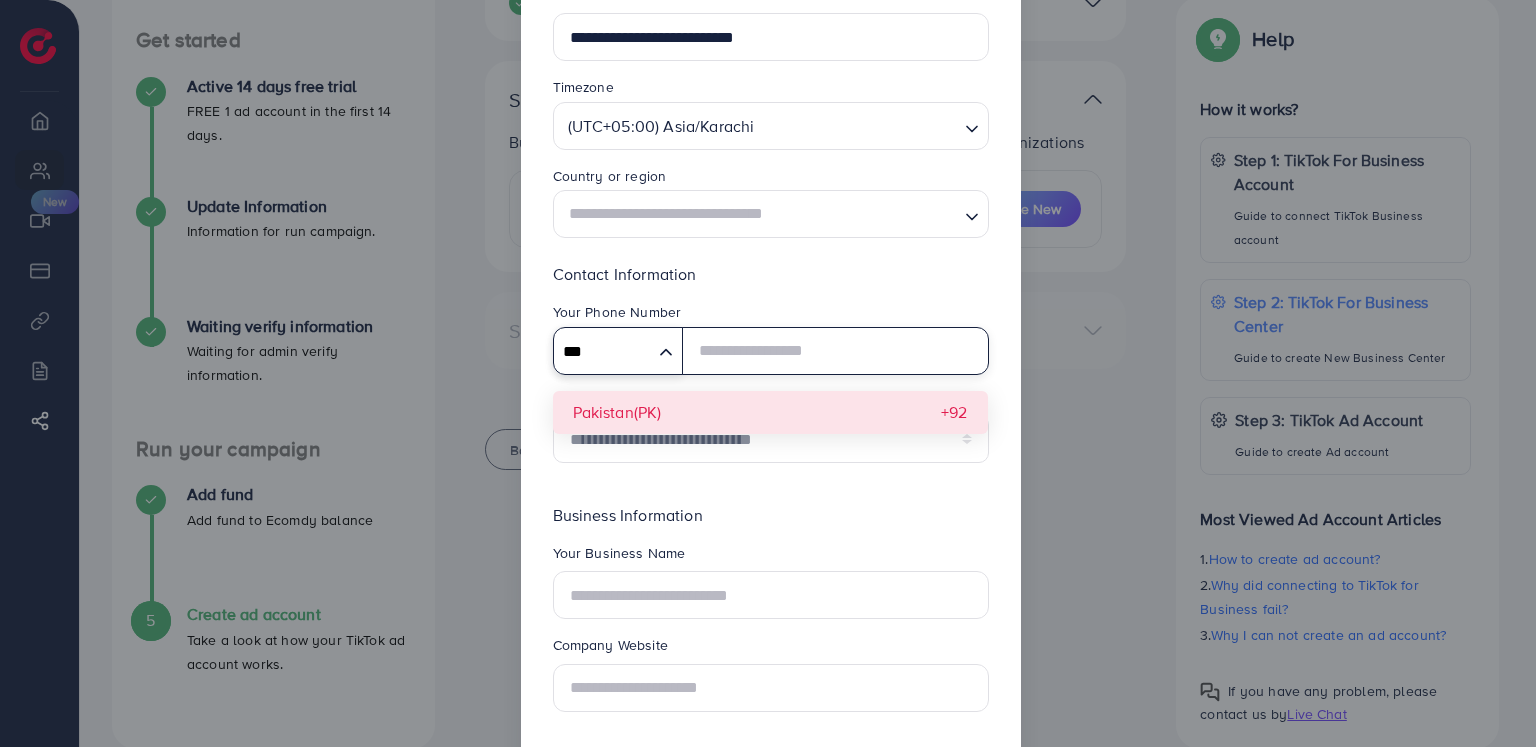 type on "***" 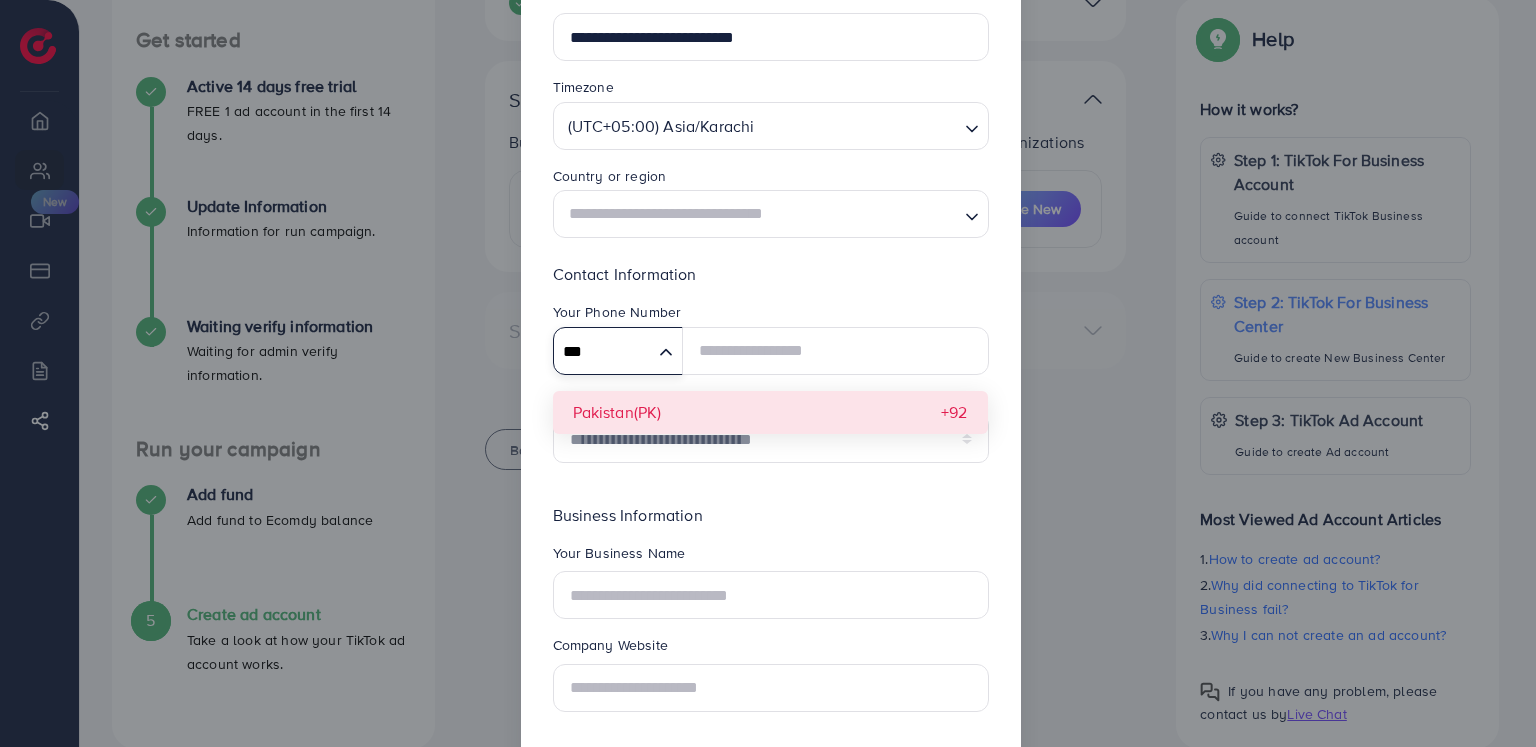 click on "**********" at bounding box center (771, 370) 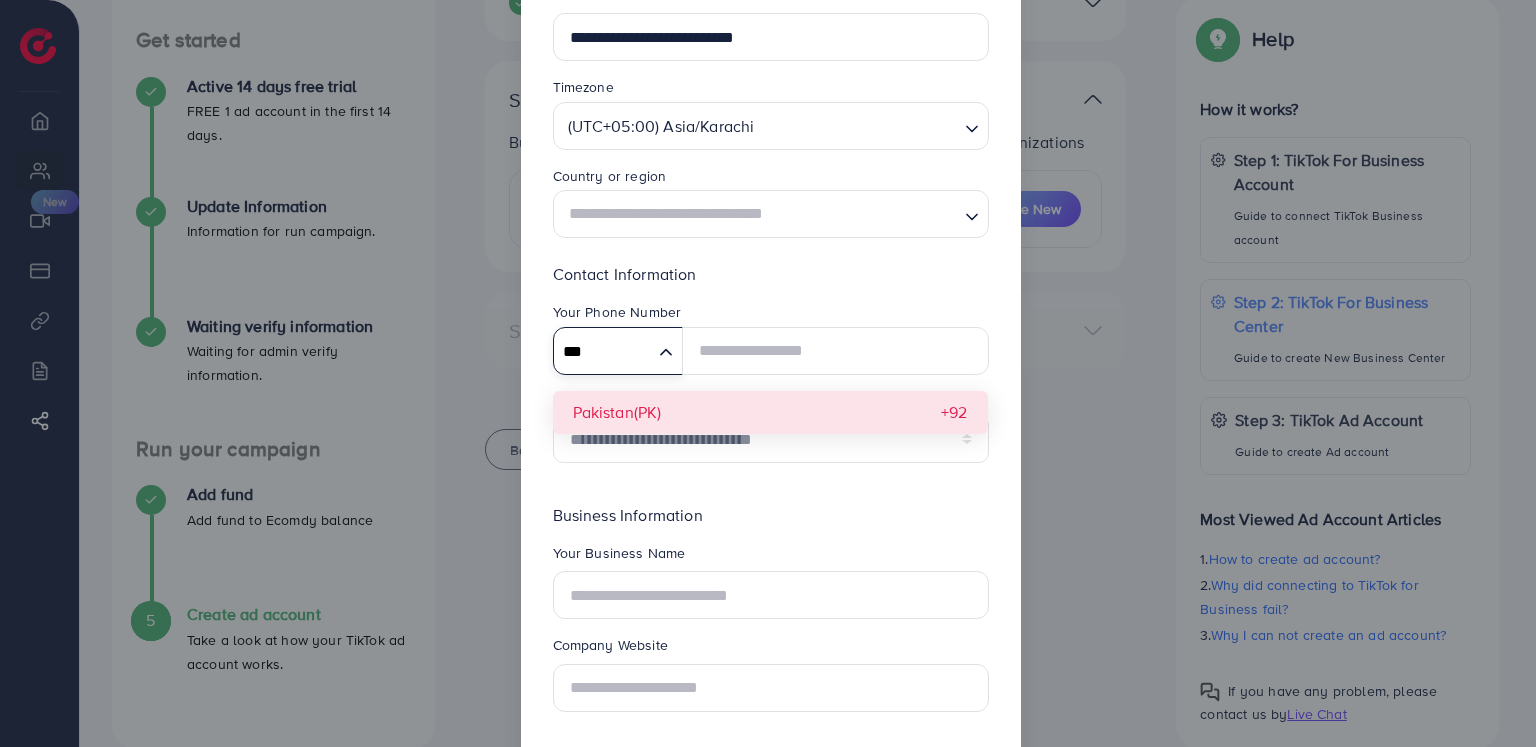 type 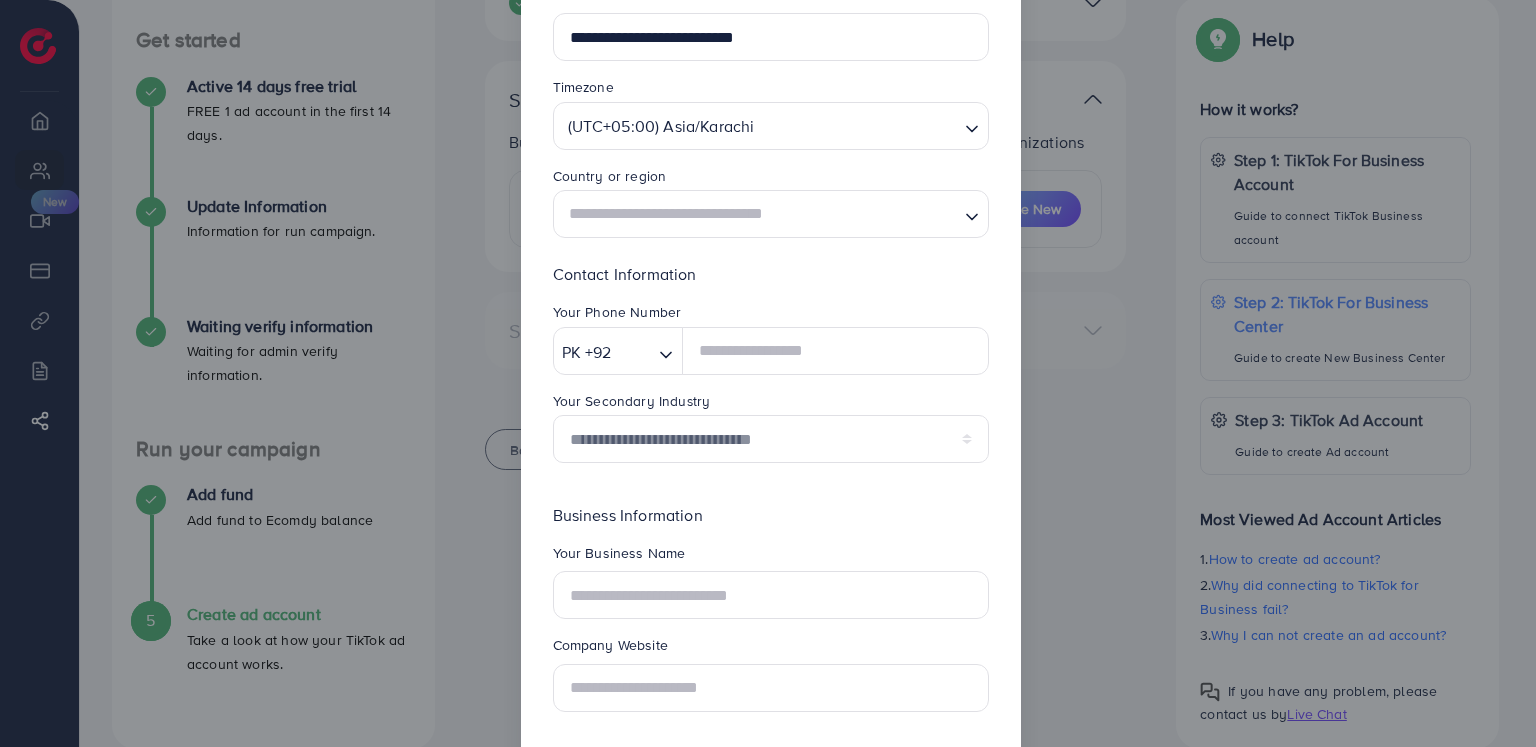 scroll, scrollTop: 36, scrollLeft: 0, axis: vertical 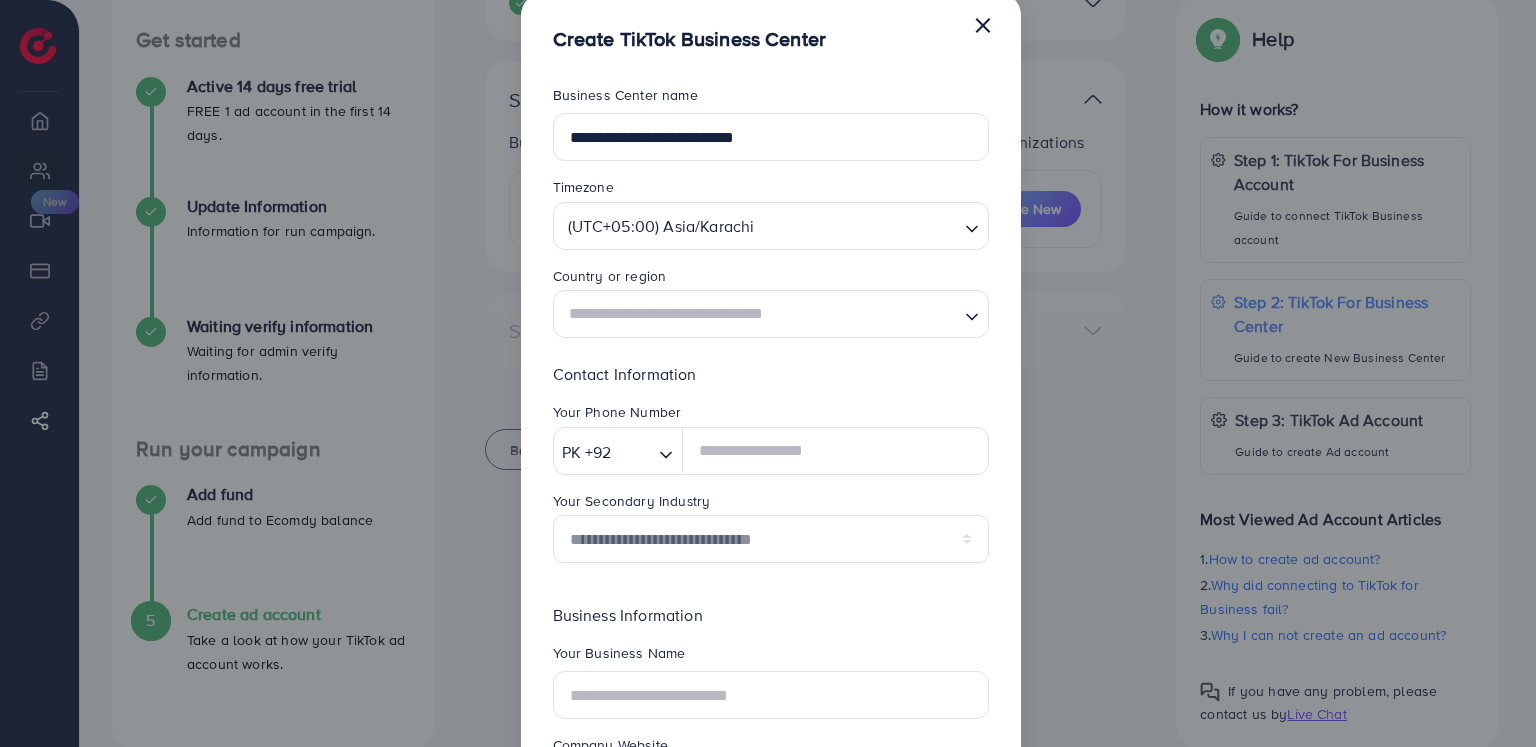 click at bounding box center (759, 314) 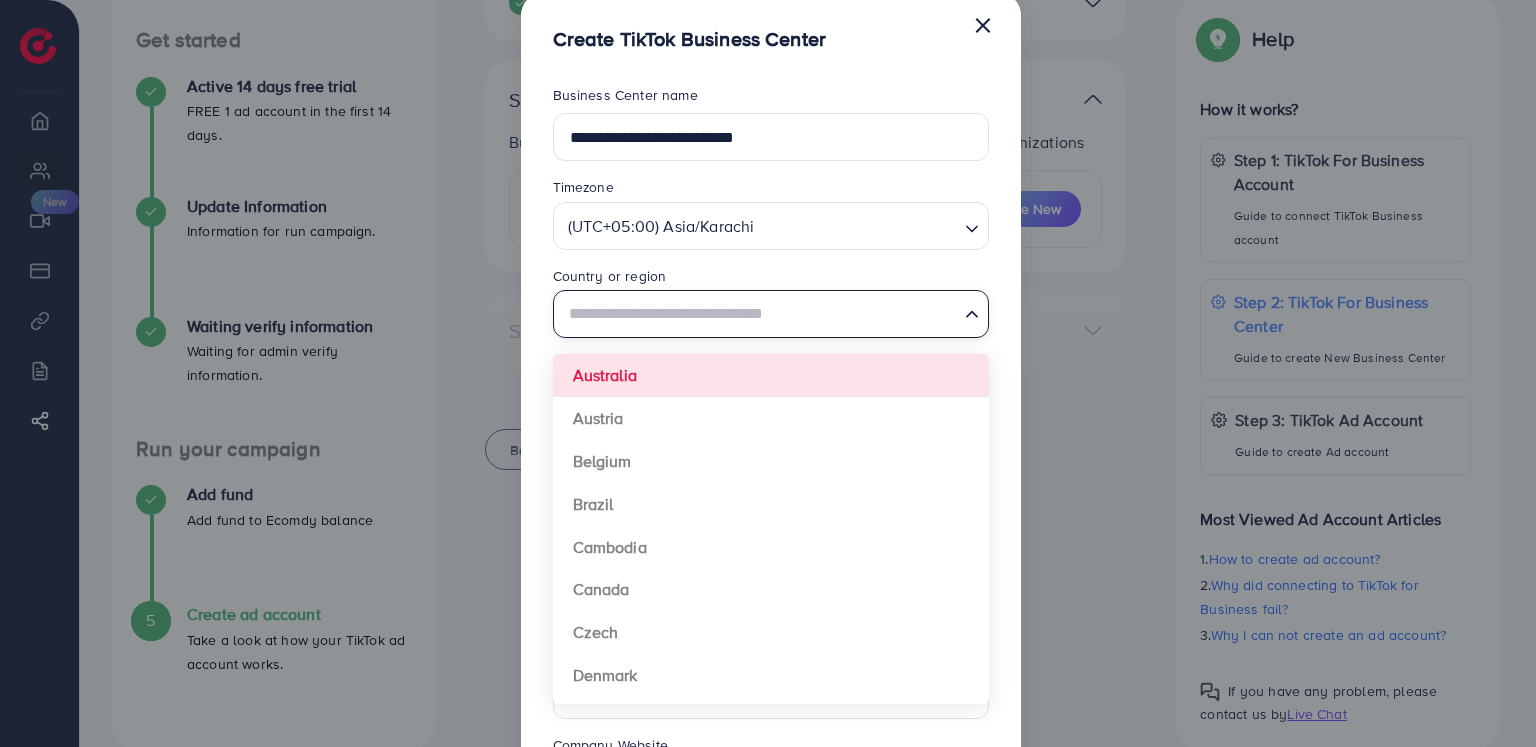 click on "**********" at bounding box center (771, 486) 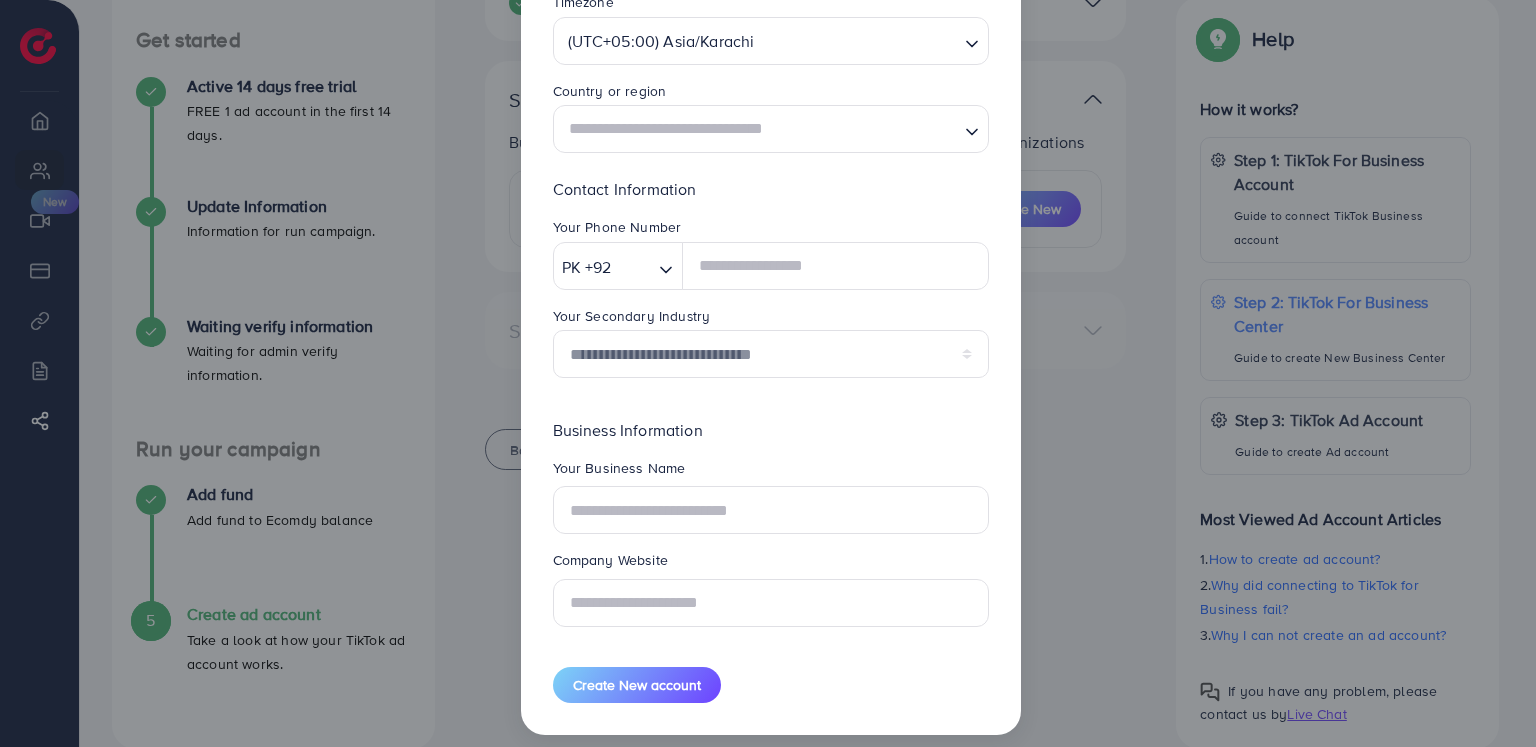 scroll, scrollTop: 236, scrollLeft: 0, axis: vertical 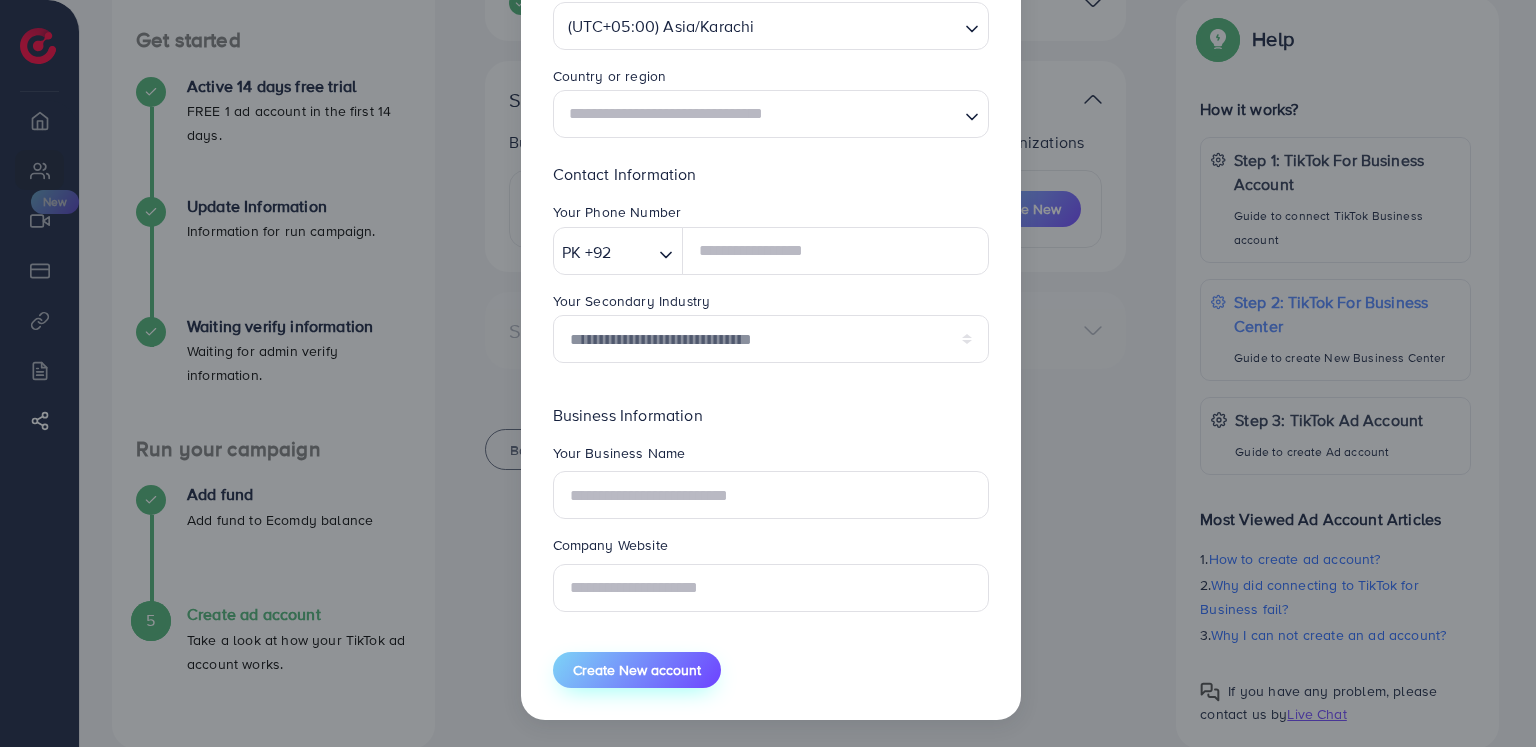 click on "Create New account" at bounding box center [637, 670] 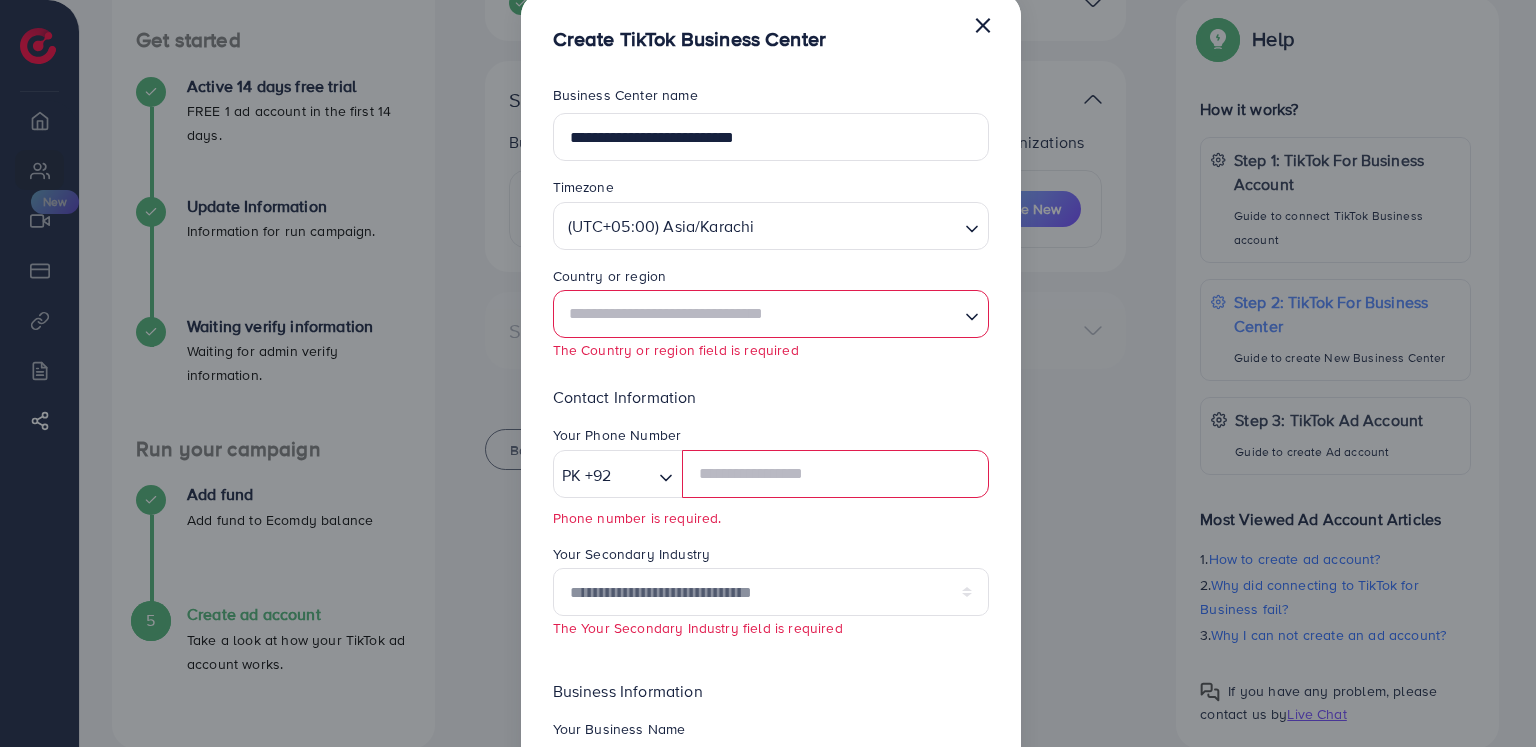 scroll, scrollTop: 0, scrollLeft: 0, axis: both 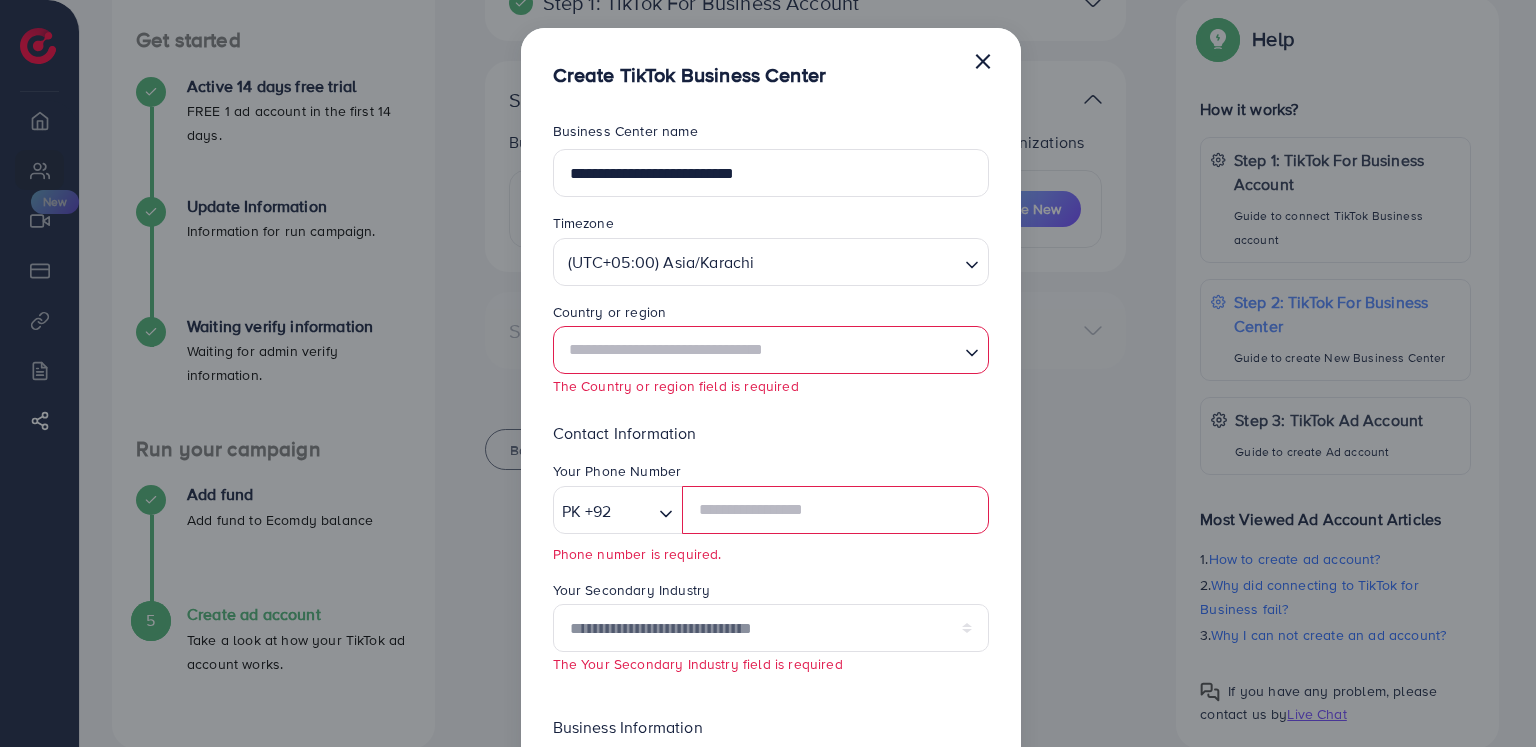 click at bounding box center [759, 350] 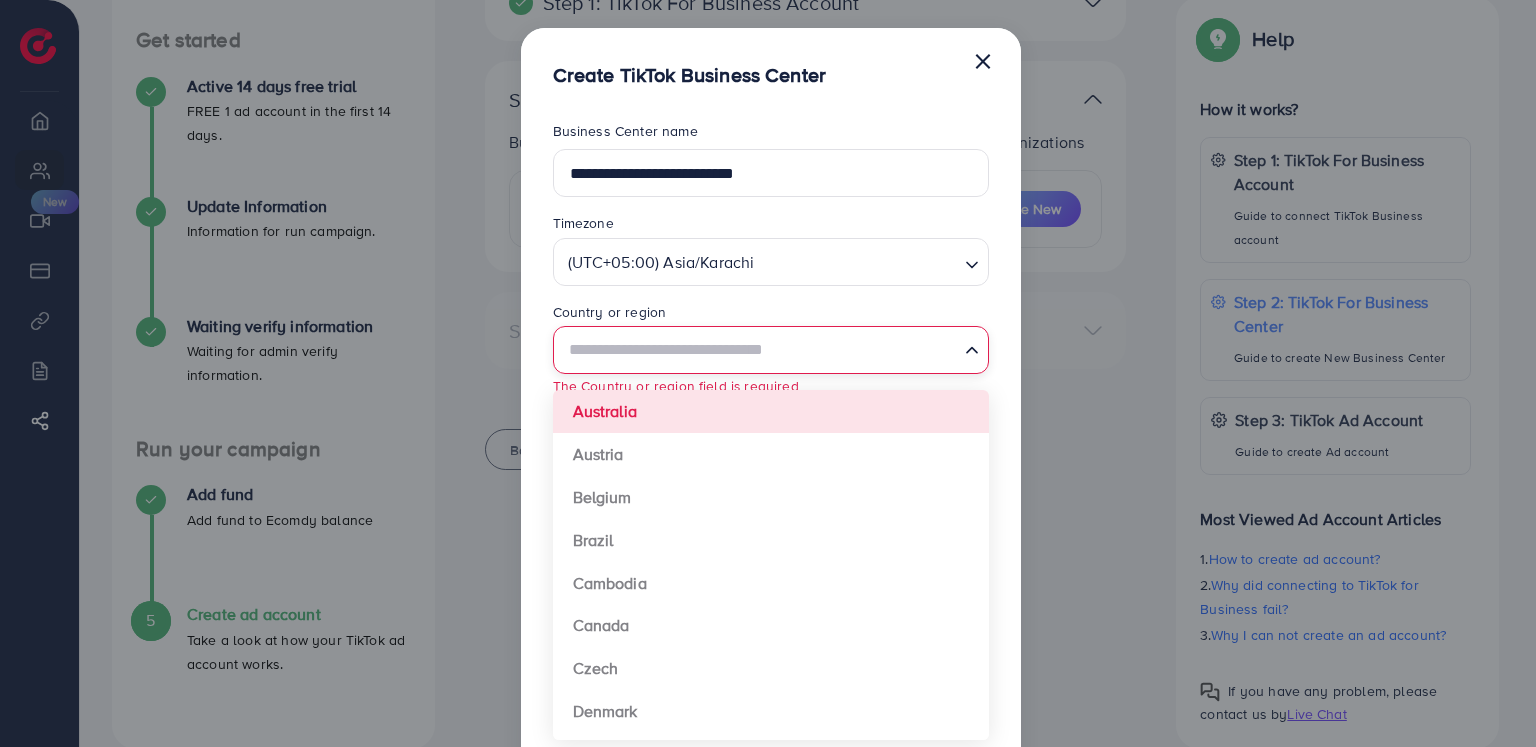 click at bounding box center [759, 350] 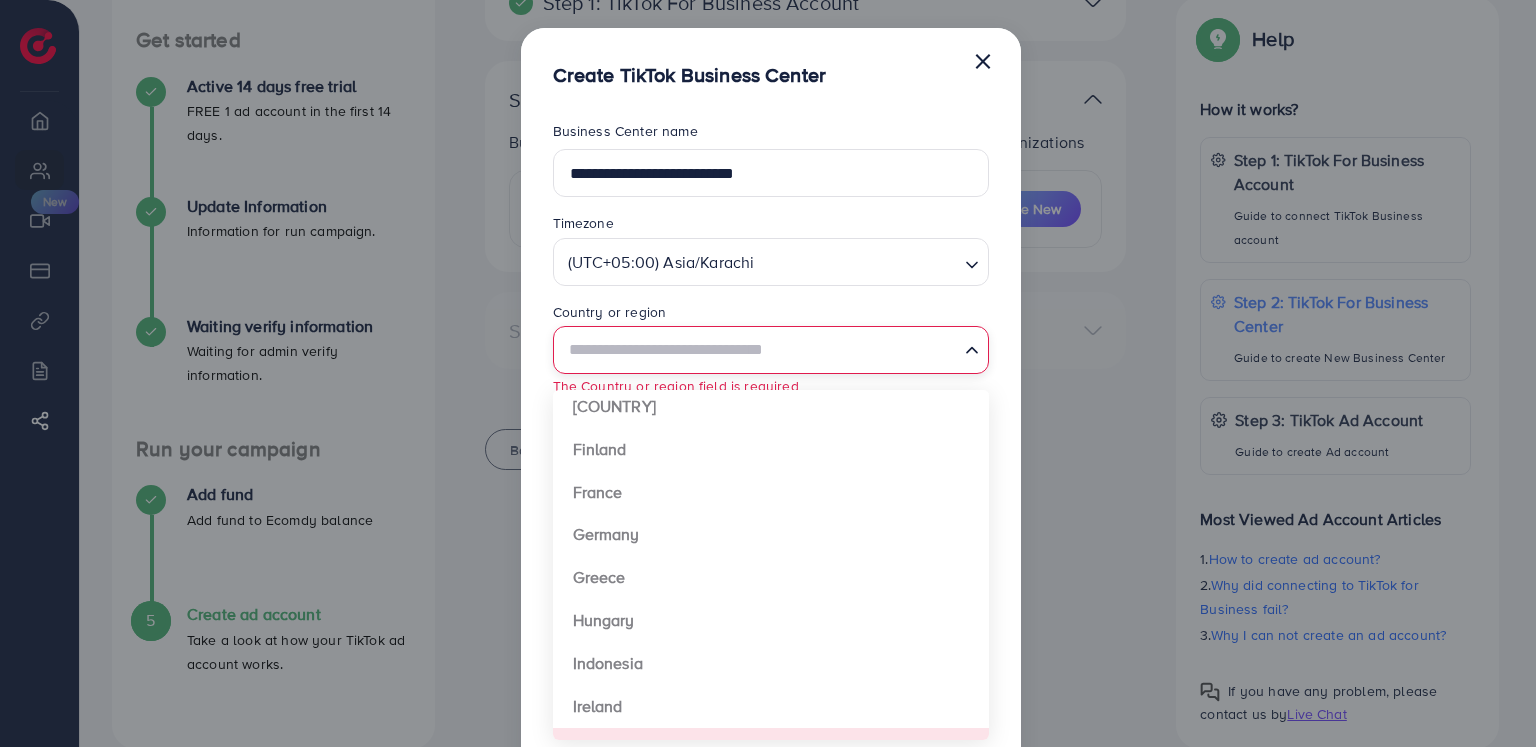 scroll, scrollTop: 300, scrollLeft: 0, axis: vertical 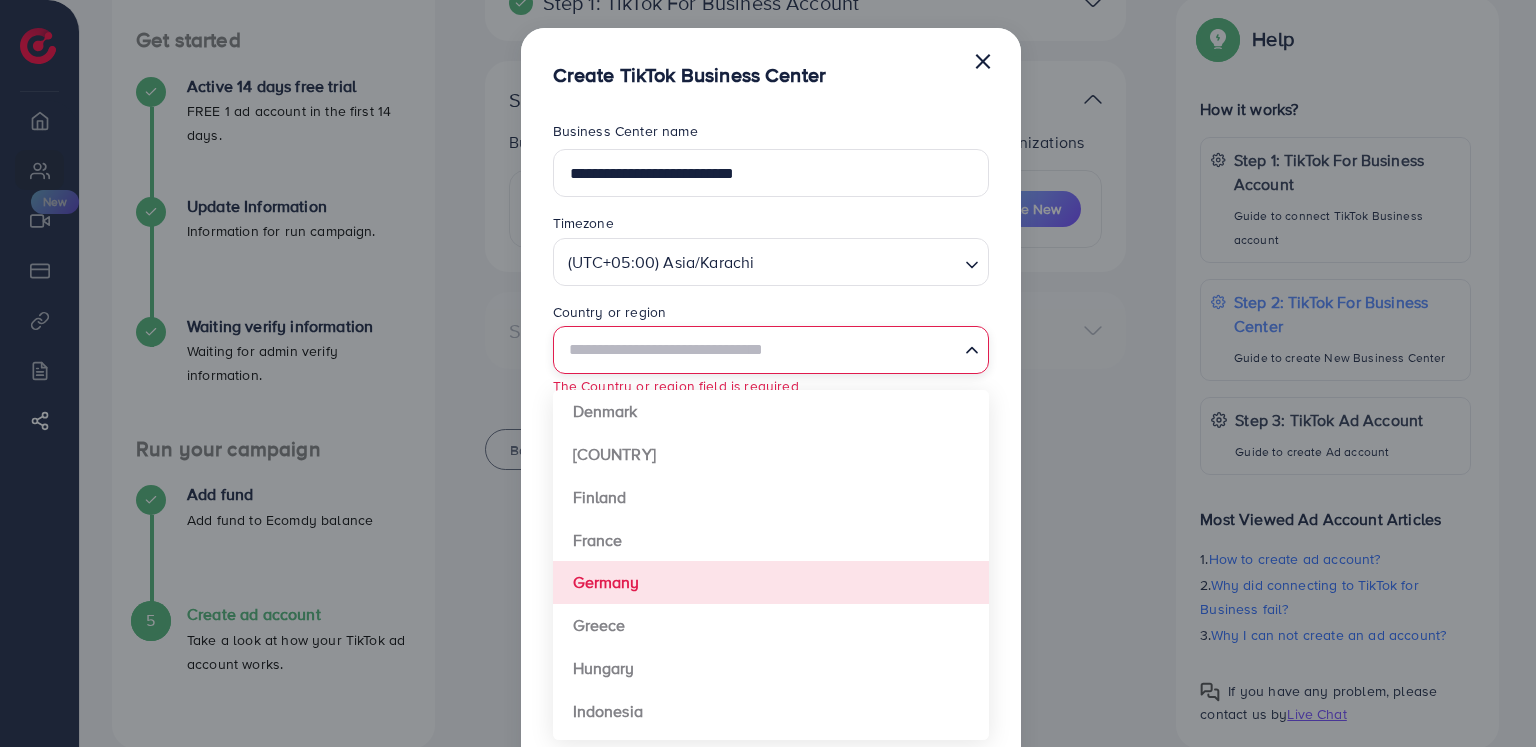 click on "**********" at bounding box center [771, 590] 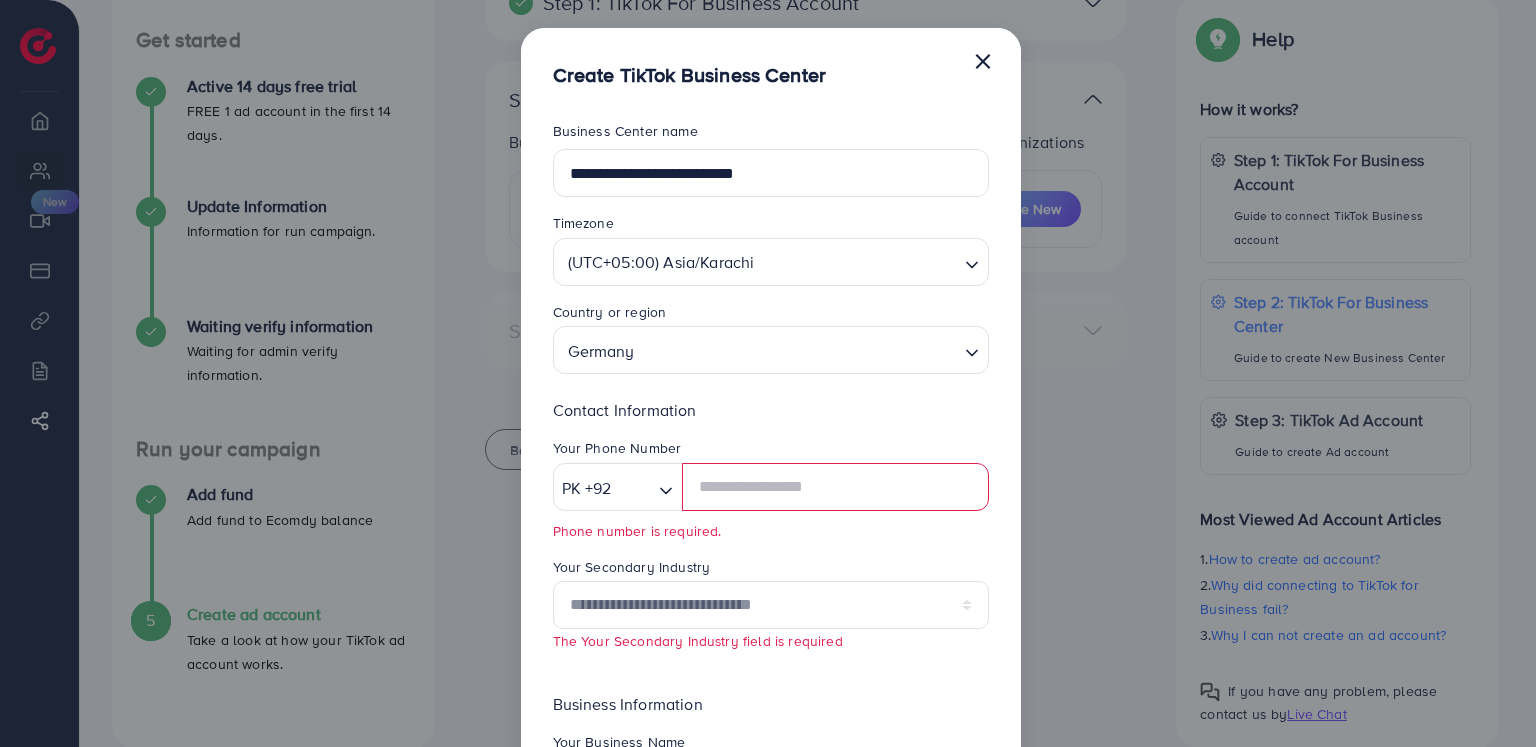 scroll, scrollTop: 100, scrollLeft: 0, axis: vertical 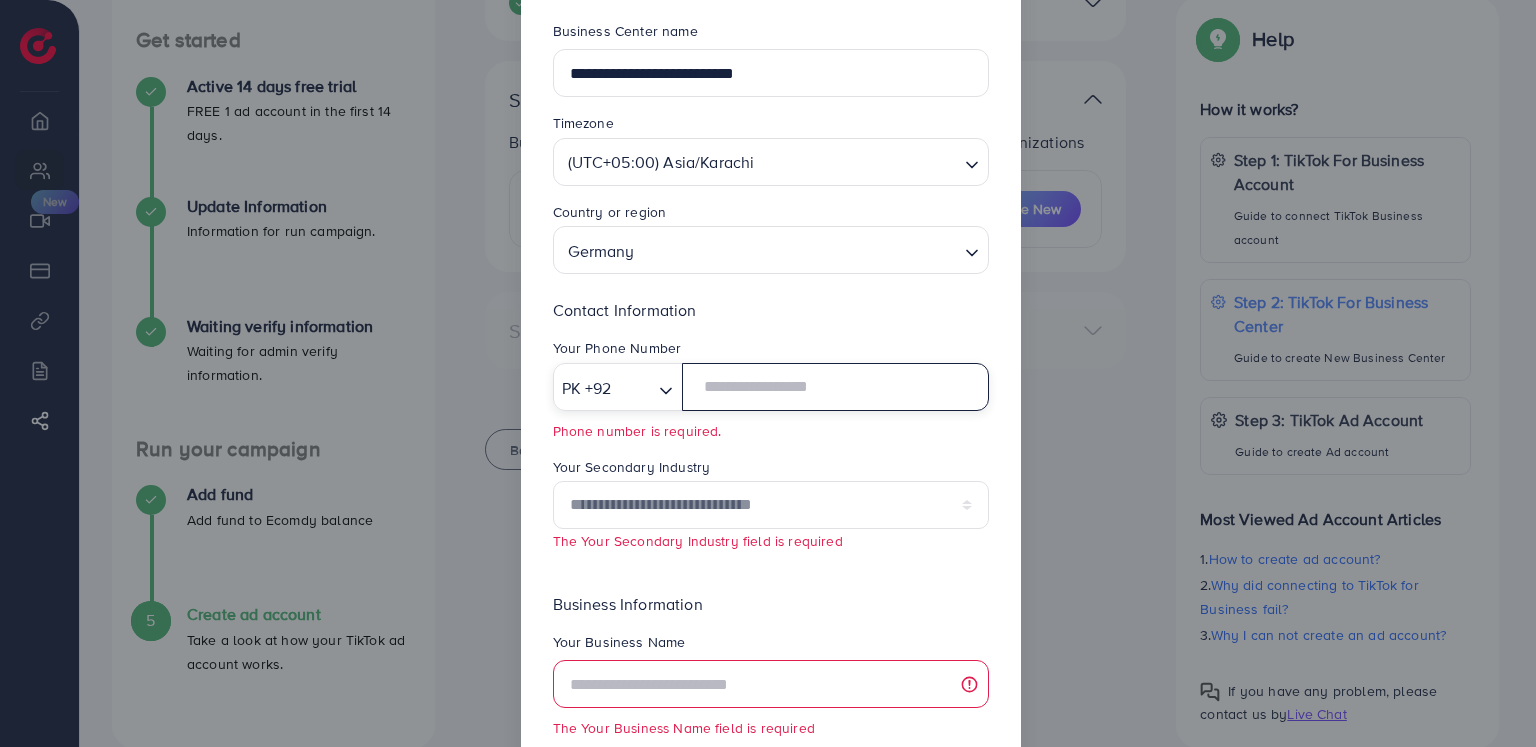 click at bounding box center [835, 387] 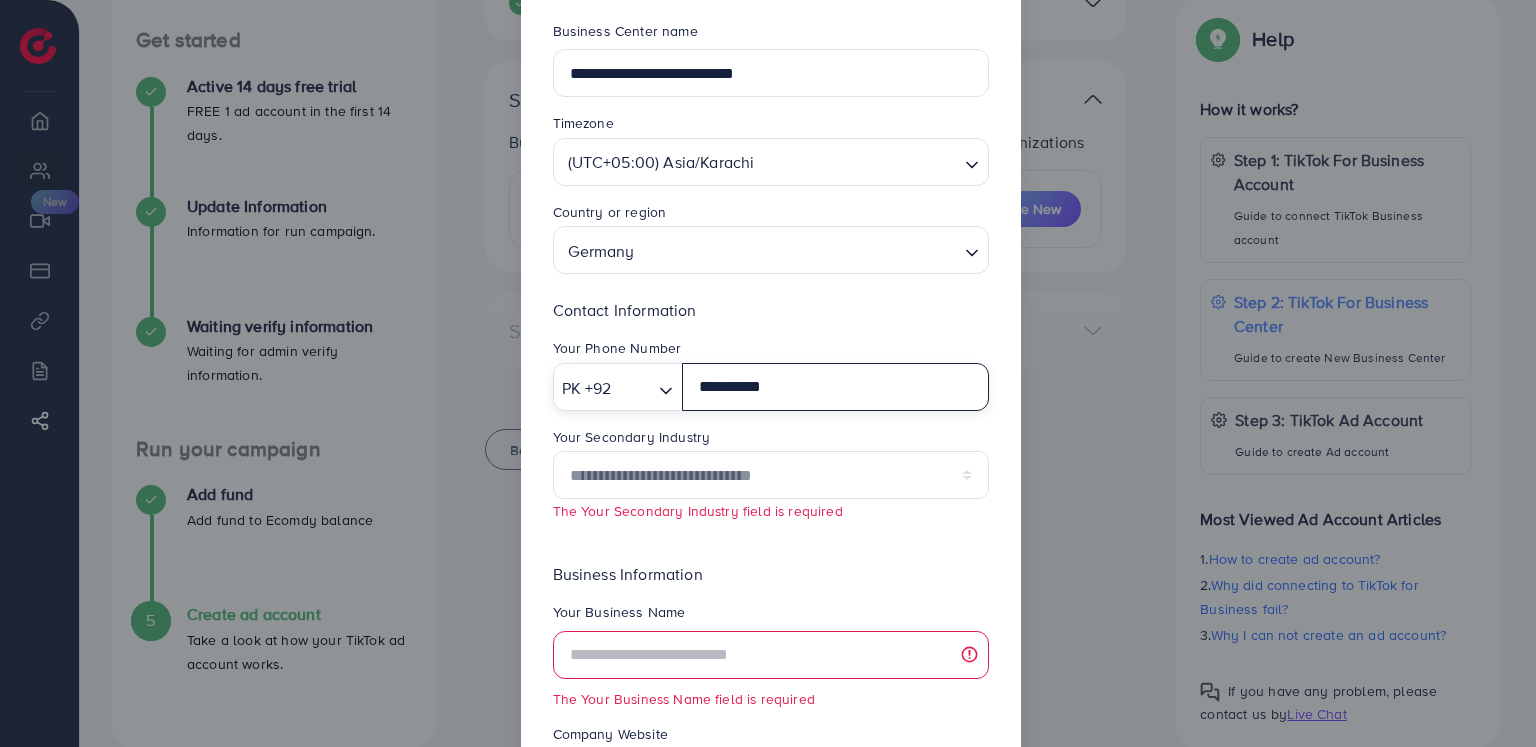type on "**********" 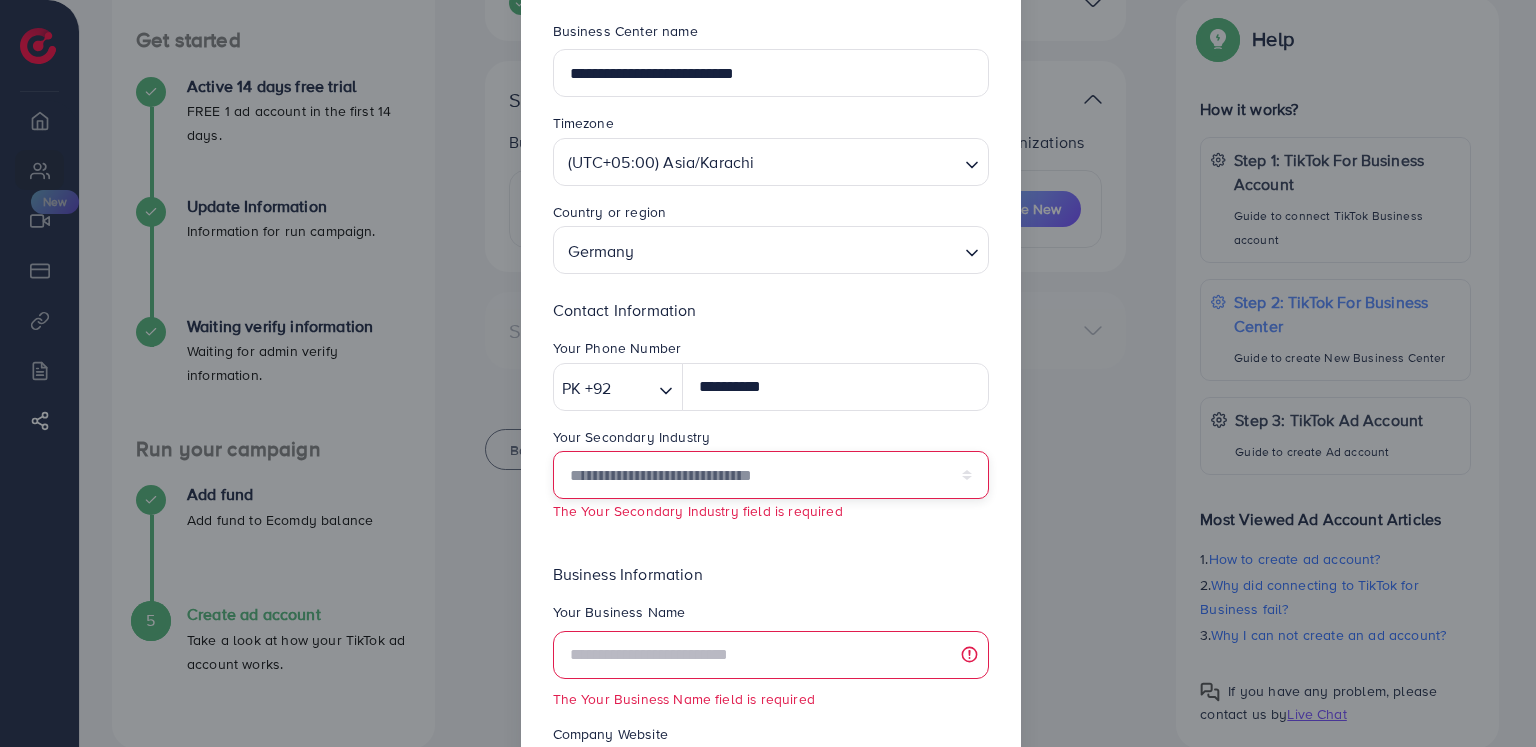 click on "**********" at bounding box center [771, 475] 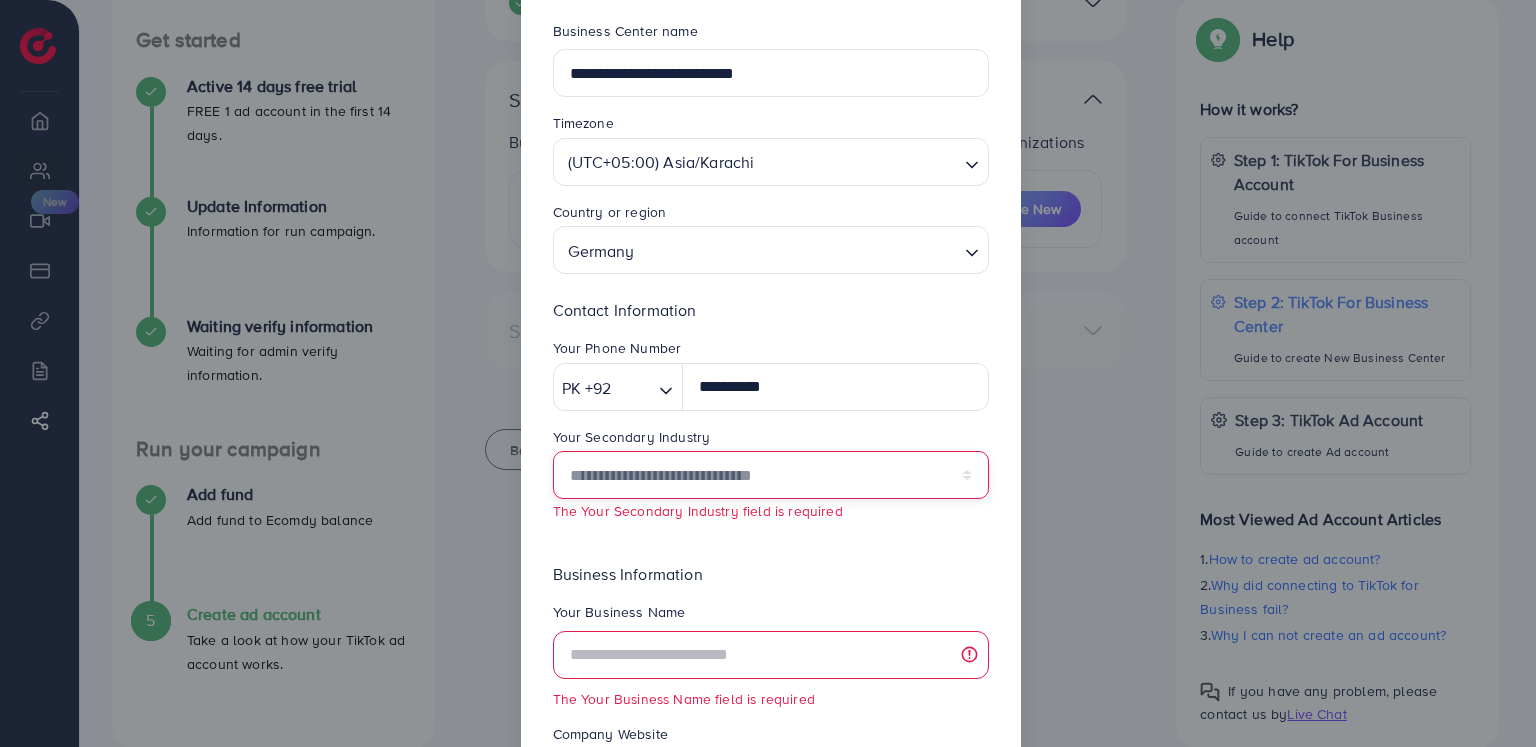 select on "******" 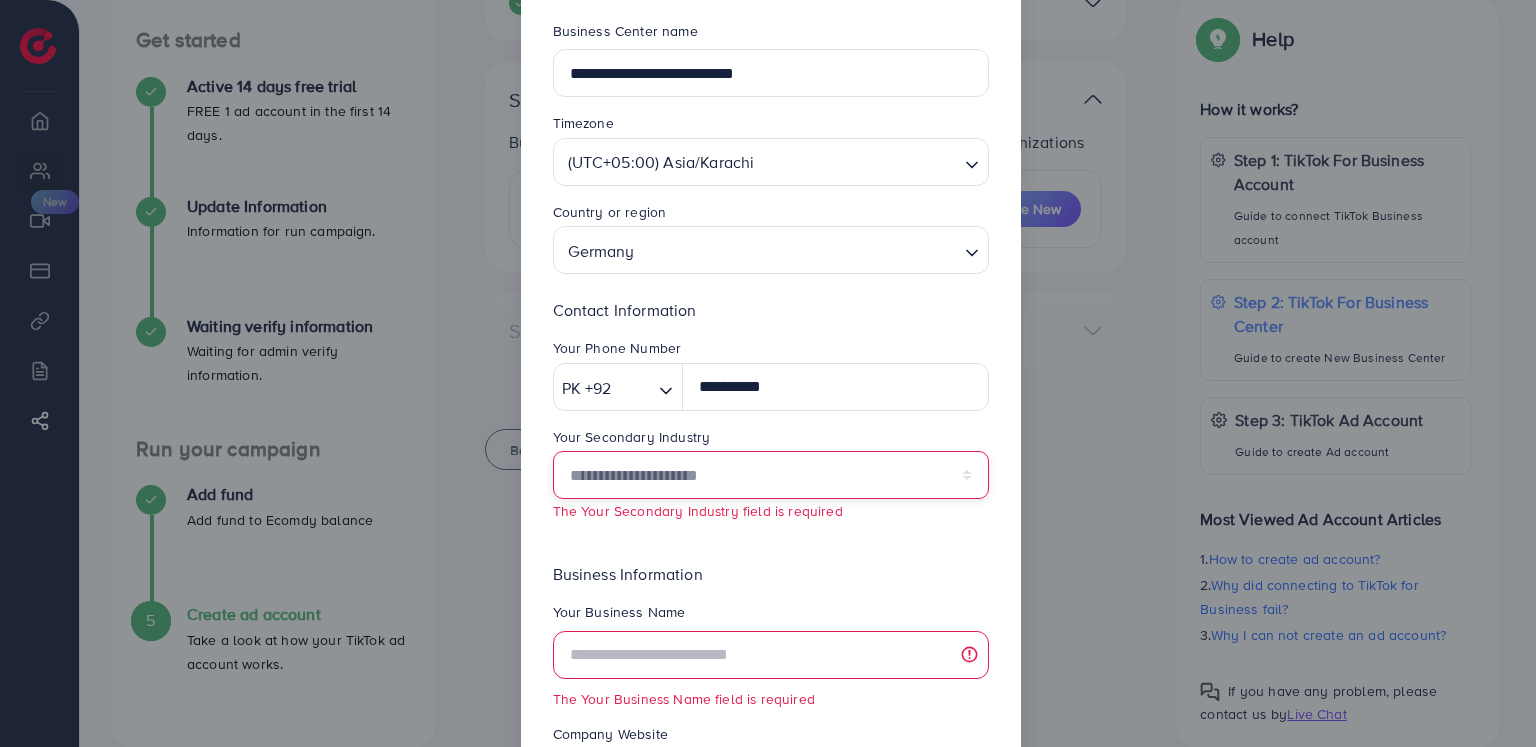 click on "**********" at bounding box center [771, 475] 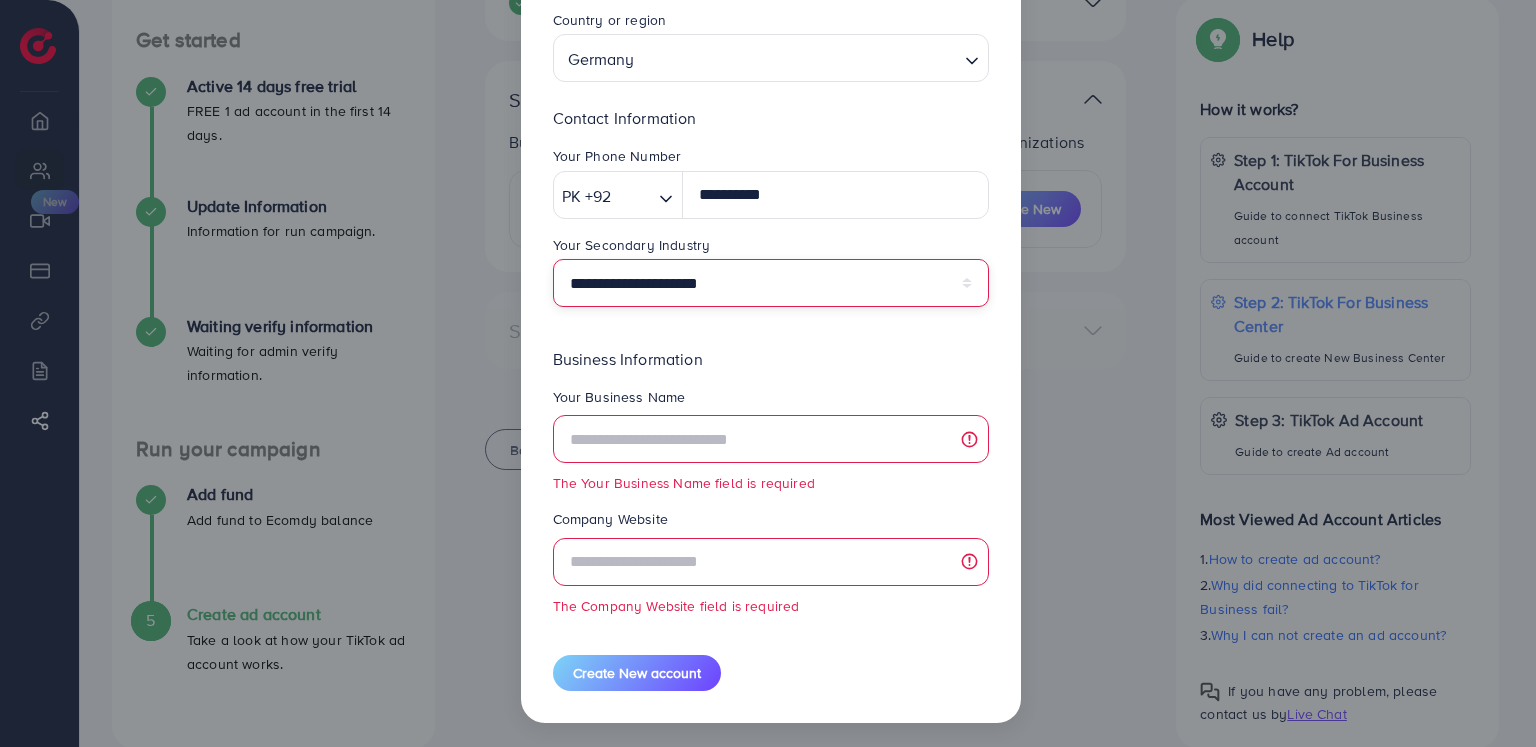 scroll, scrollTop: 296, scrollLeft: 0, axis: vertical 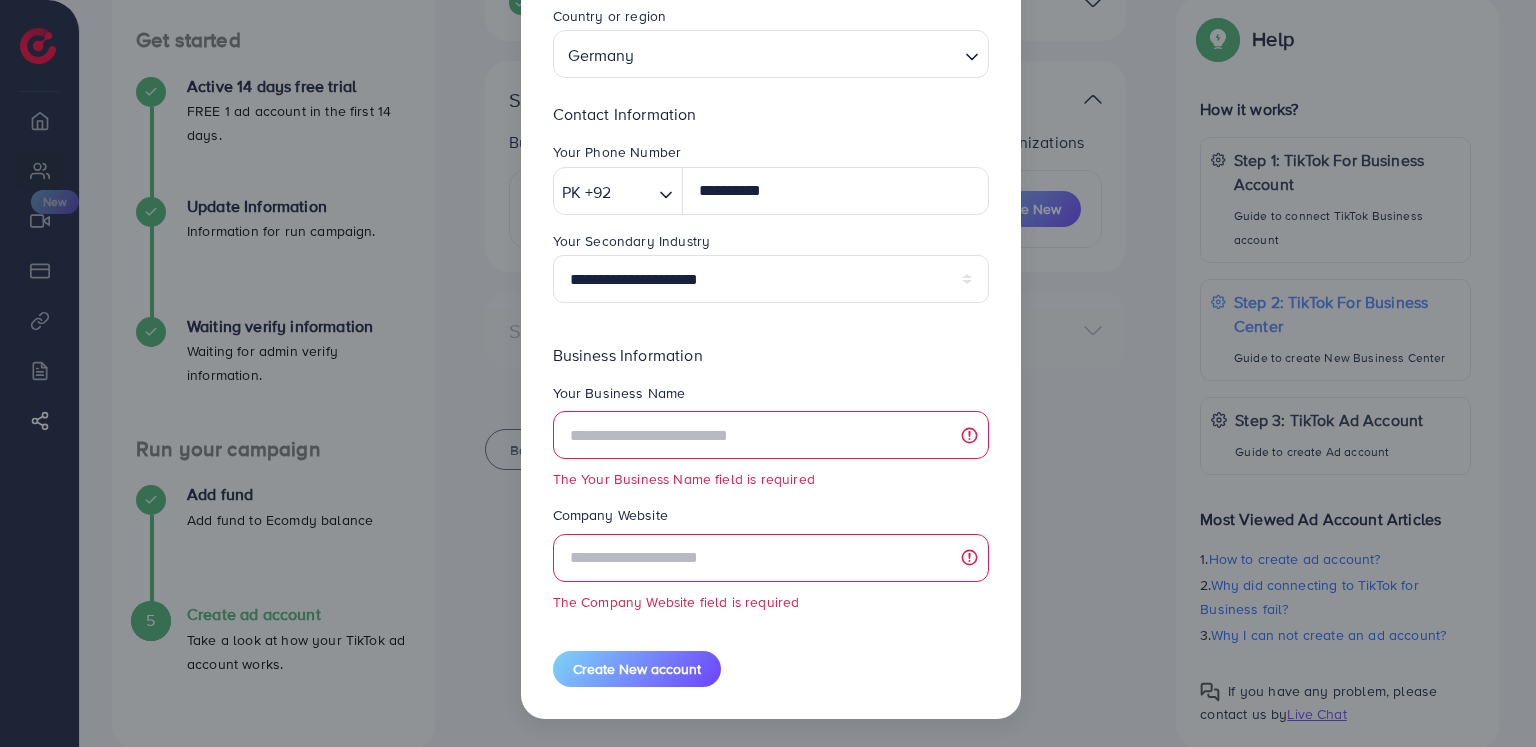 click on "**********" at bounding box center [771, 275] 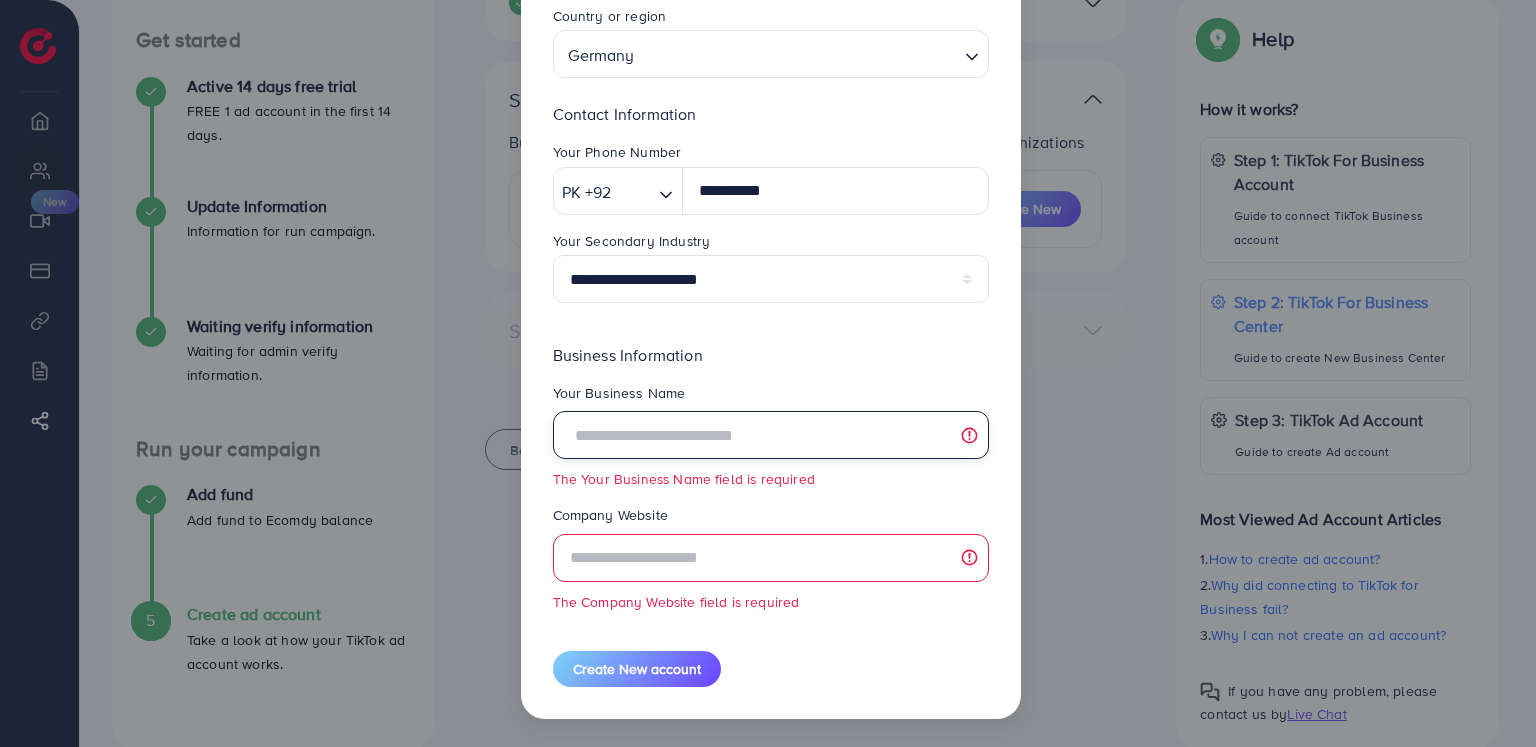 click at bounding box center [771, 435] 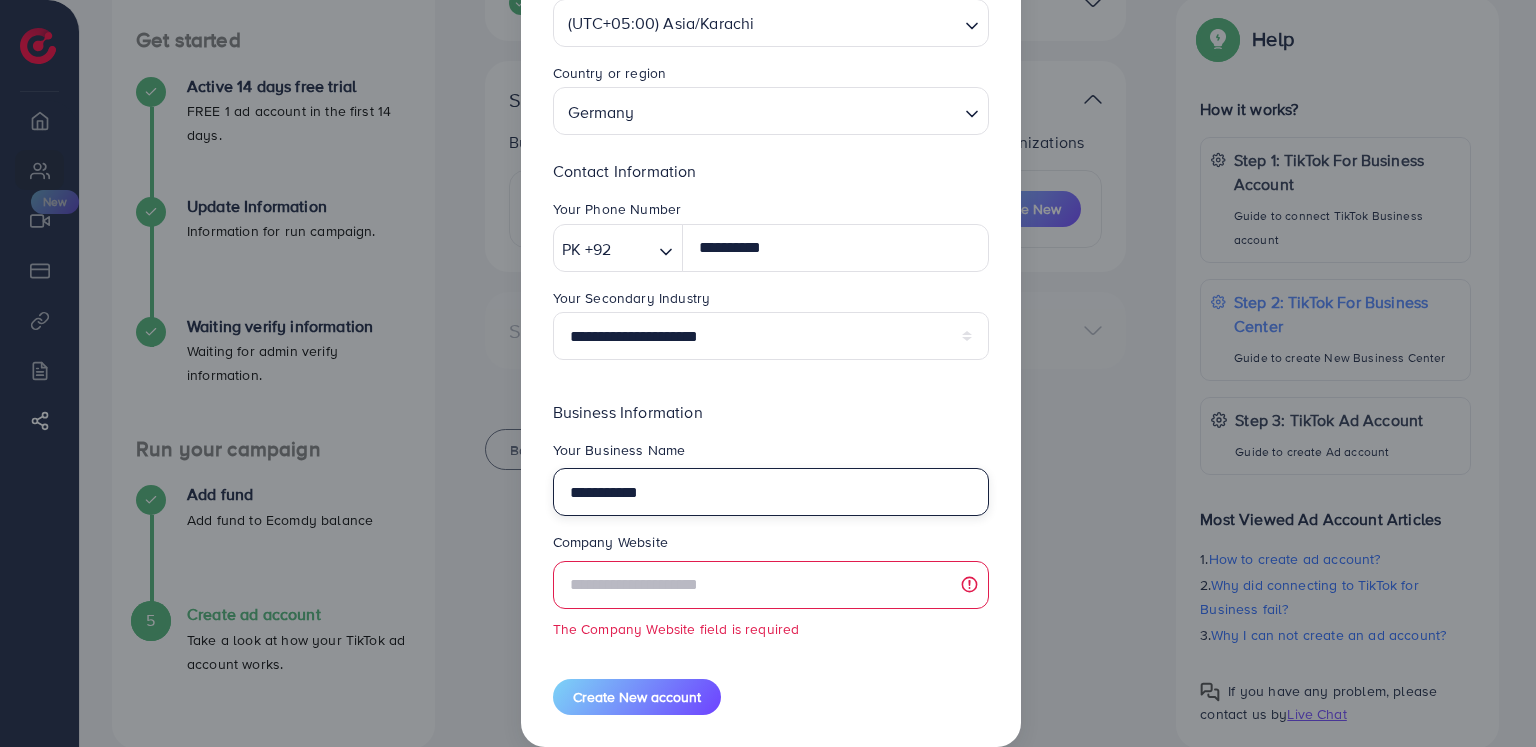 scroll, scrollTop: 266, scrollLeft: 0, axis: vertical 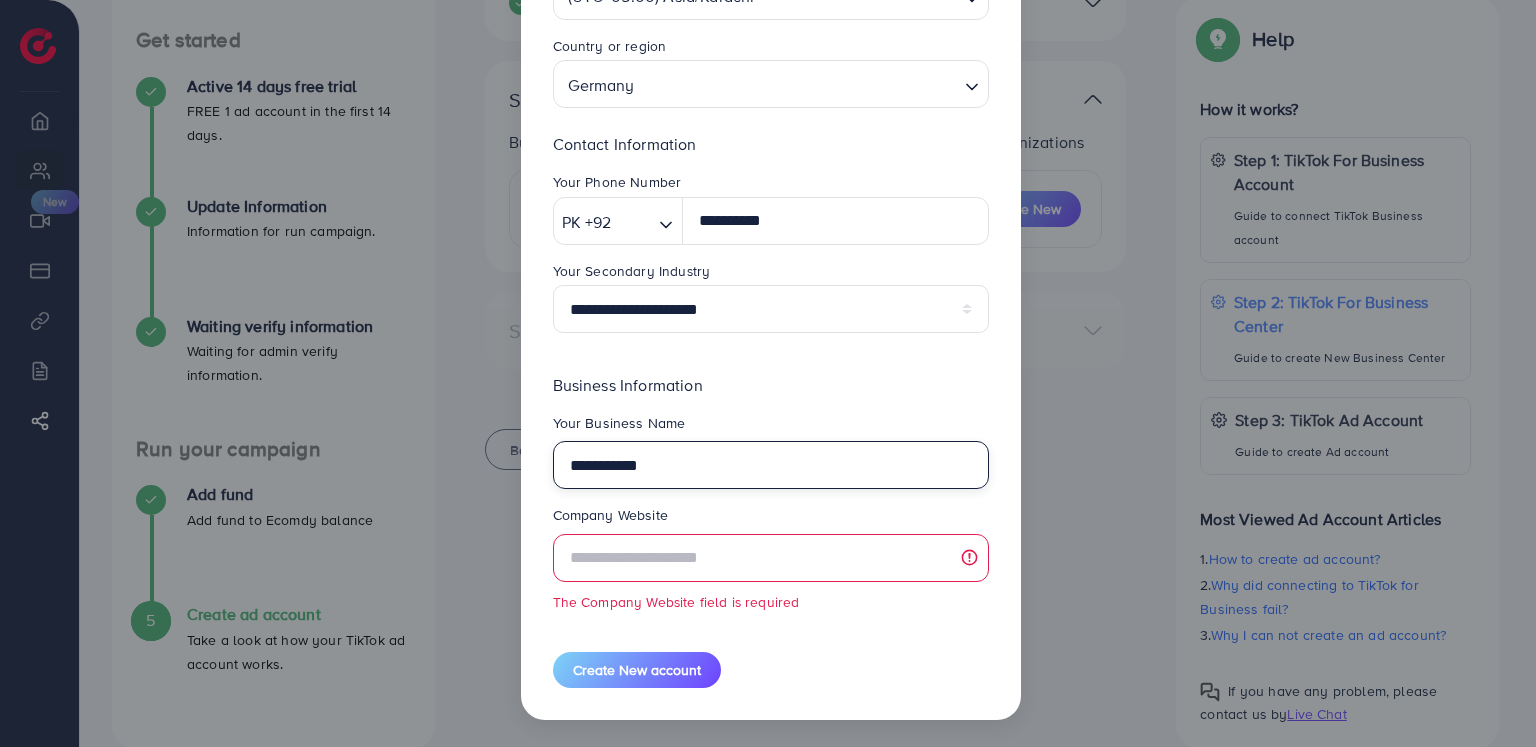 type on "**********" 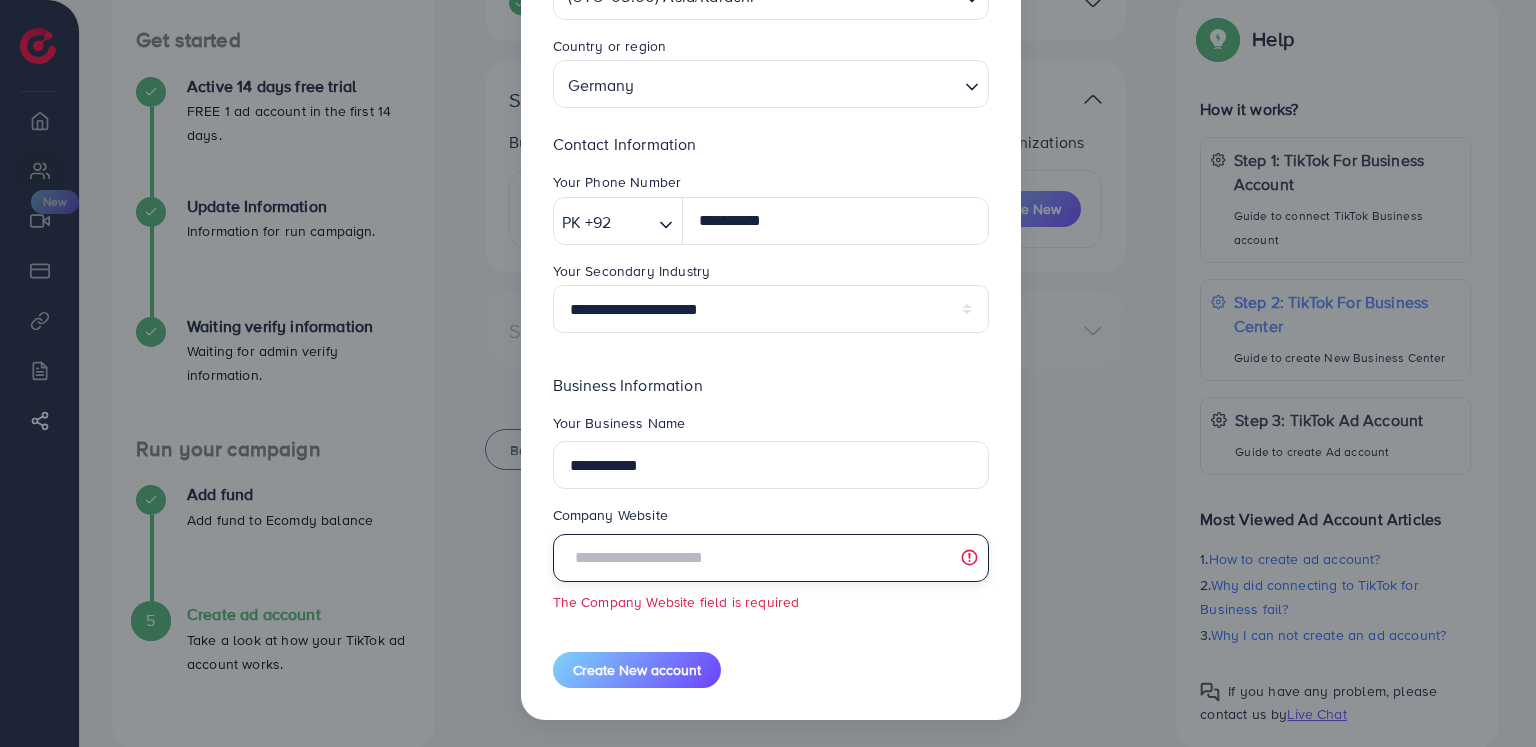 click at bounding box center [771, 558] 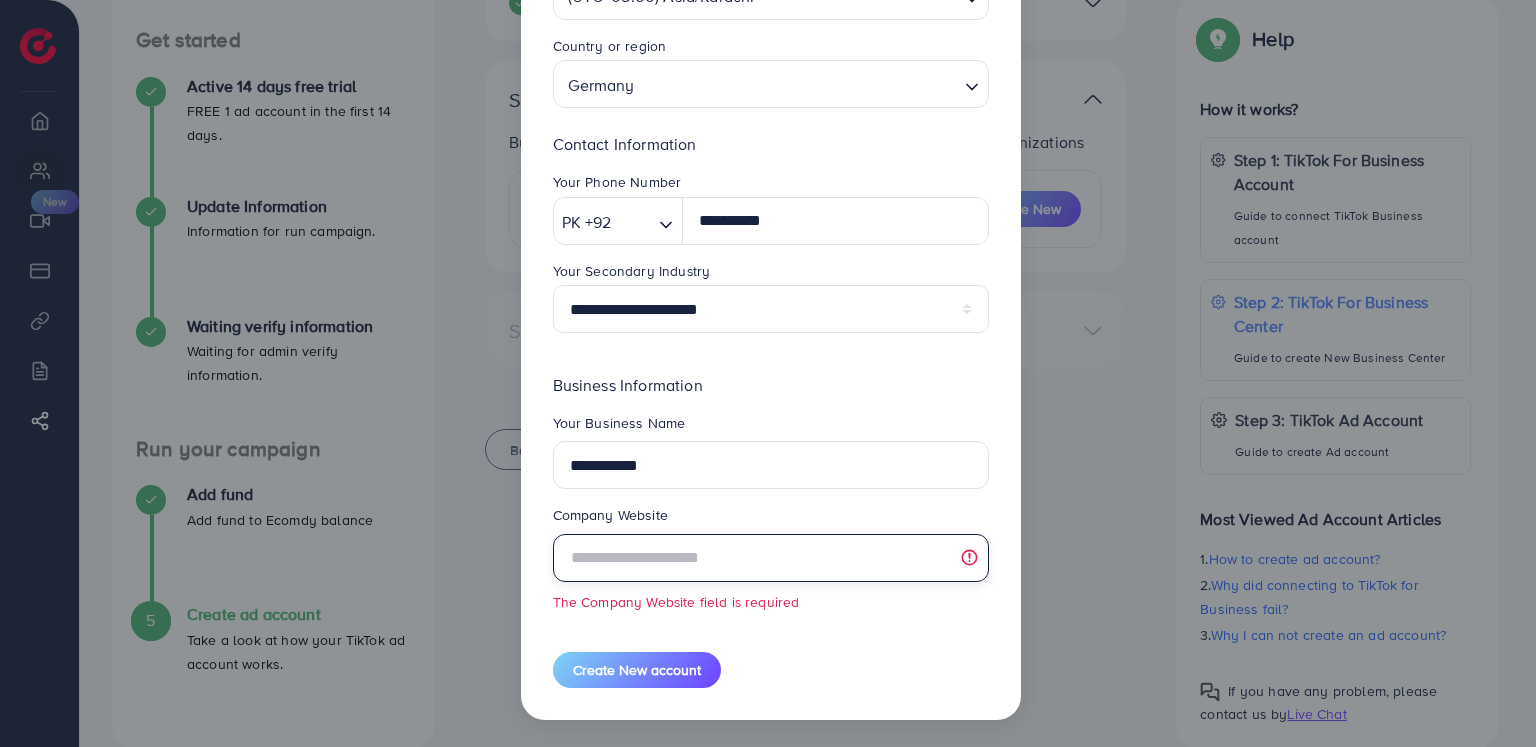 paste on "**********" 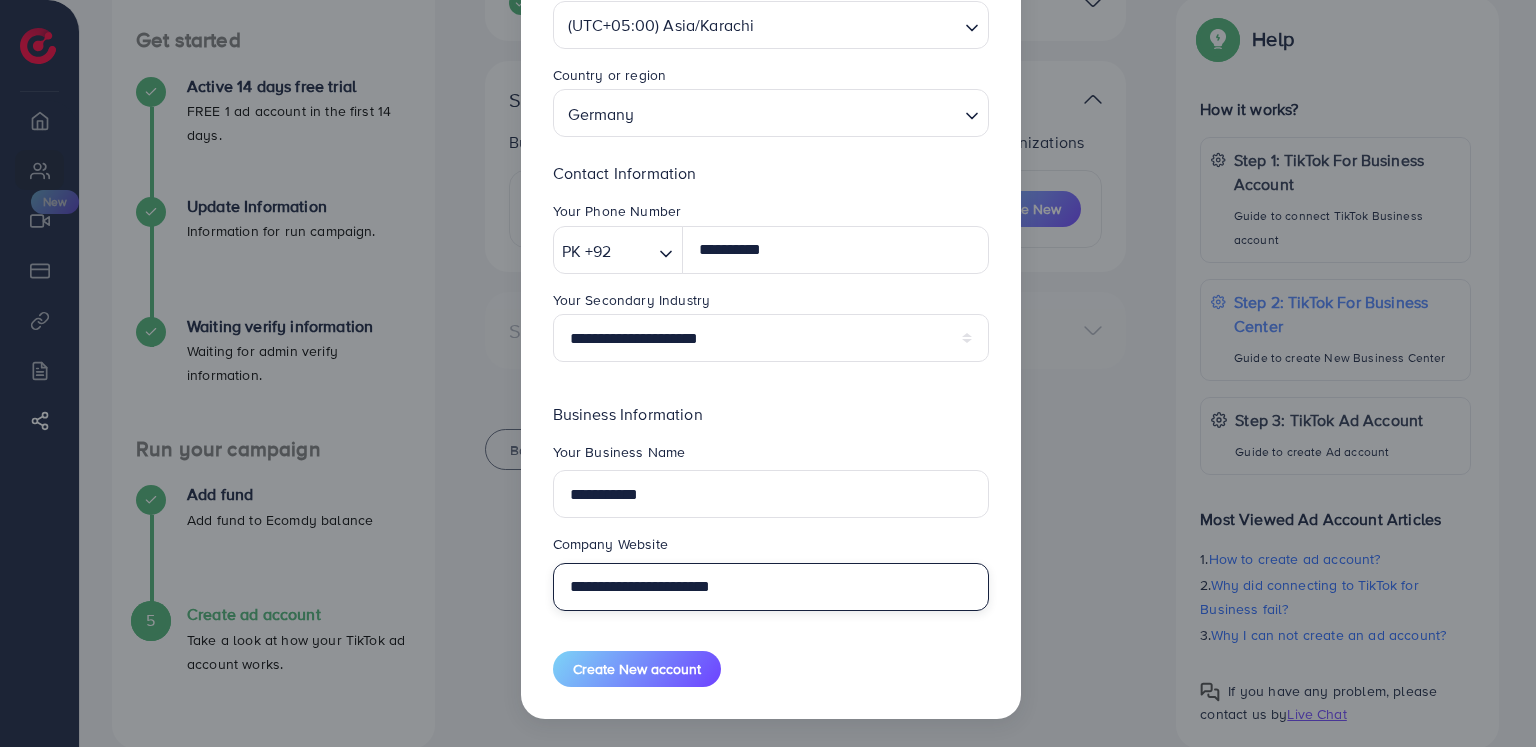scroll, scrollTop: 236, scrollLeft: 0, axis: vertical 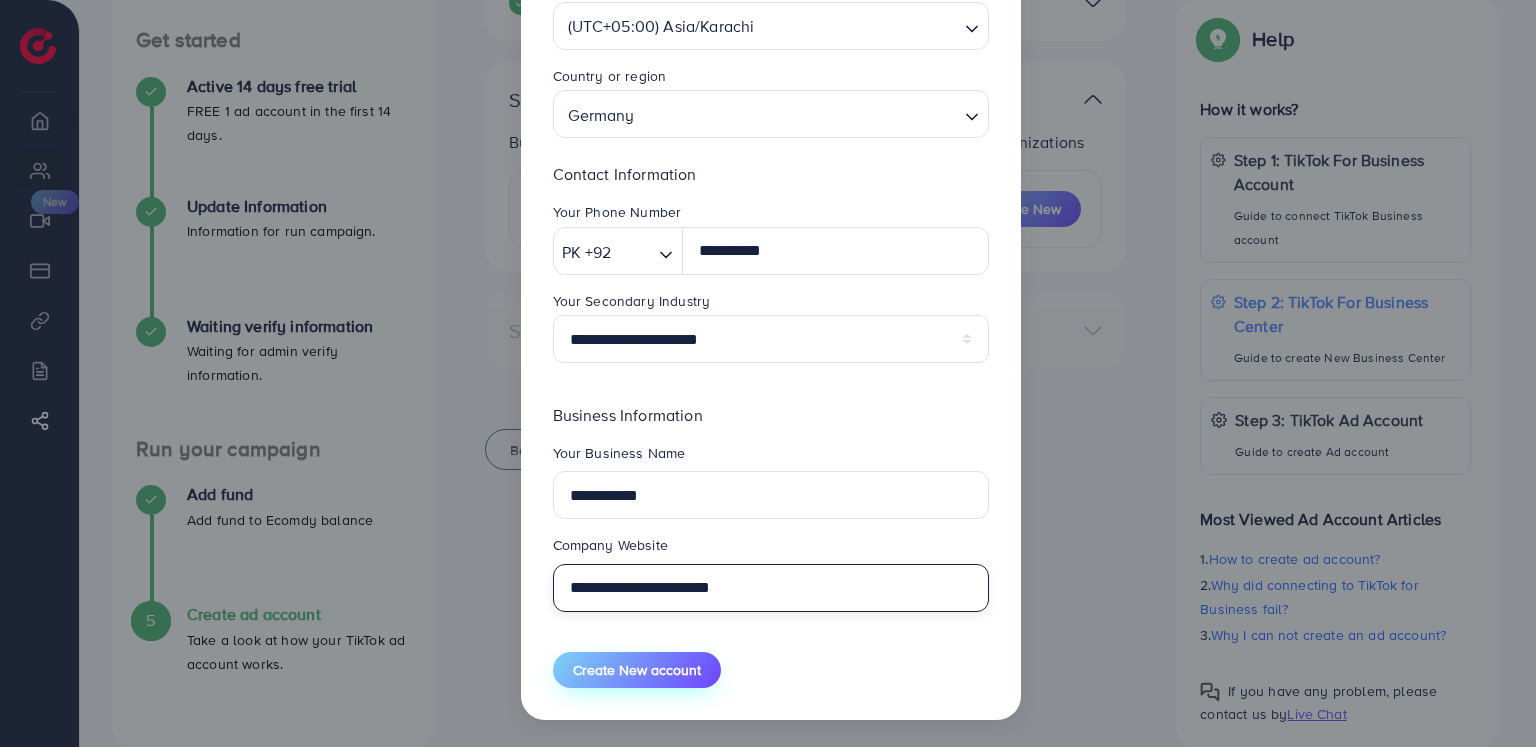 type on "**********" 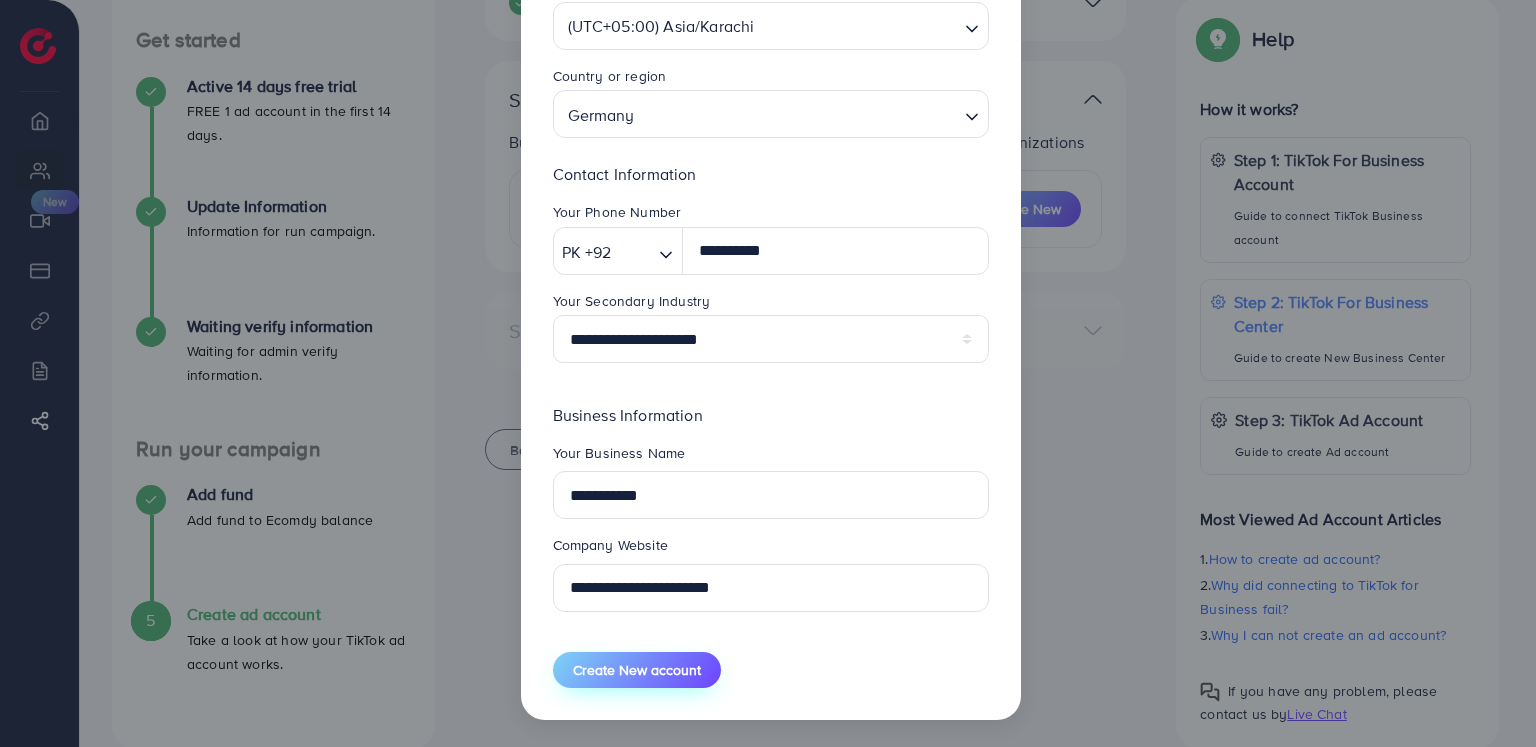 click on "Create New account" at bounding box center (637, 670) 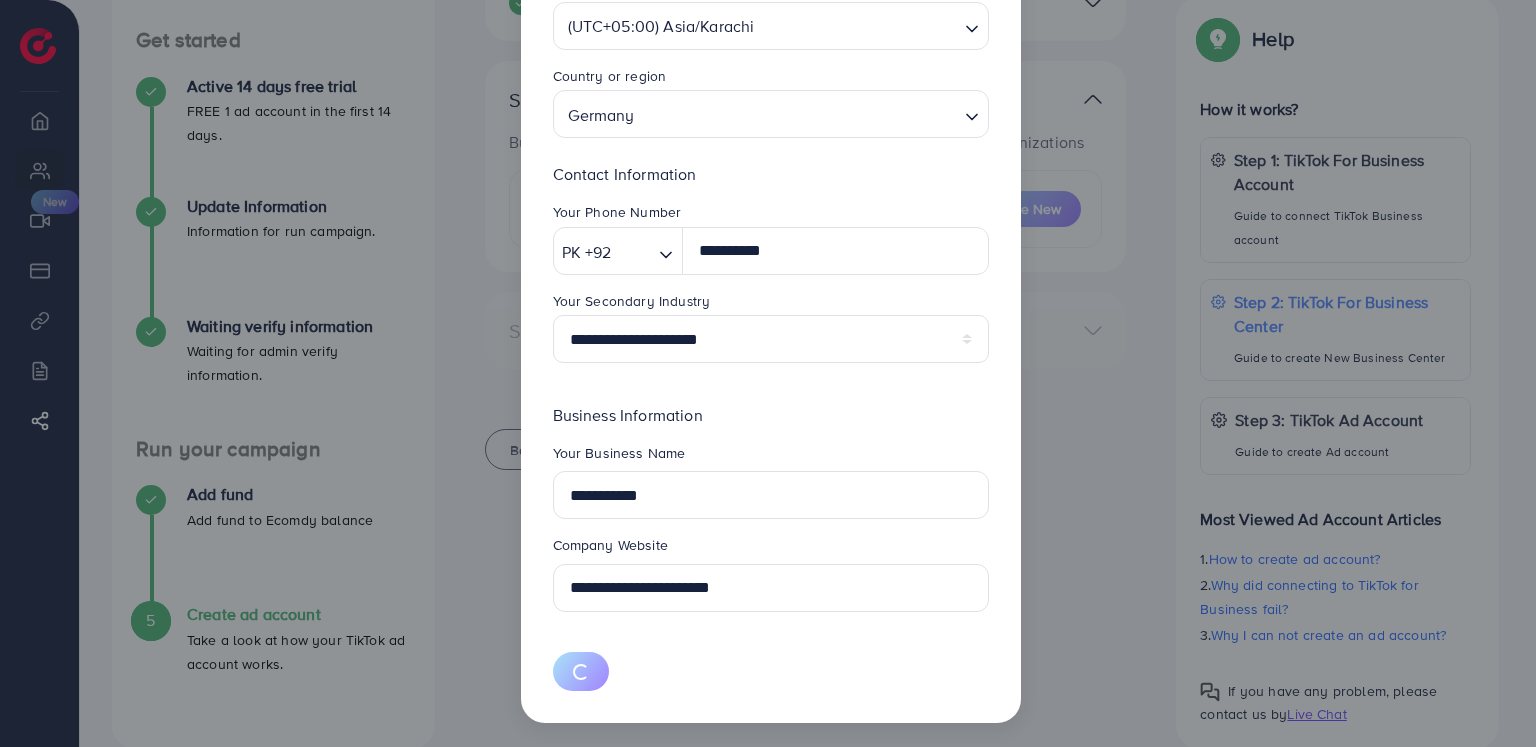 type 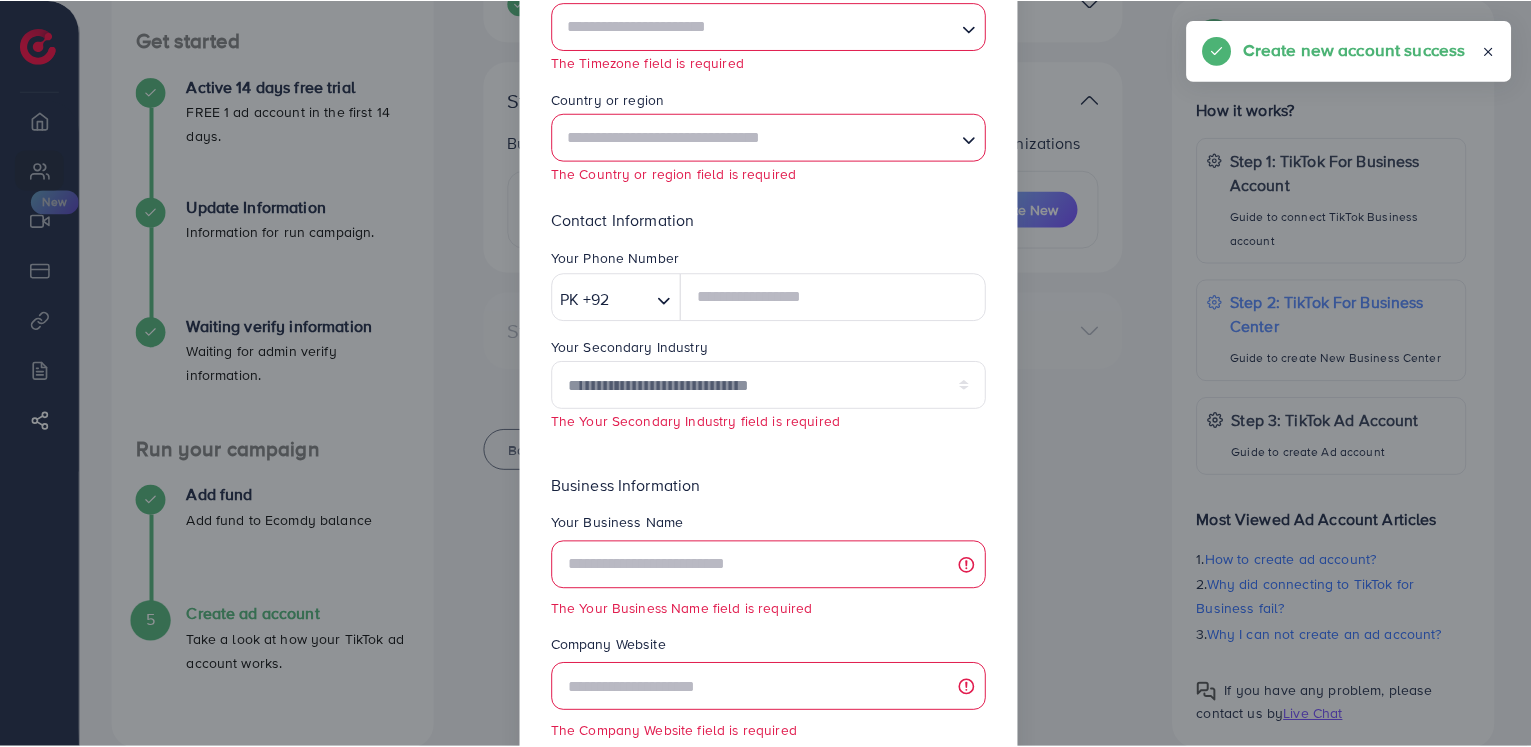 scroll, scrollTop: 0, scrollLeft: 0, axis: both 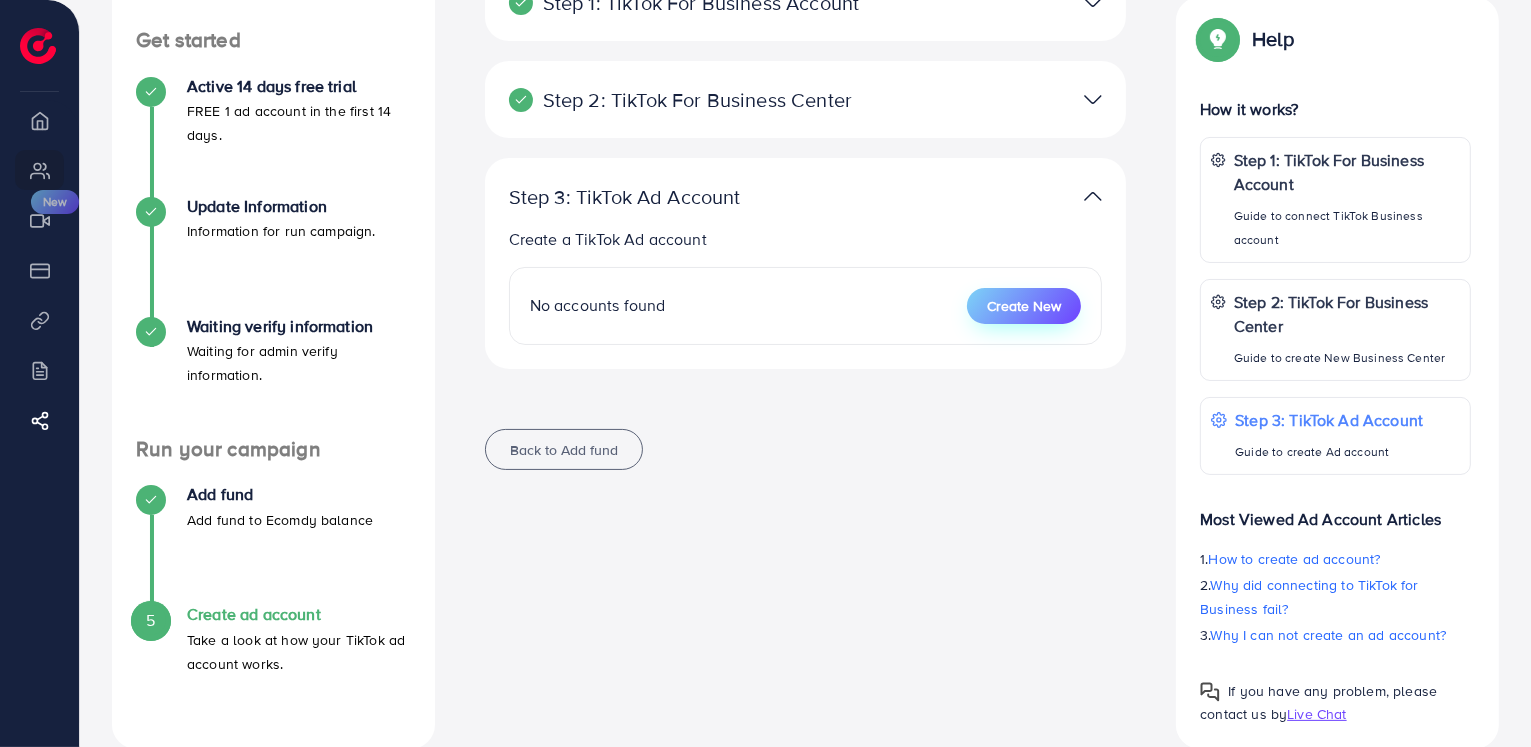 click on "Create New" at bounding box center (1024, 306) 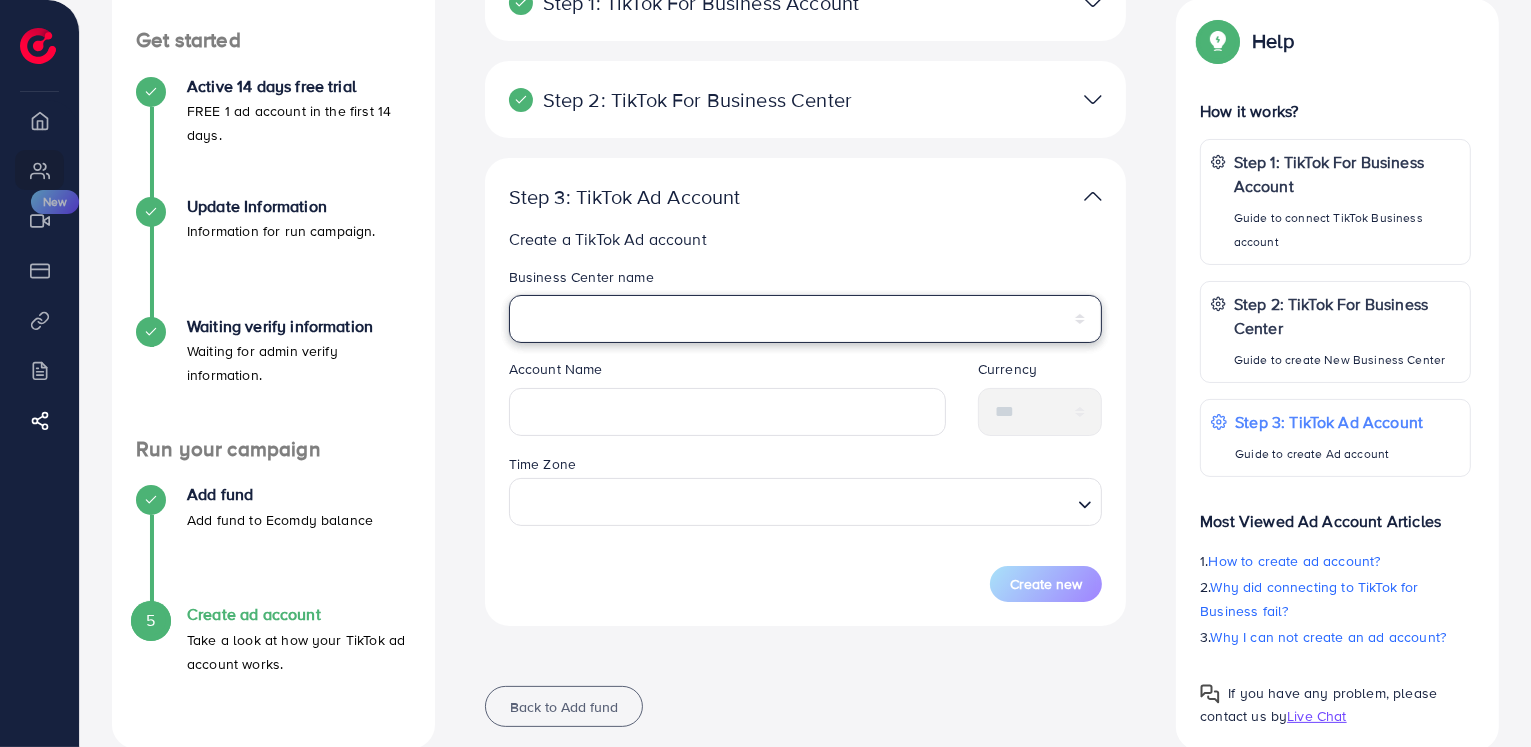 click on "**********" at bounding box center [806, 319] 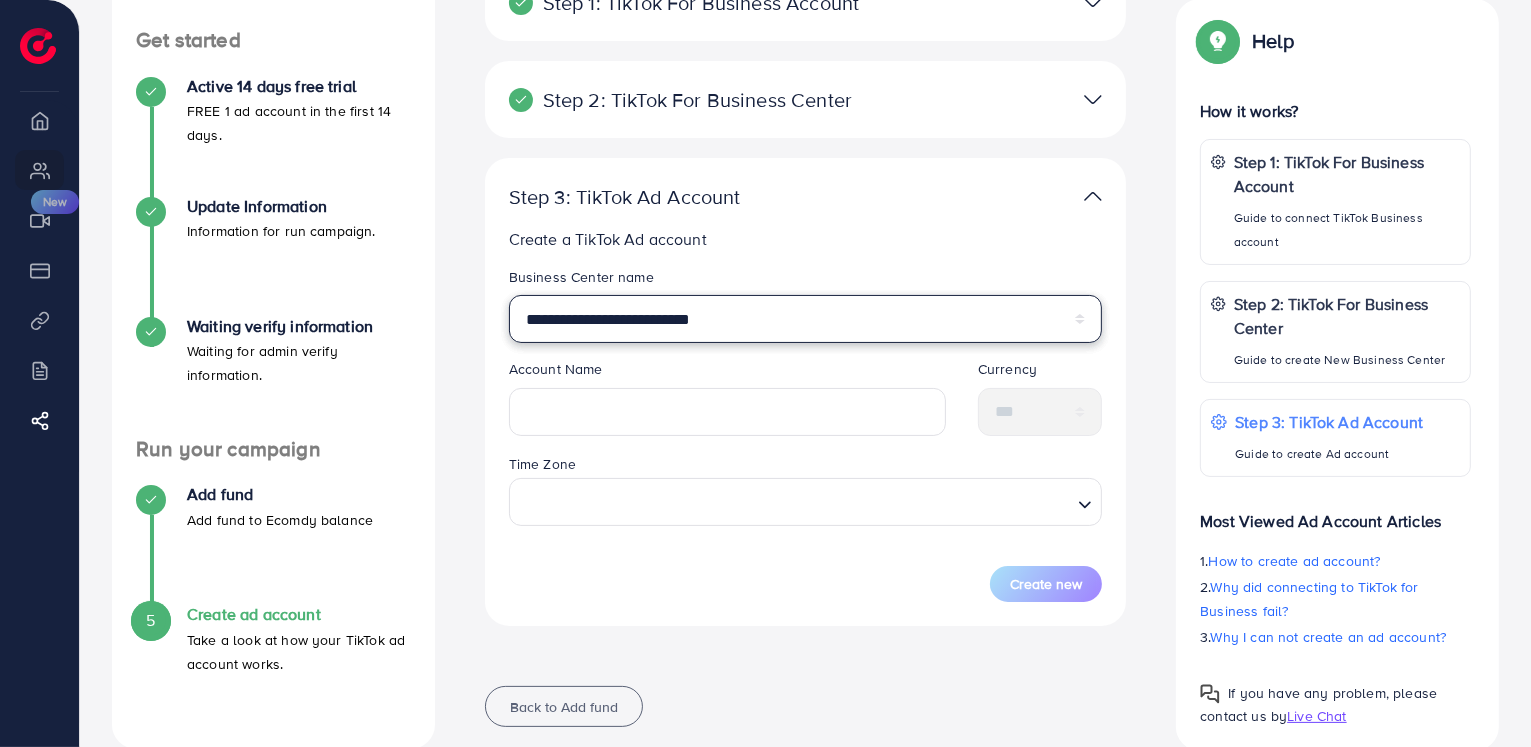 click on "**********" at bounding box center (806, 319) 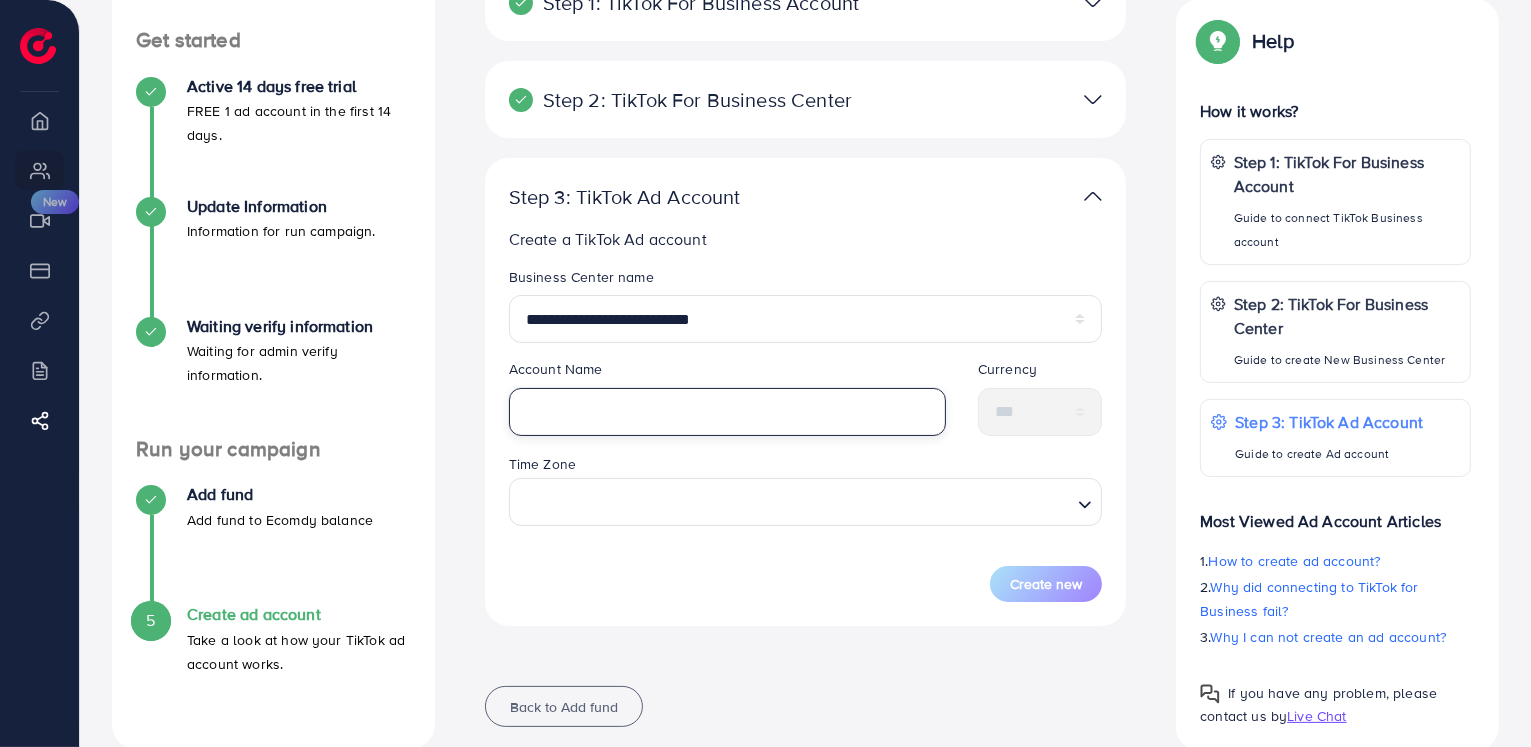 click at bounding box center [727, 412] 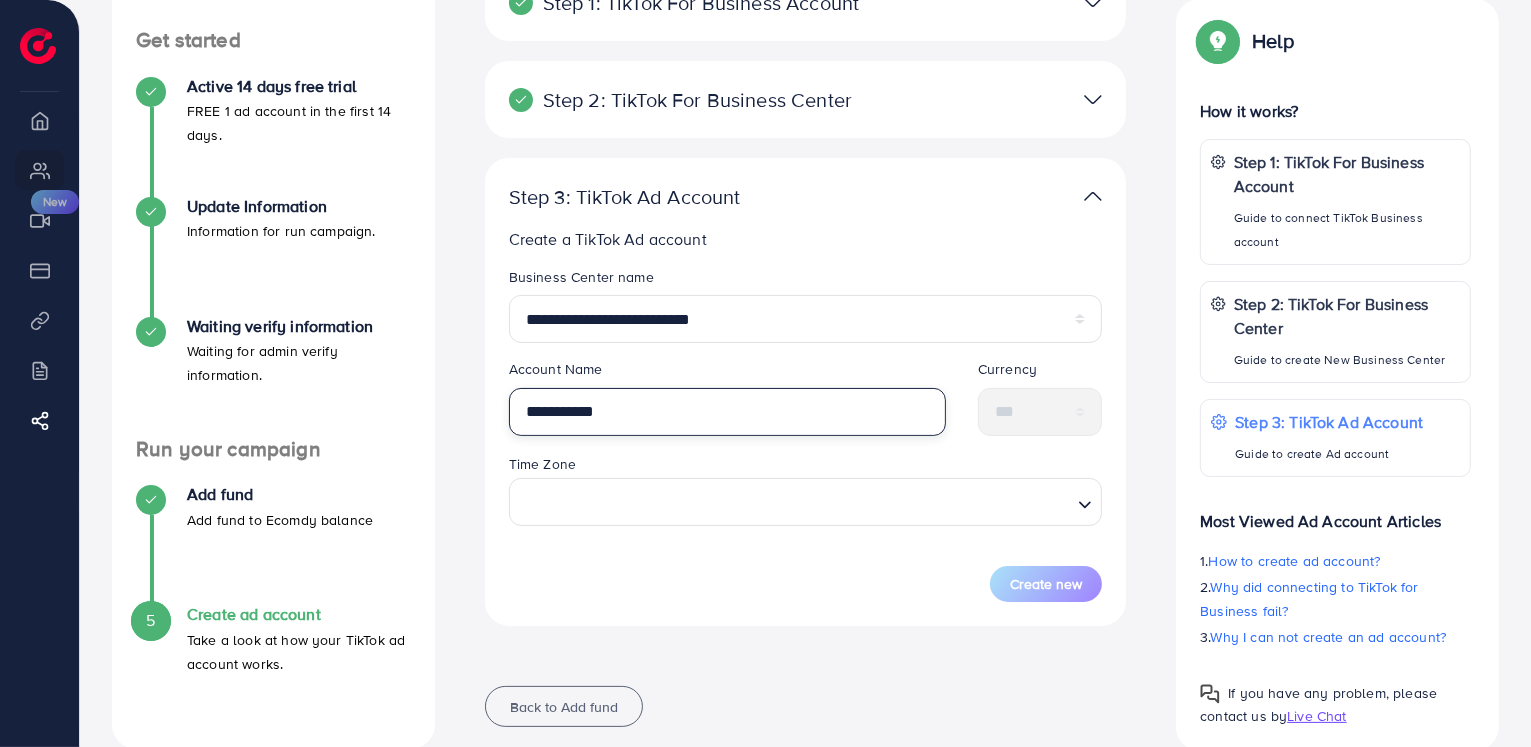 type on "**********" 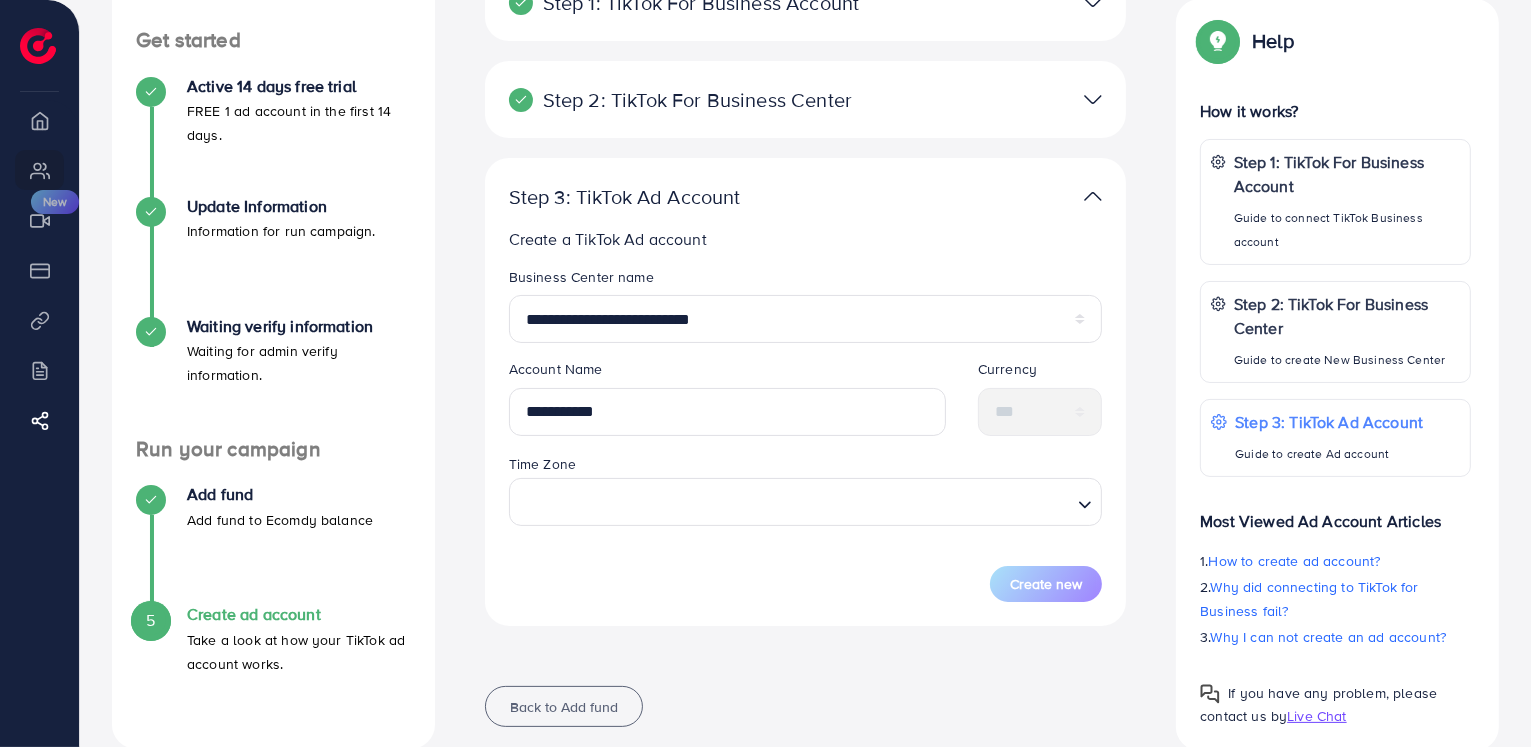 click on "Time Zone           Loading..." at bounding box center (806, 489) 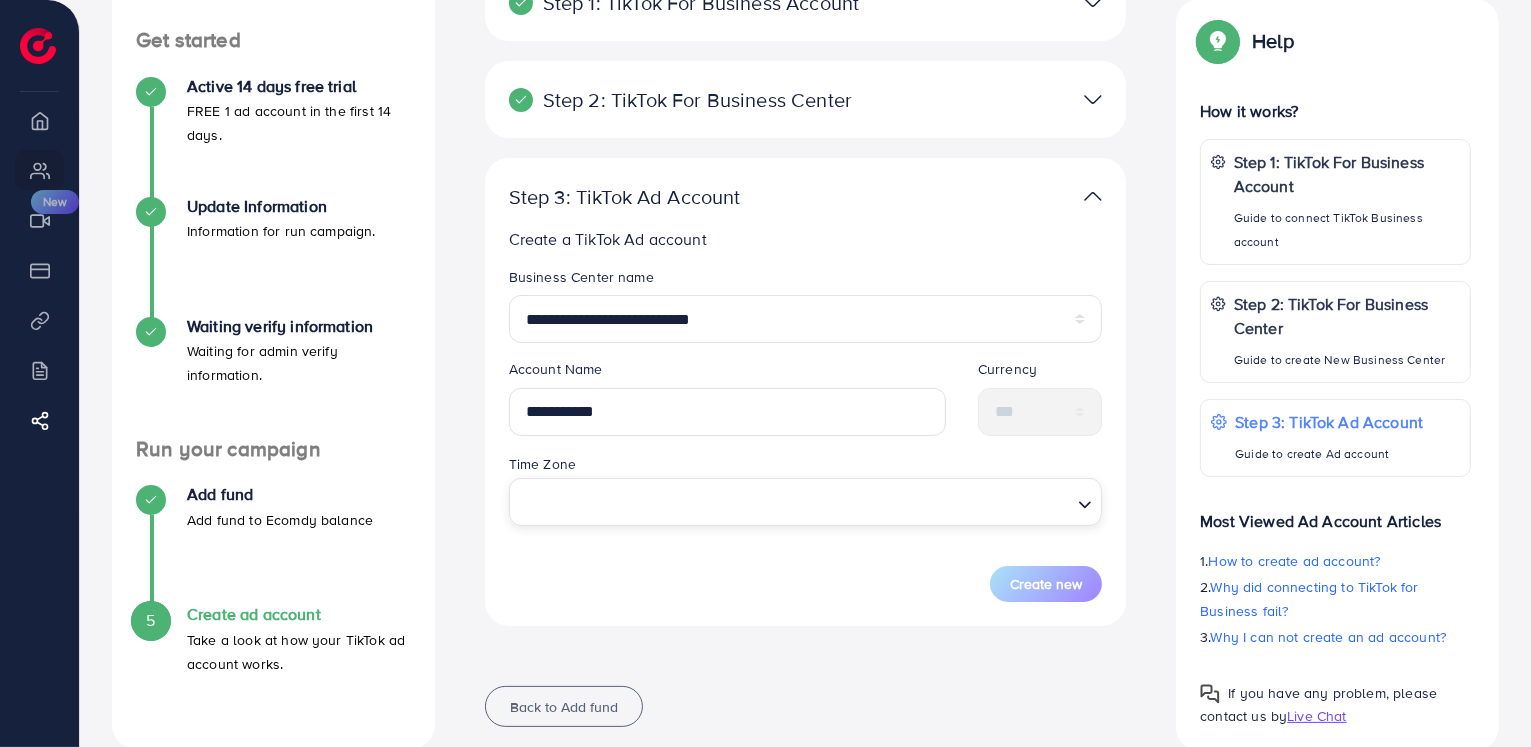 click at bounding box center [794, 502] 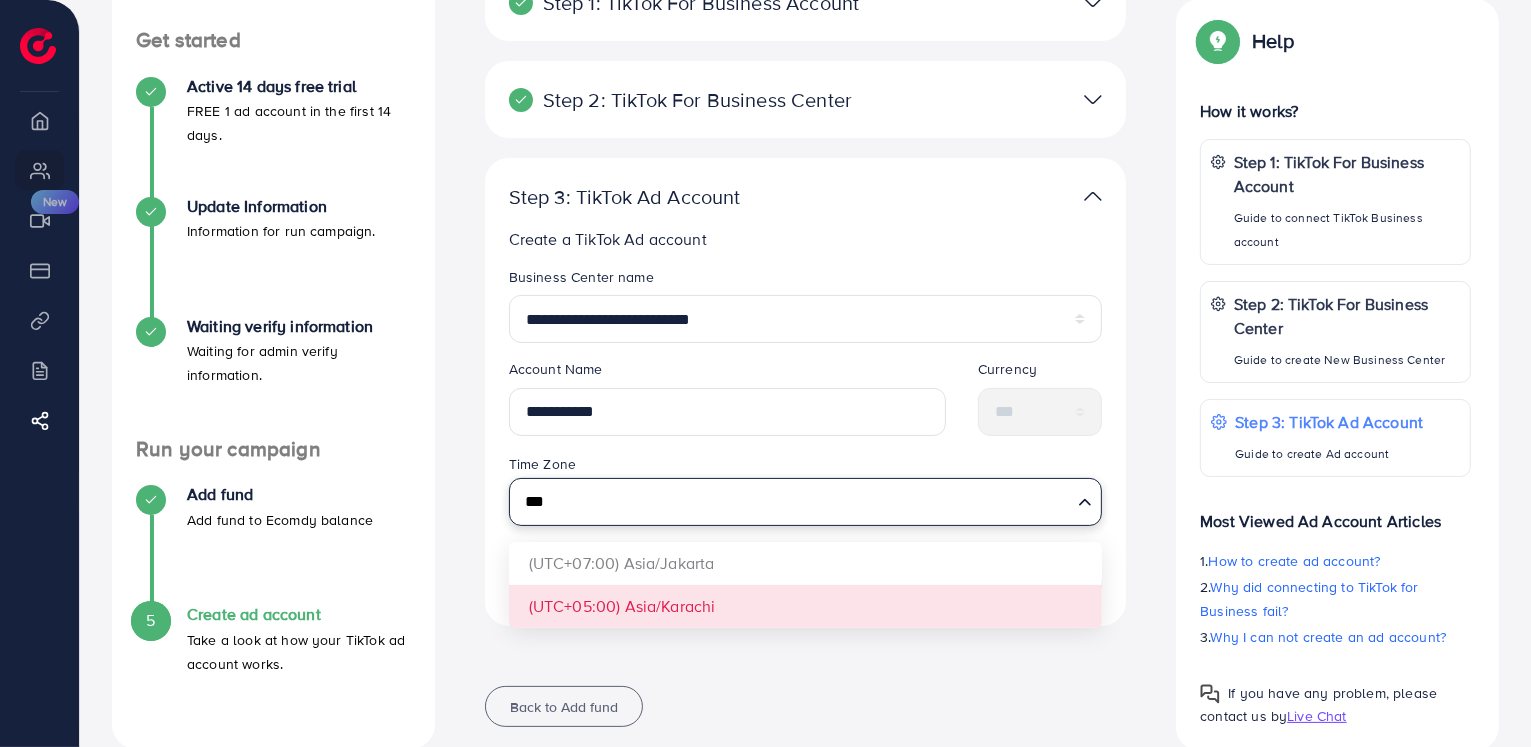 type on "***" 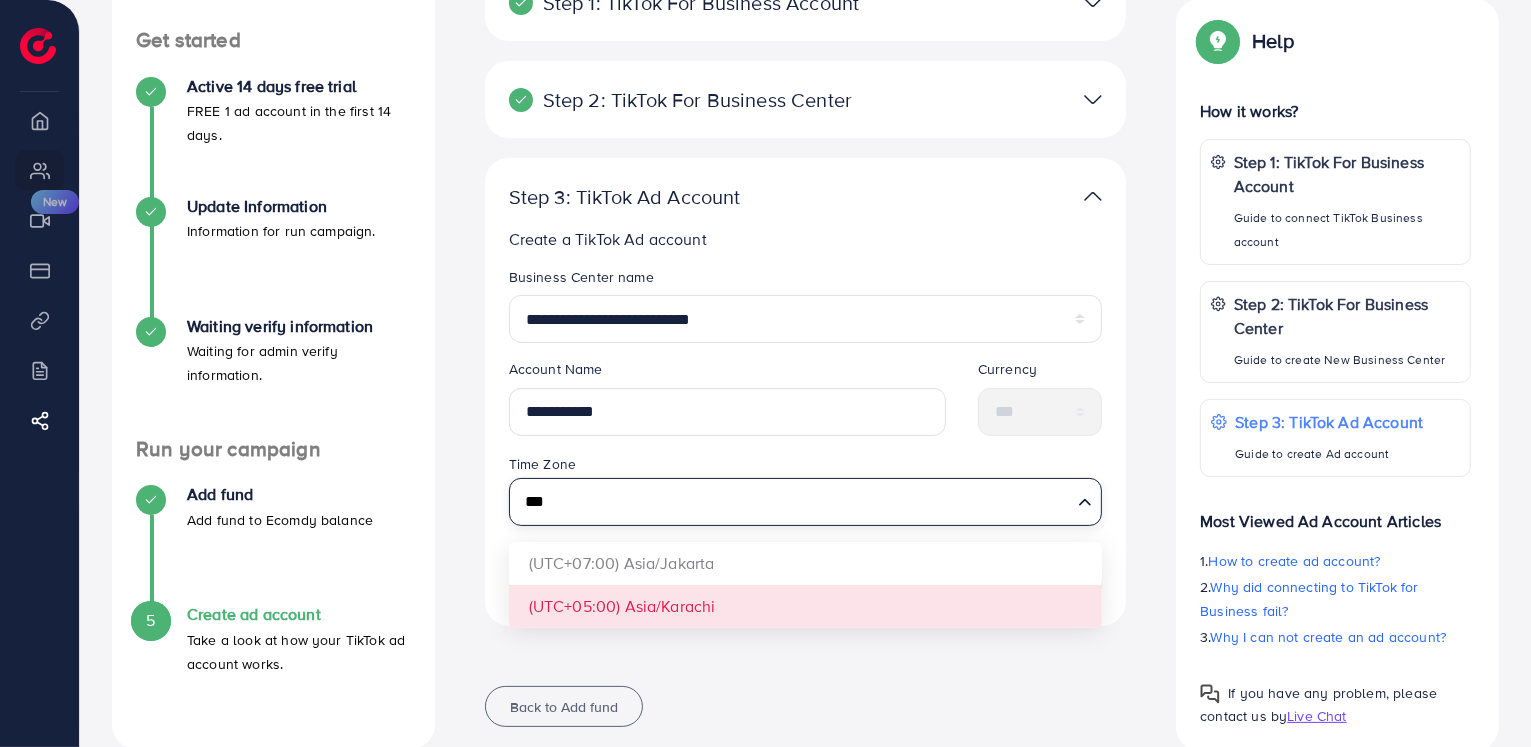 click on "**********" at bounding box center [806, 392] 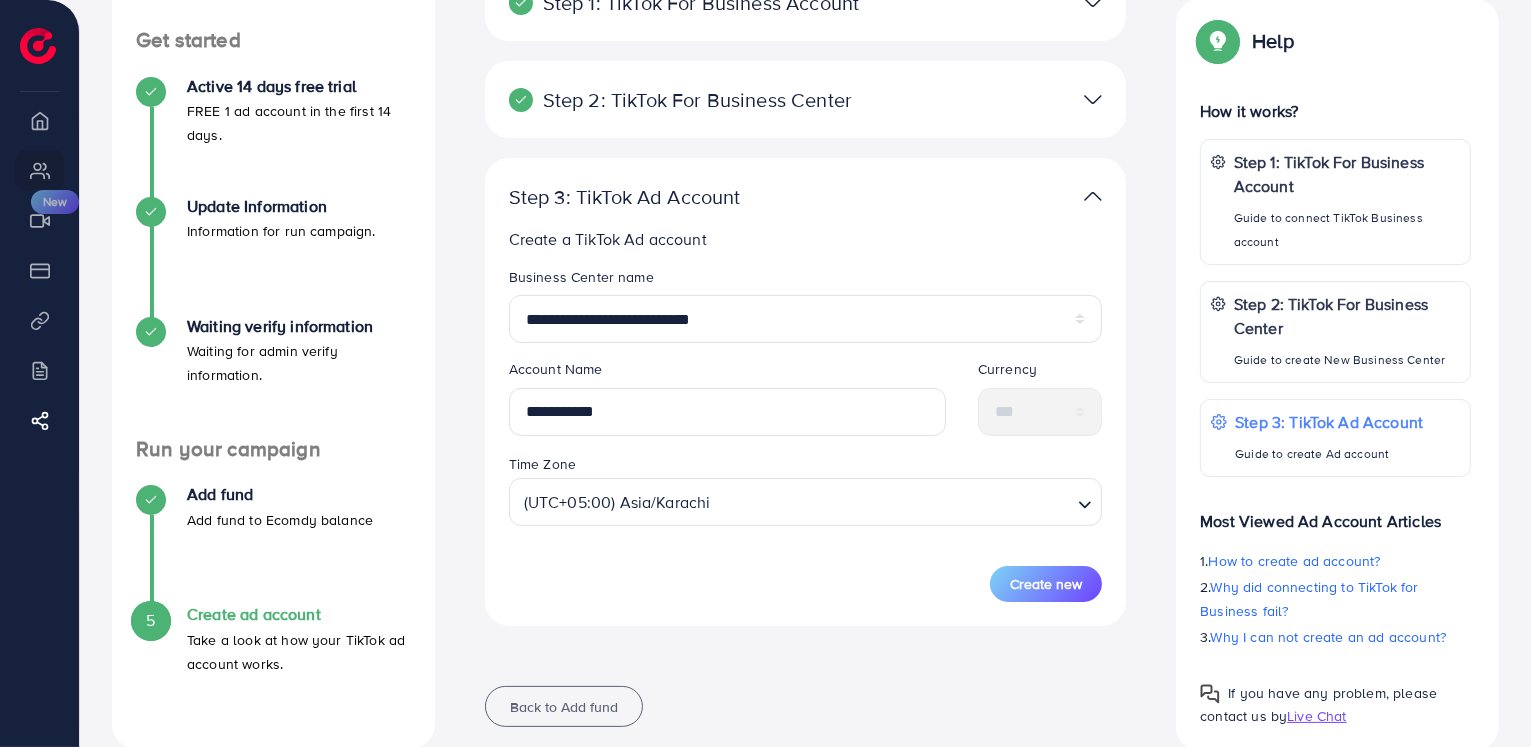 scroll, scrollTop: 236, scrollLeft: 0, axis: vertical 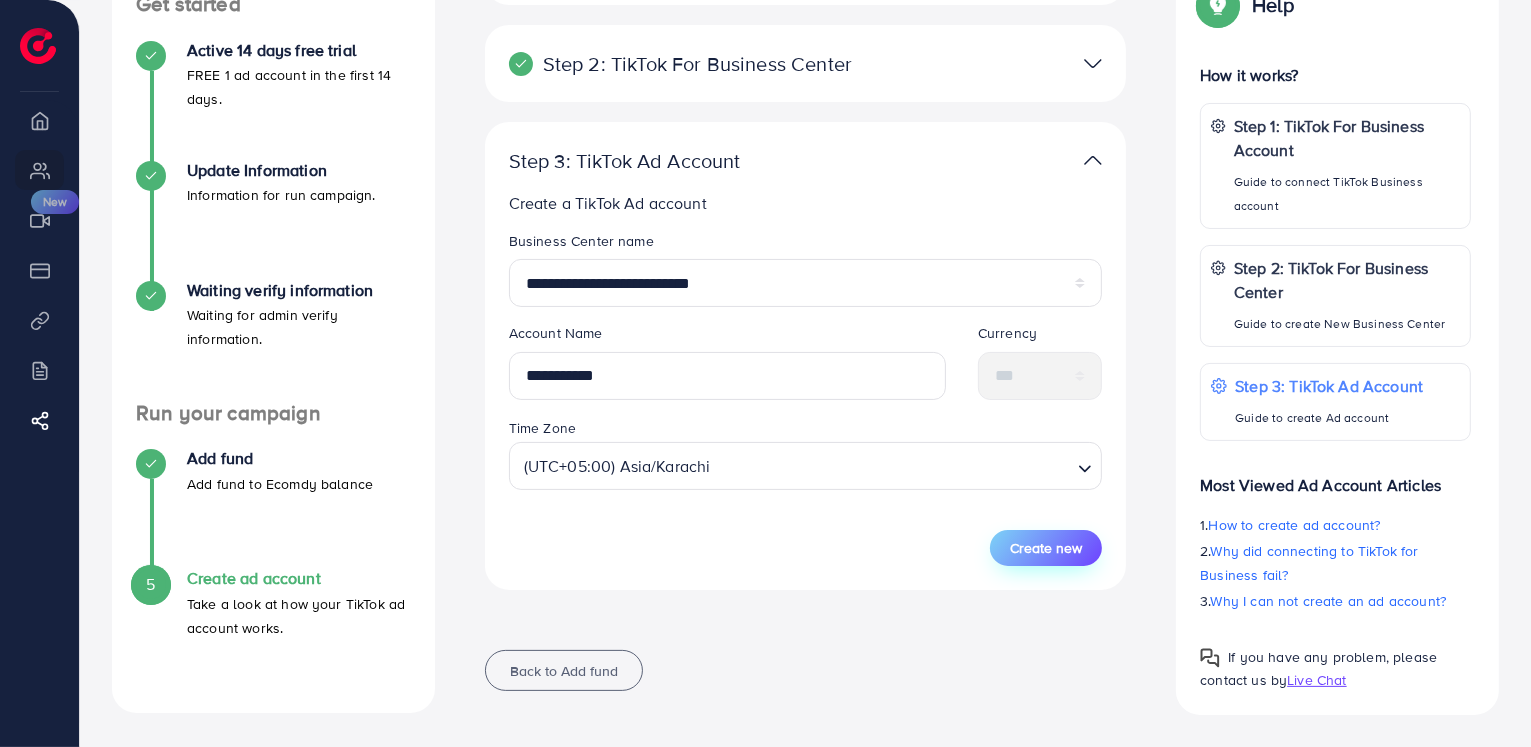 click on "Create new" at bounding box center [1046, 548] 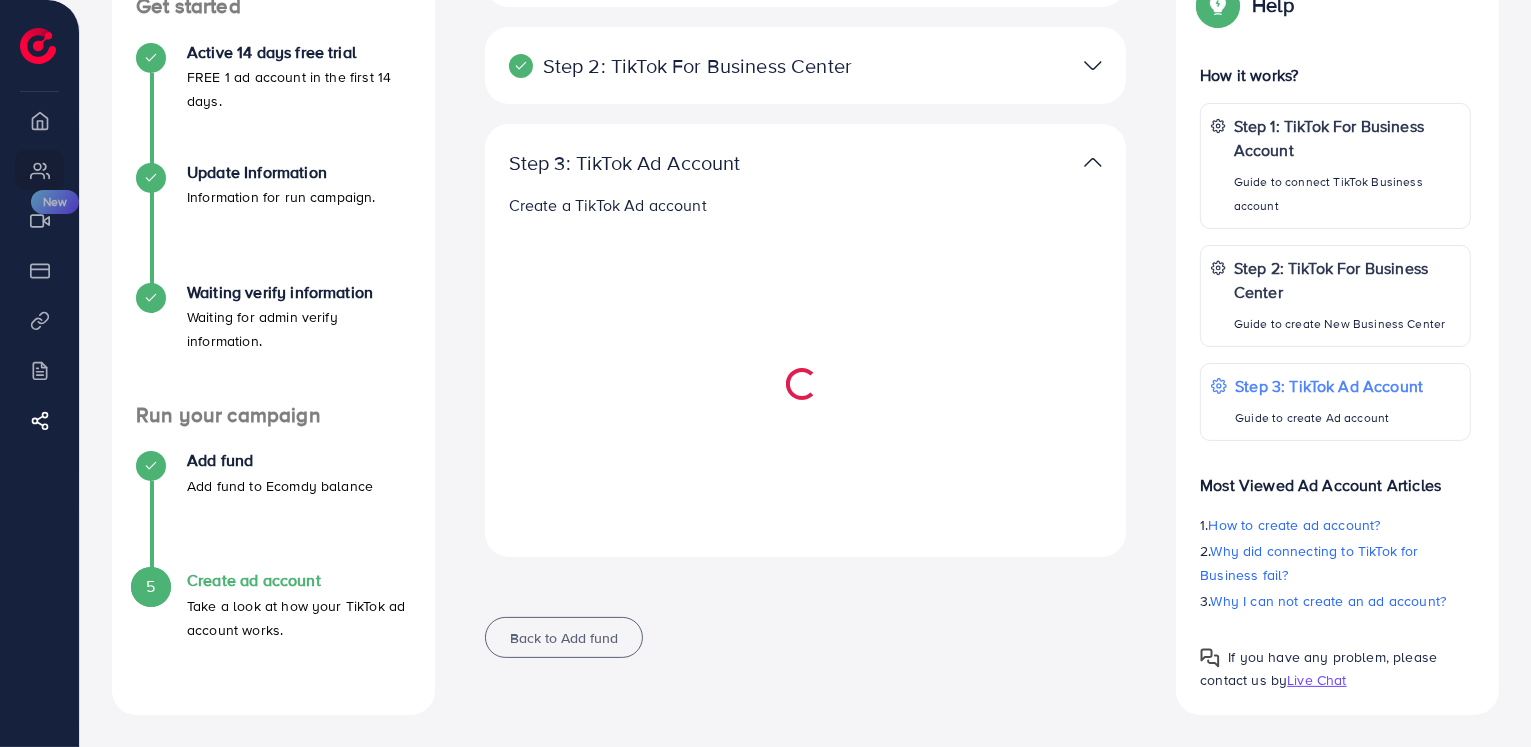 scroll, scrollTop: 234, scrollLeft: 0, axis: vertical 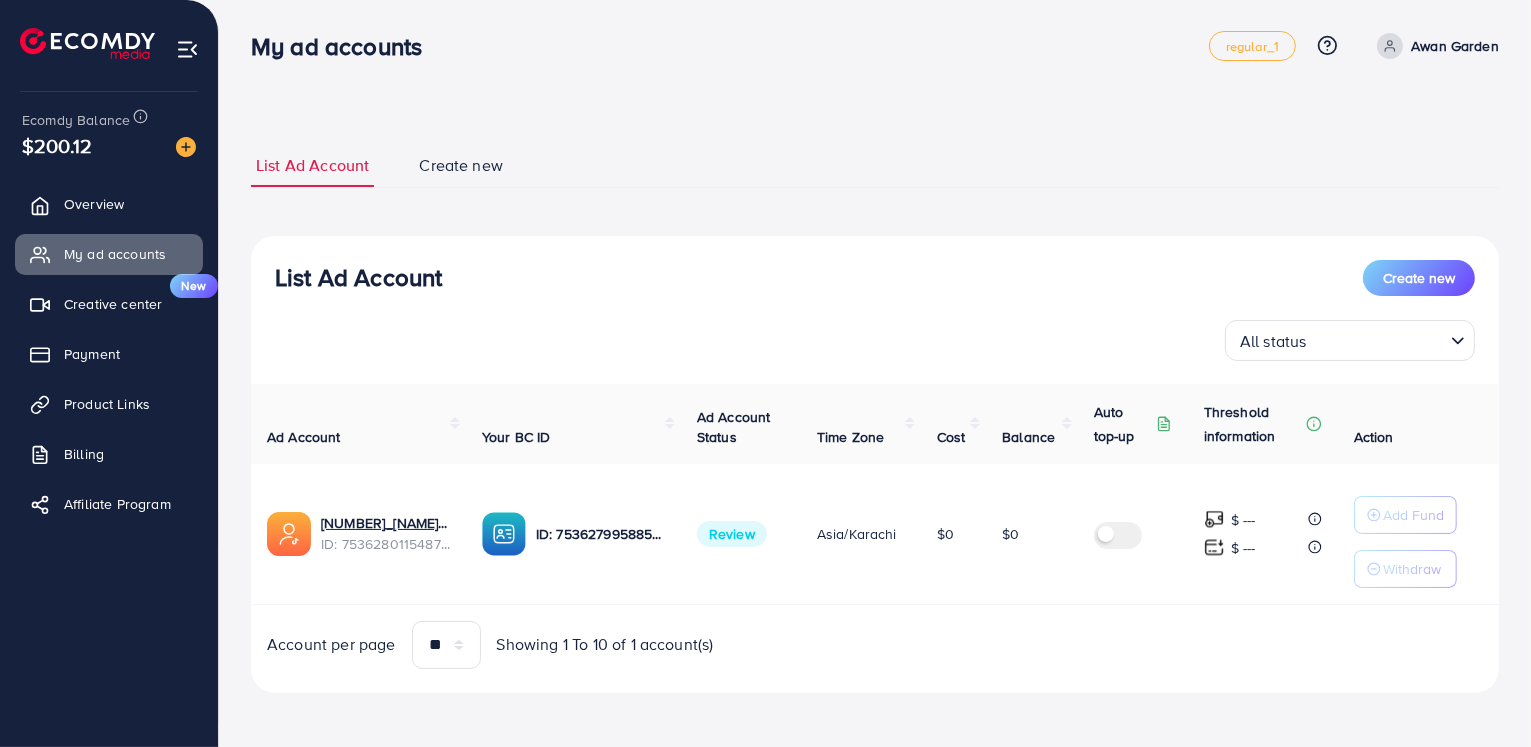 click on "All status
Loading..." at bounding box center (1350, 340) 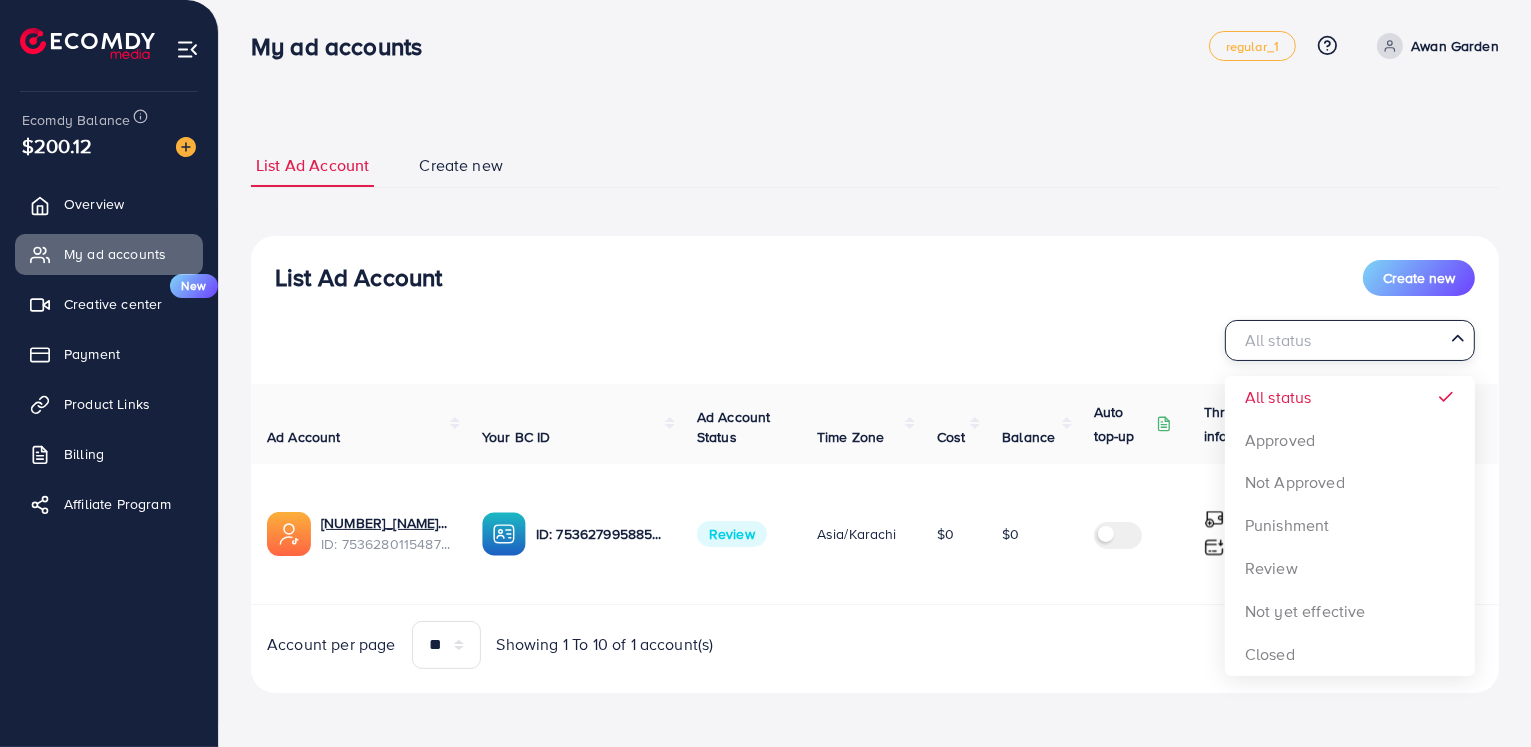 click at bounding box center (1338, 340) 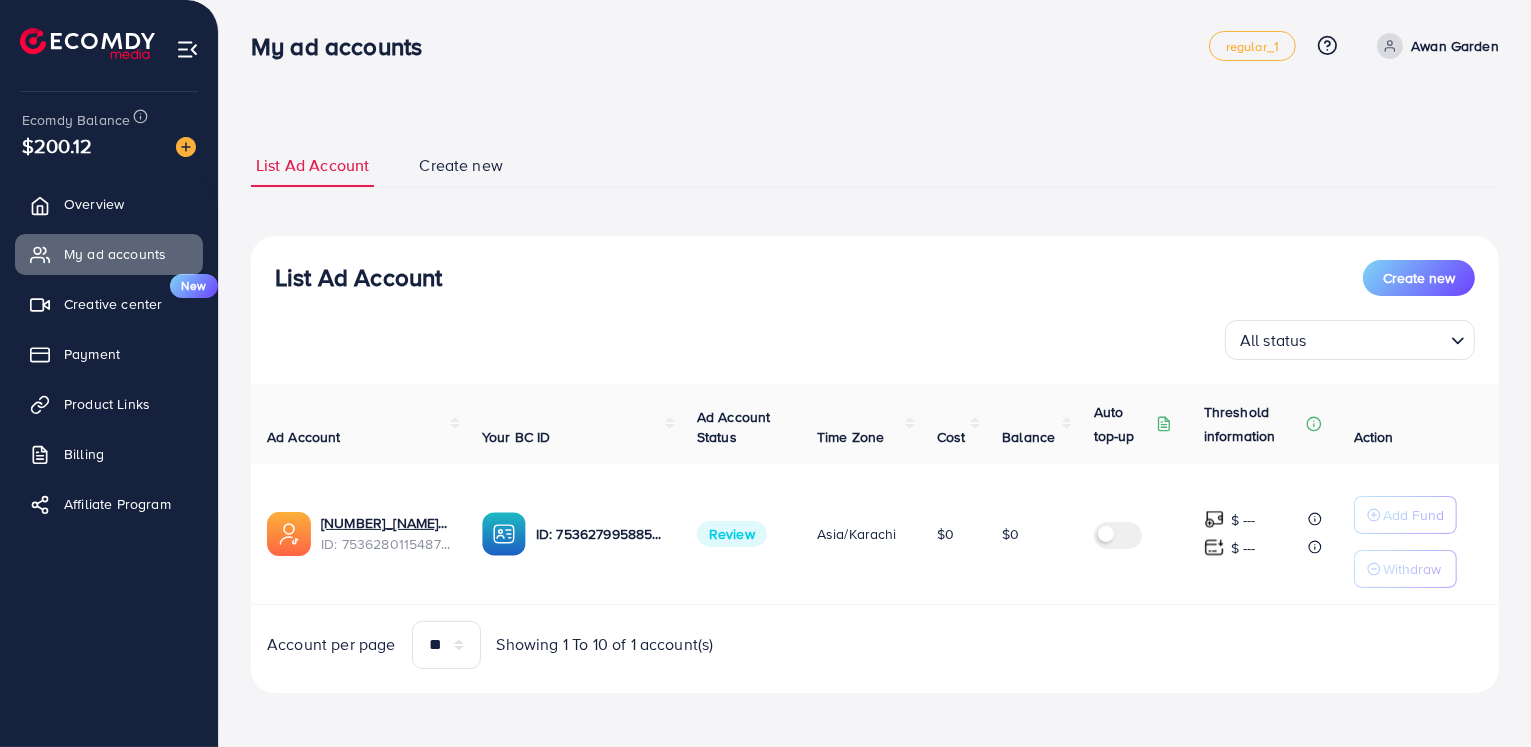 click on "List Ad Account   Create new" at bounding box center (875, 278) 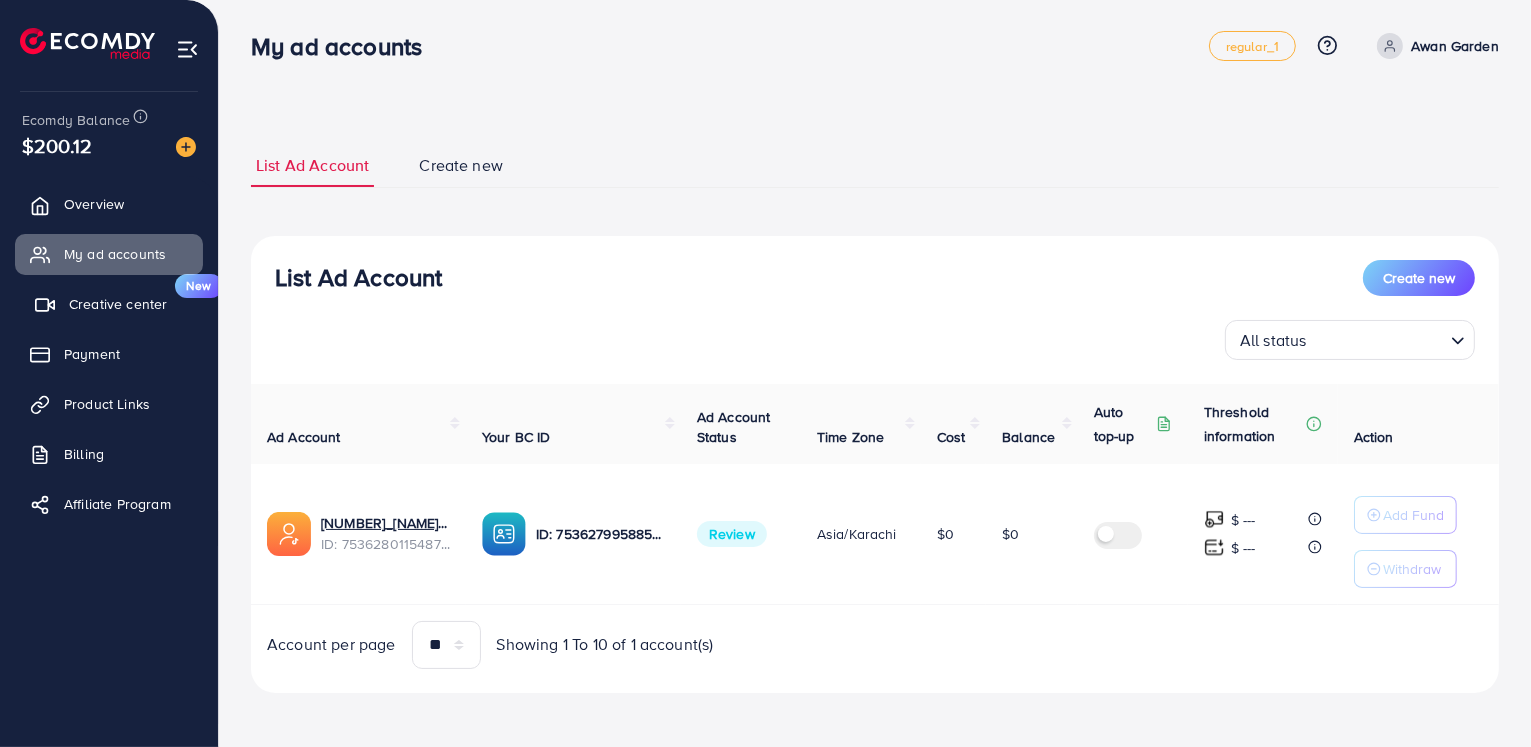 click on "Creative center" at bounding box center [118, 304] 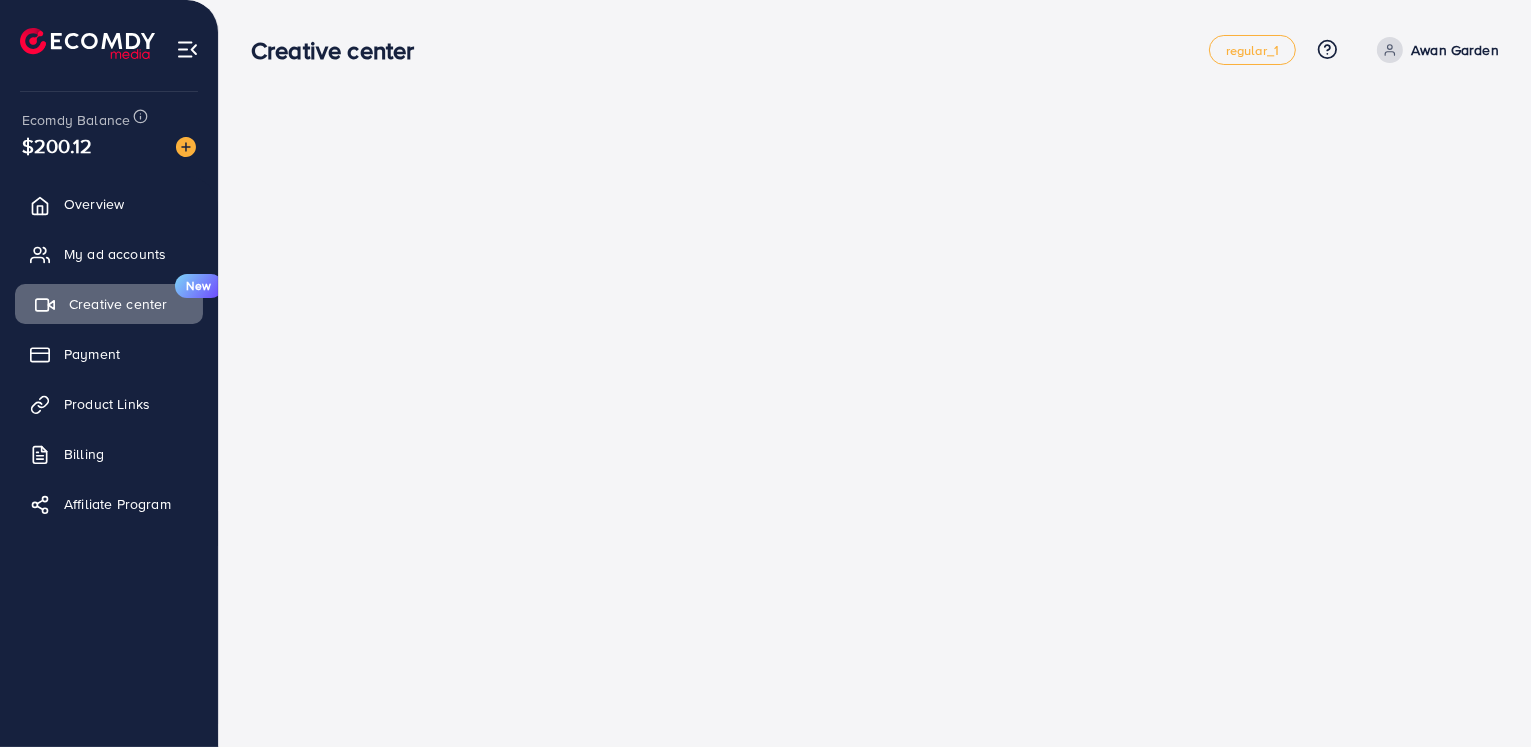 scroll, scrollTop: 0, scrollLeft: 0, axis: both 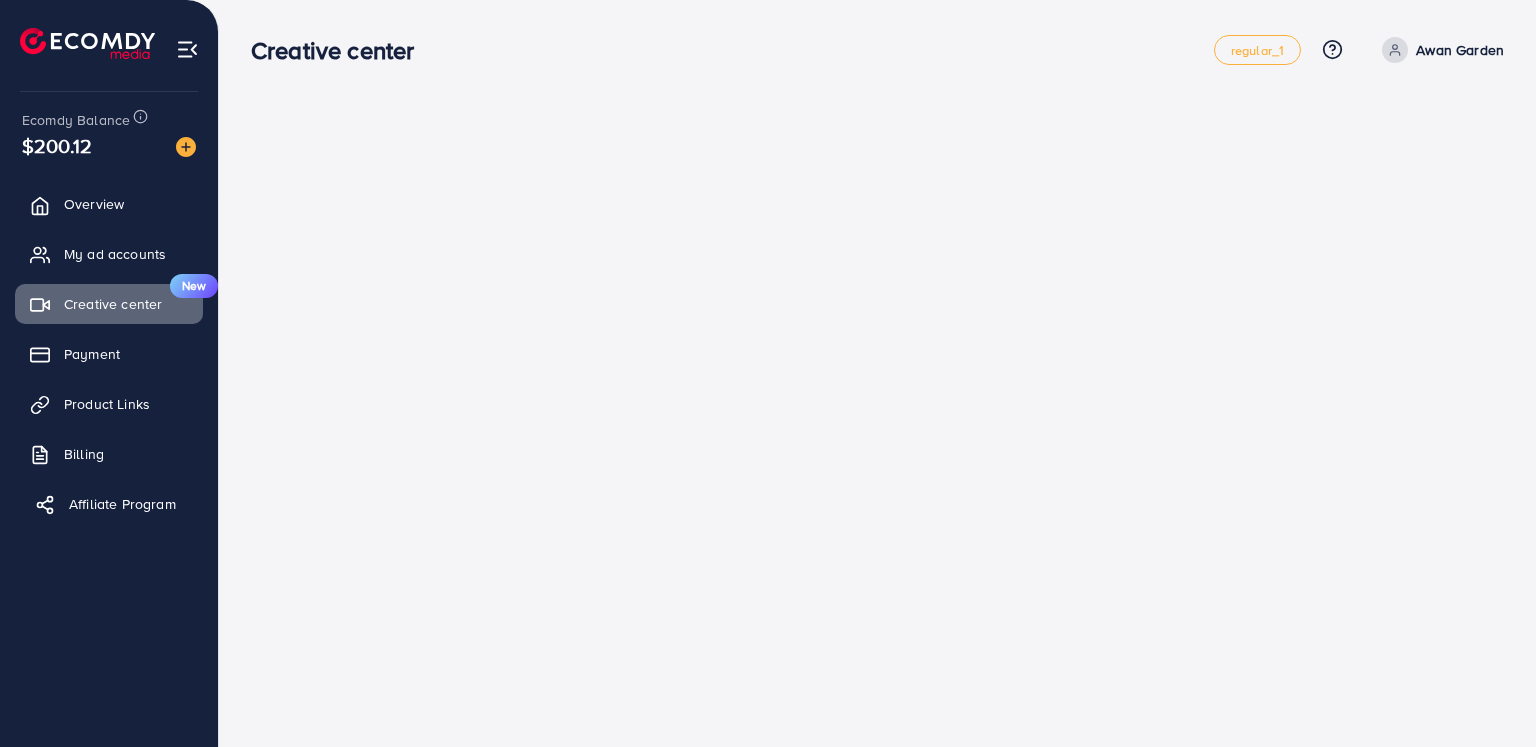 click on "Affiliate Program" at bounding box center [122, 504] 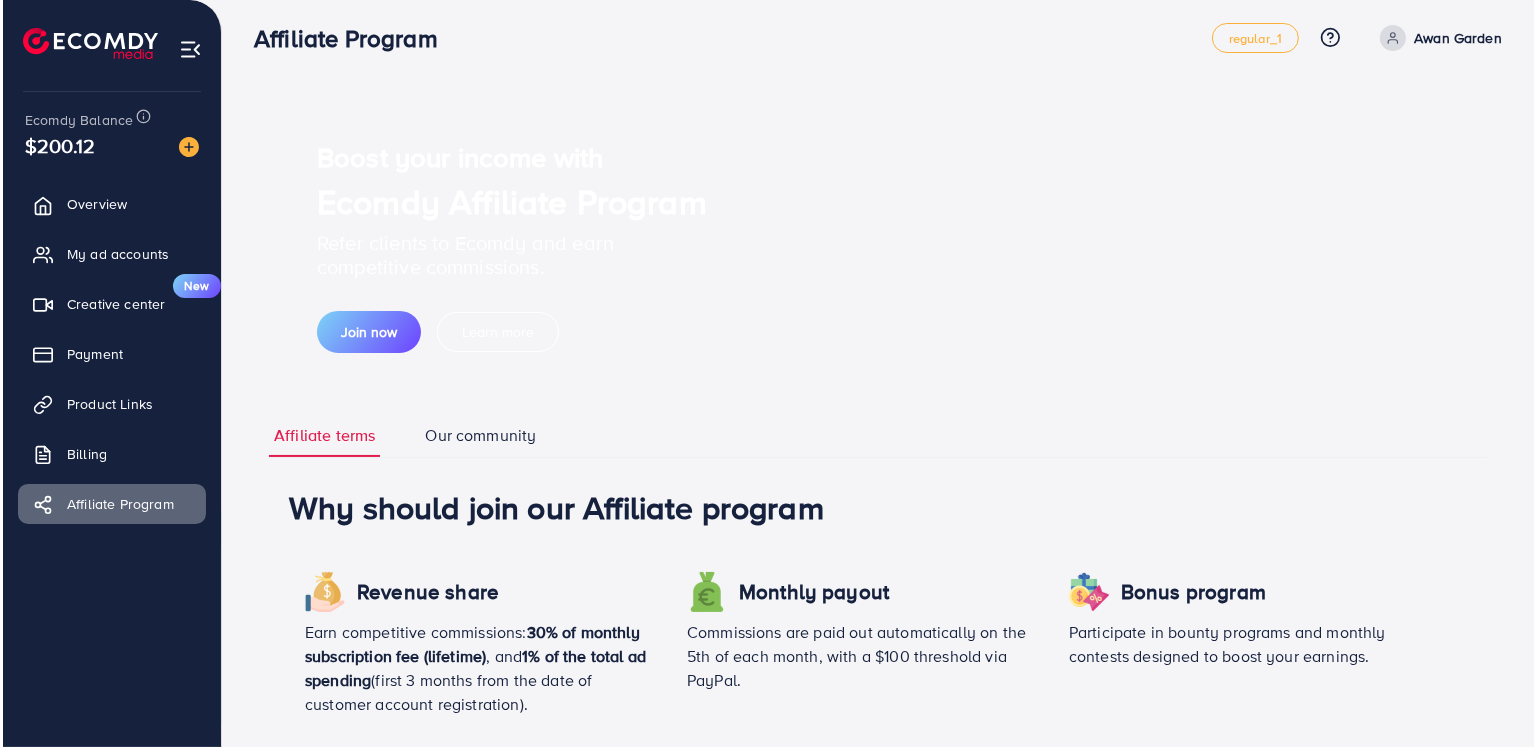 scroll, scrollTop: 0, scrollLeft: 0, axis: both 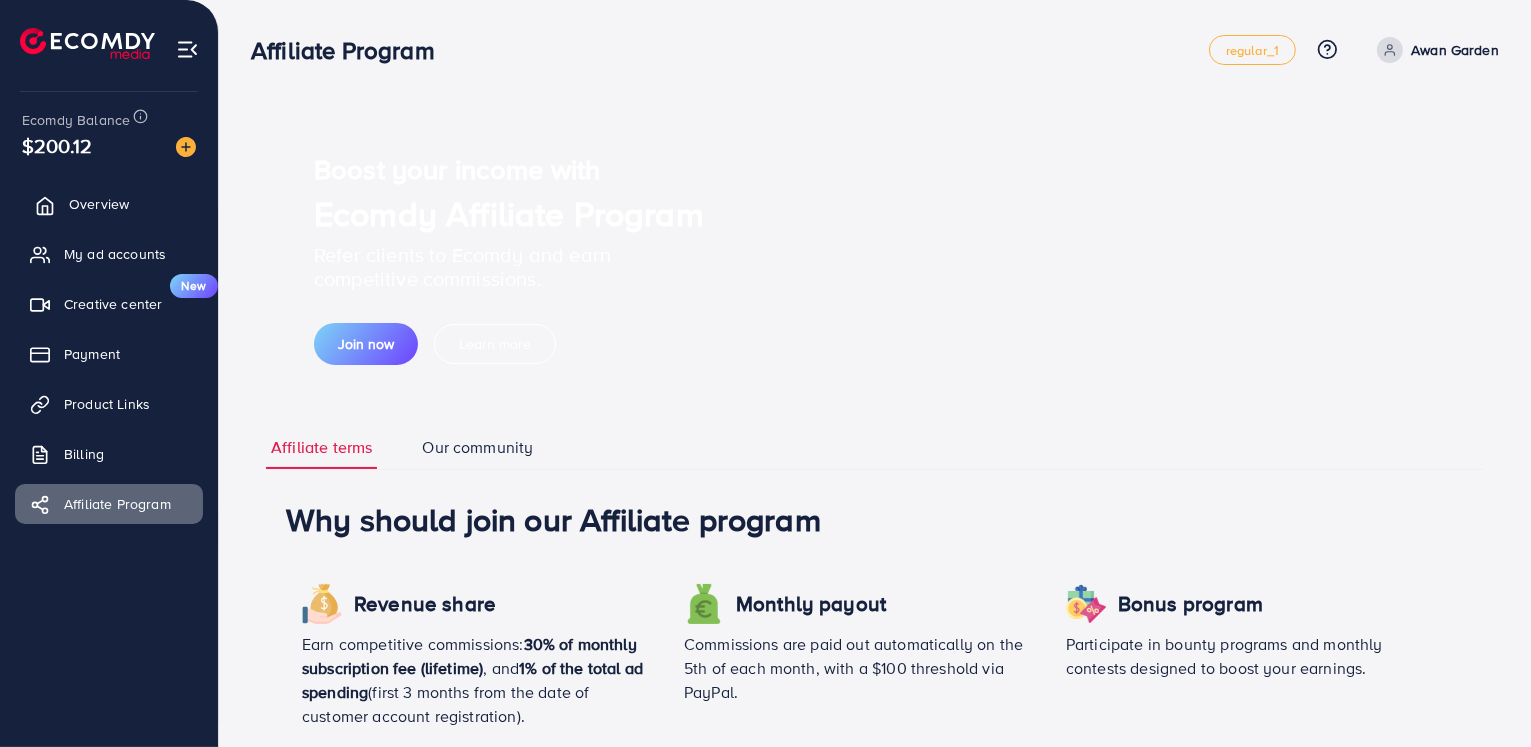 click on "Overview" at bounding box center [109, 204] 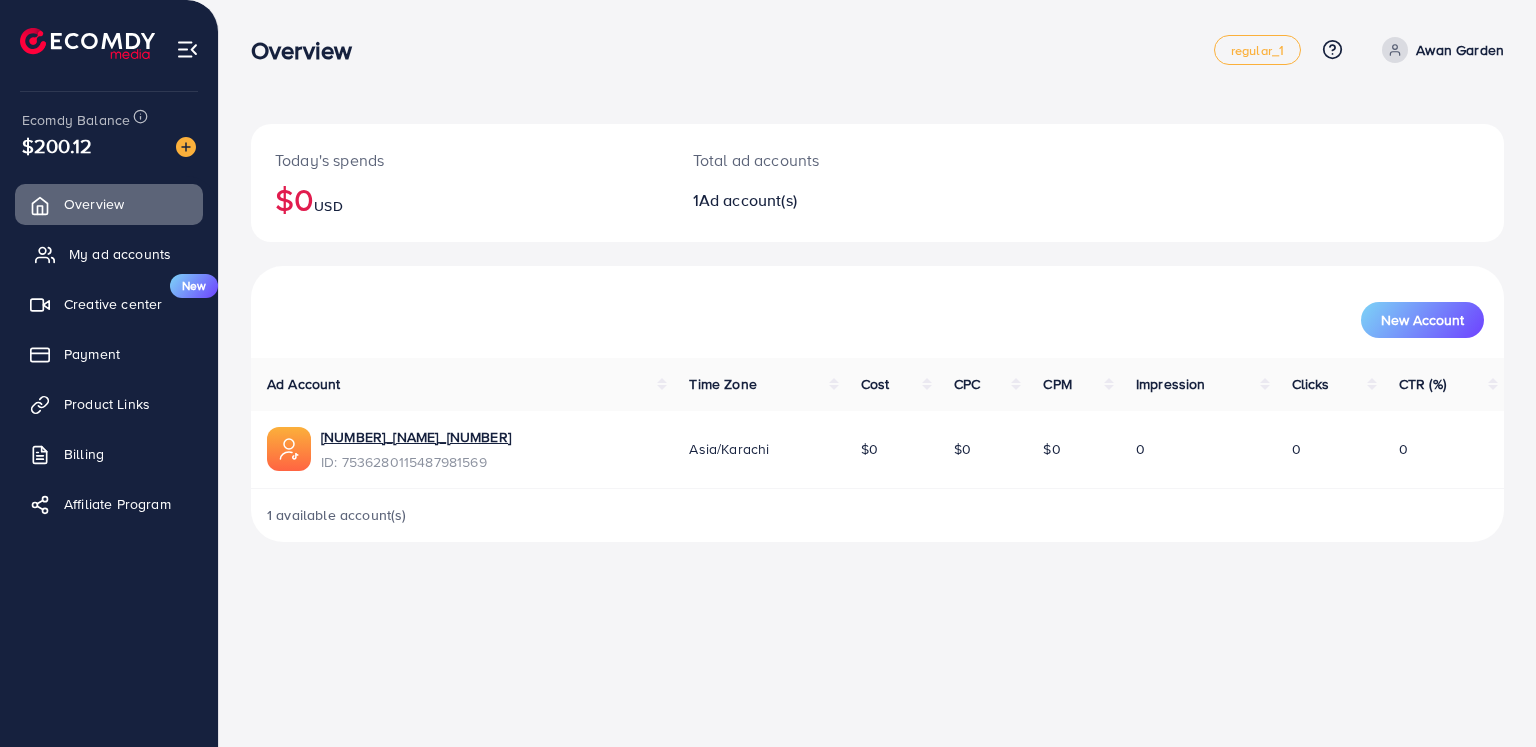 click on "My ad accounts" at bounding box center [120, 254] 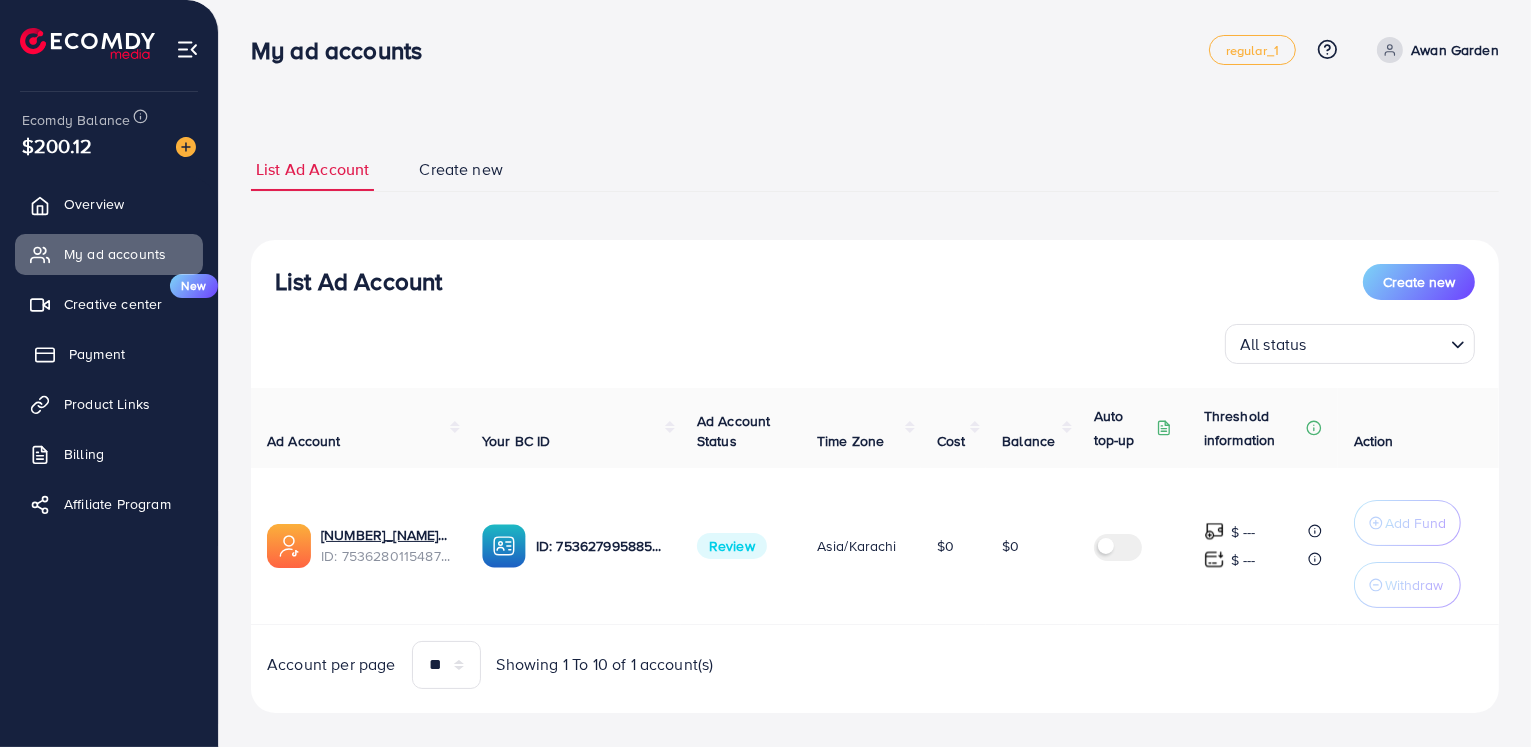 click on "Payment" at bounding box center (97, 354) 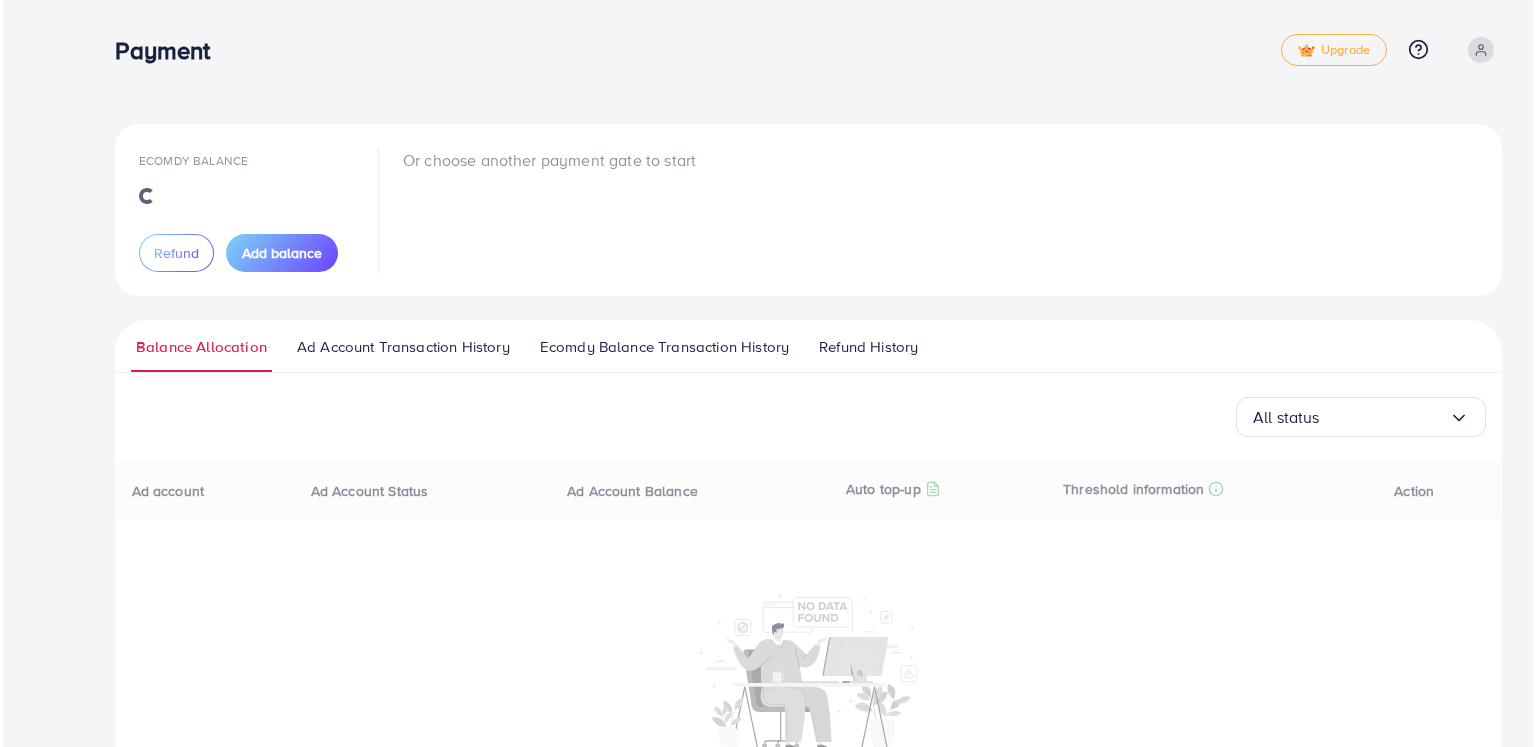 scroll, scrollTop: 0, scrollLeft: 0, axis: both 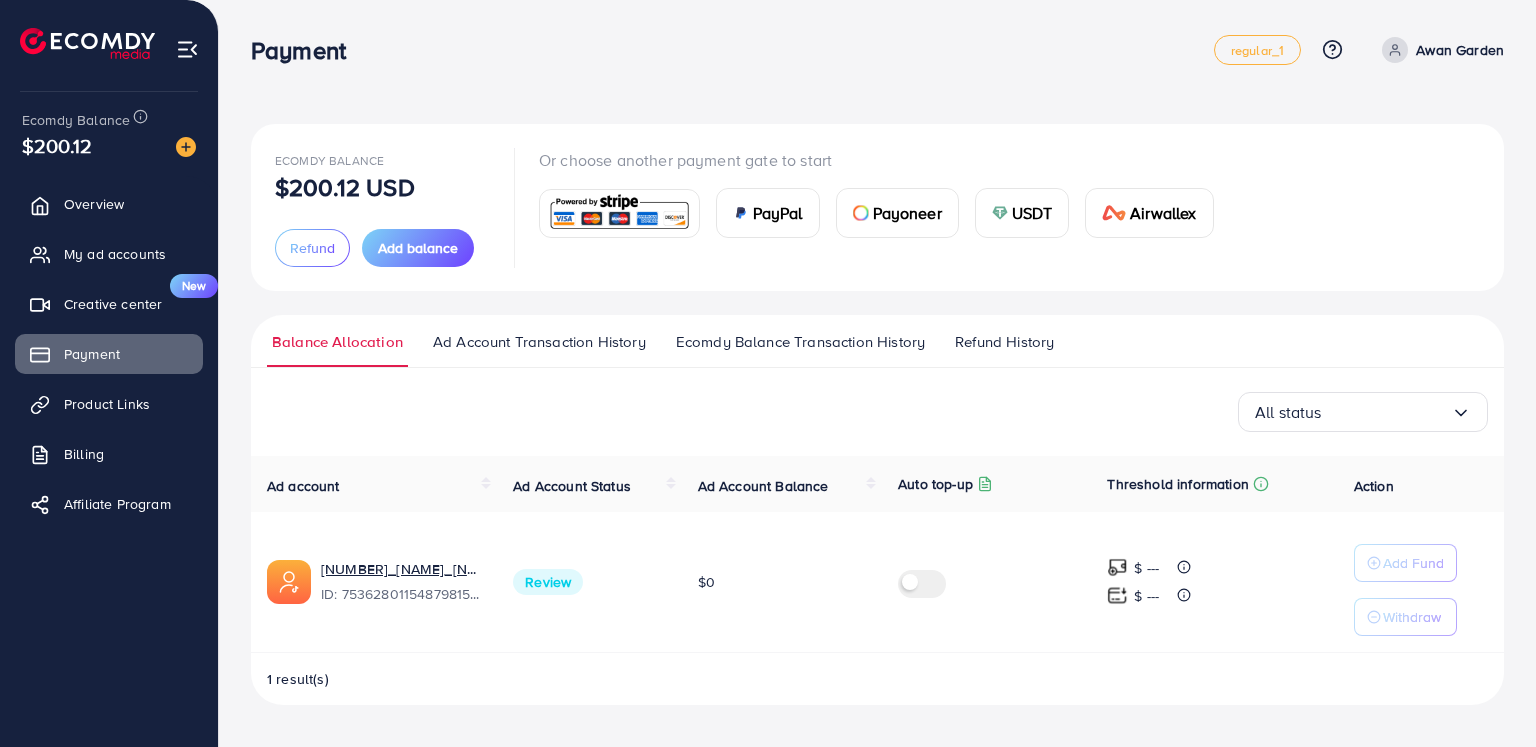 click on "Review" at bounding box center [548, 582] 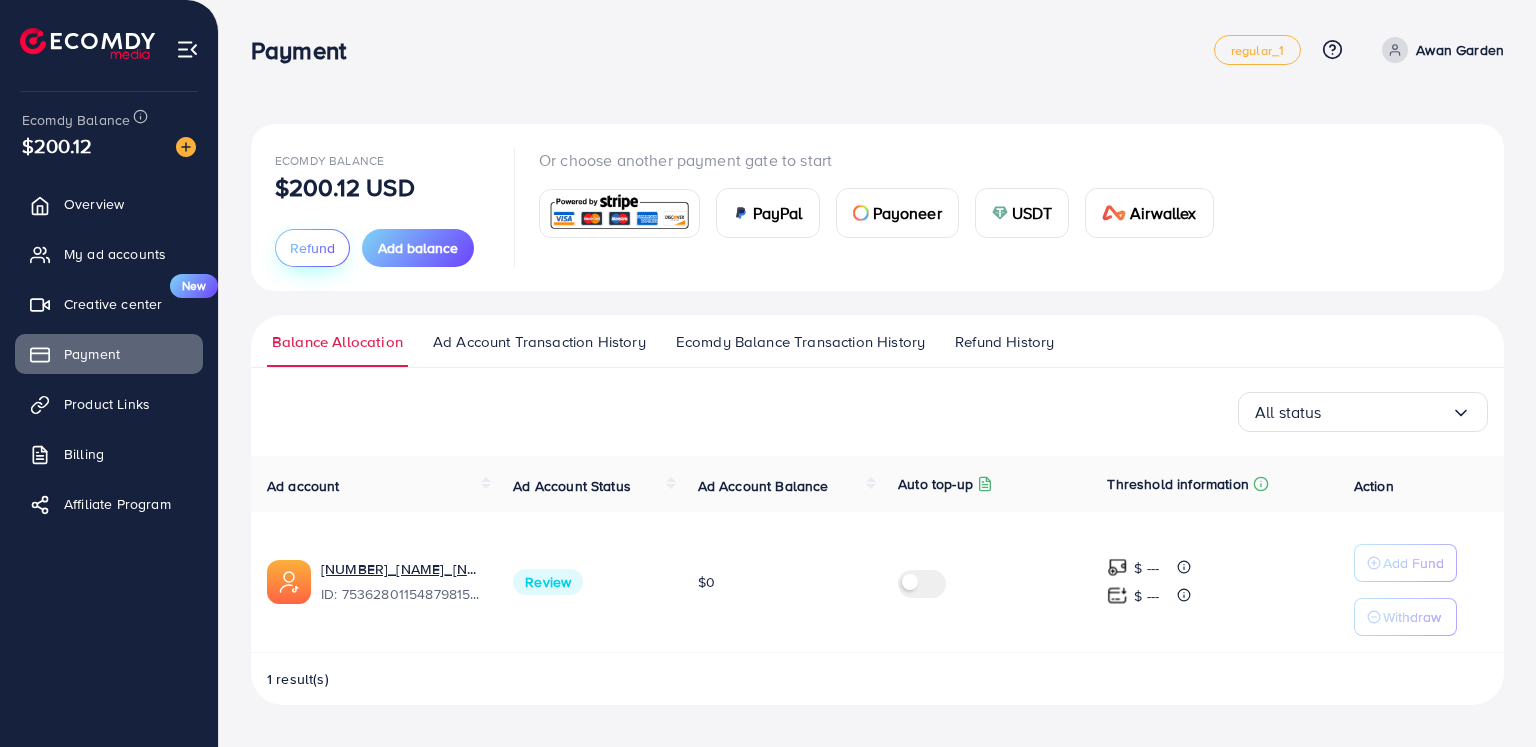 click on "Refund" at bounding box center (312, 248) 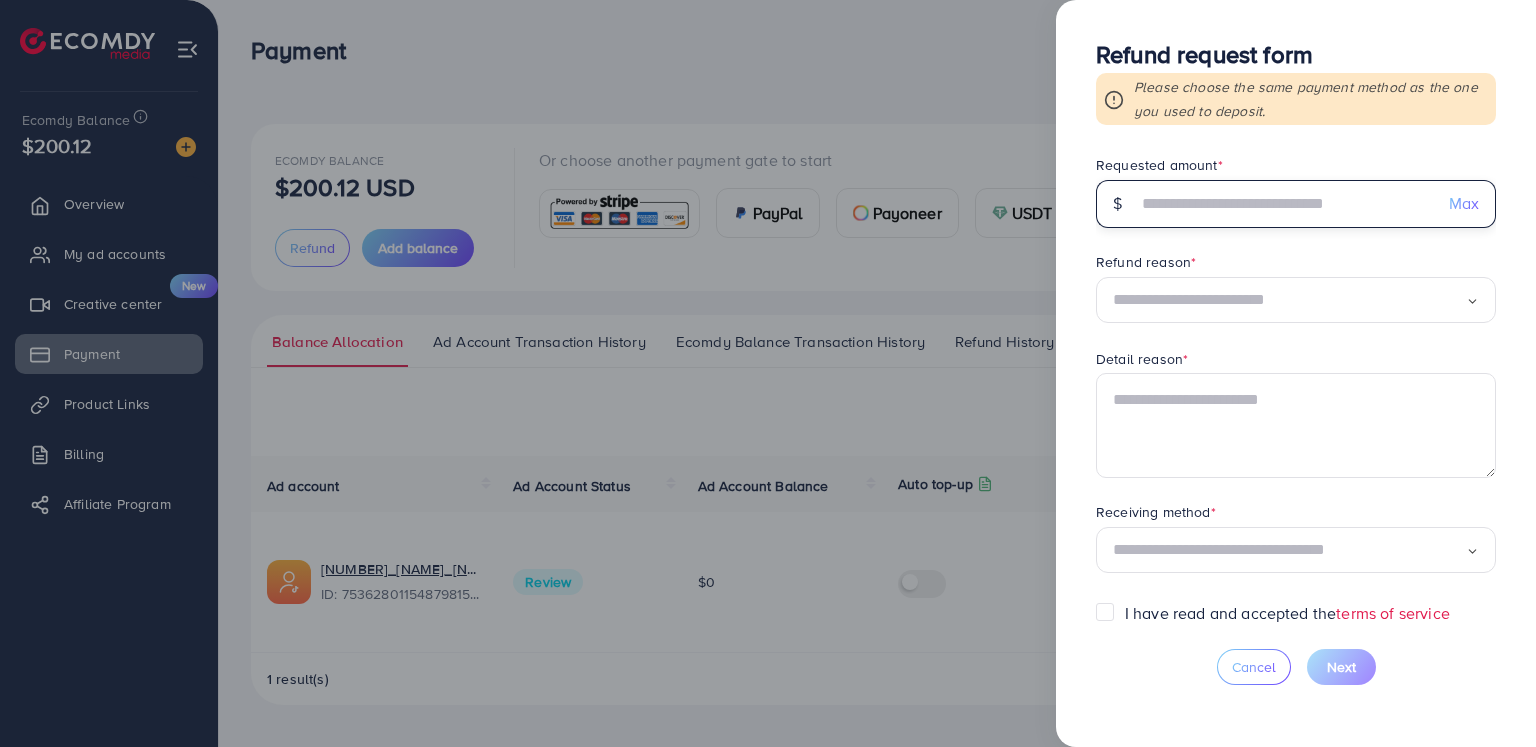click at bounding box center [1285, 204] 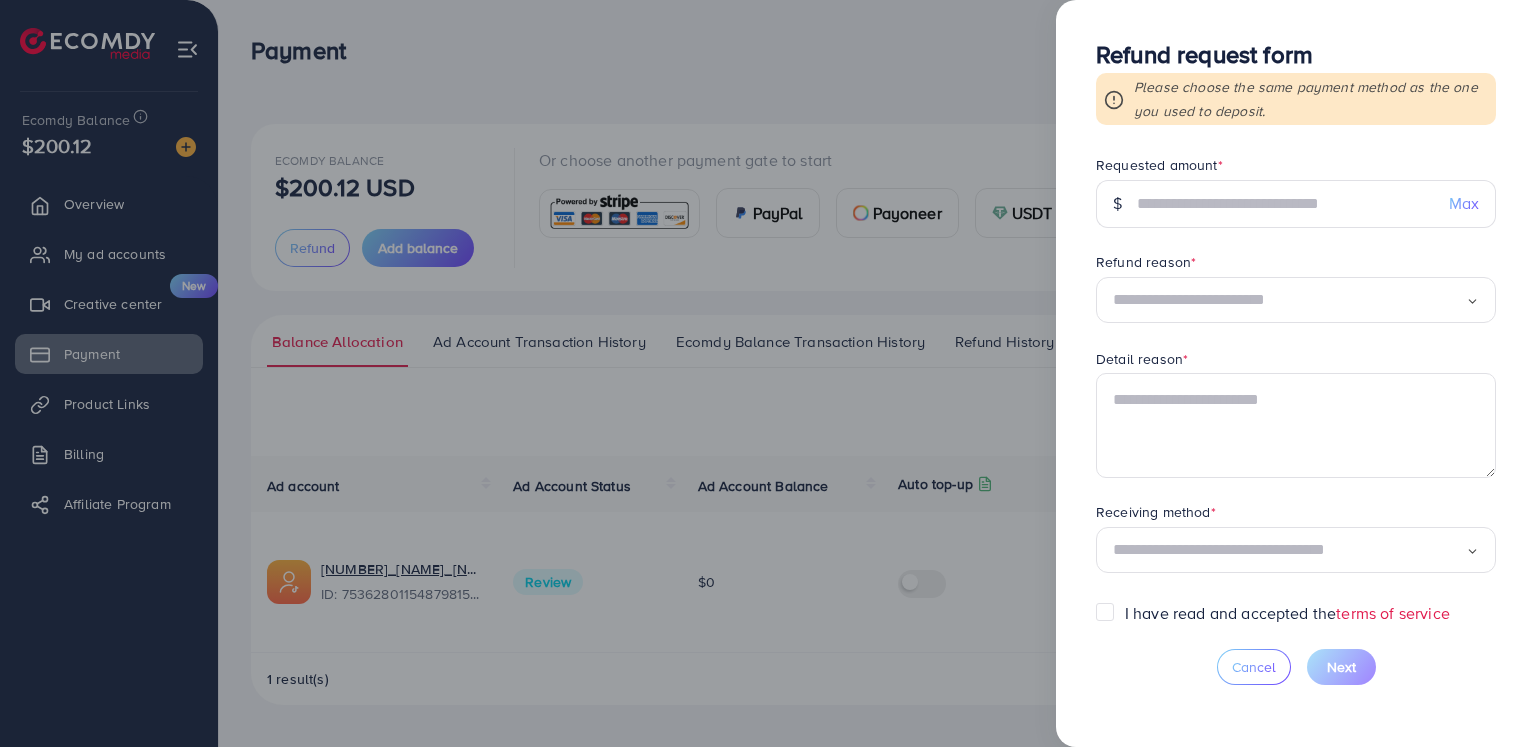 click on "Max" at bounding box center [1464, 203] 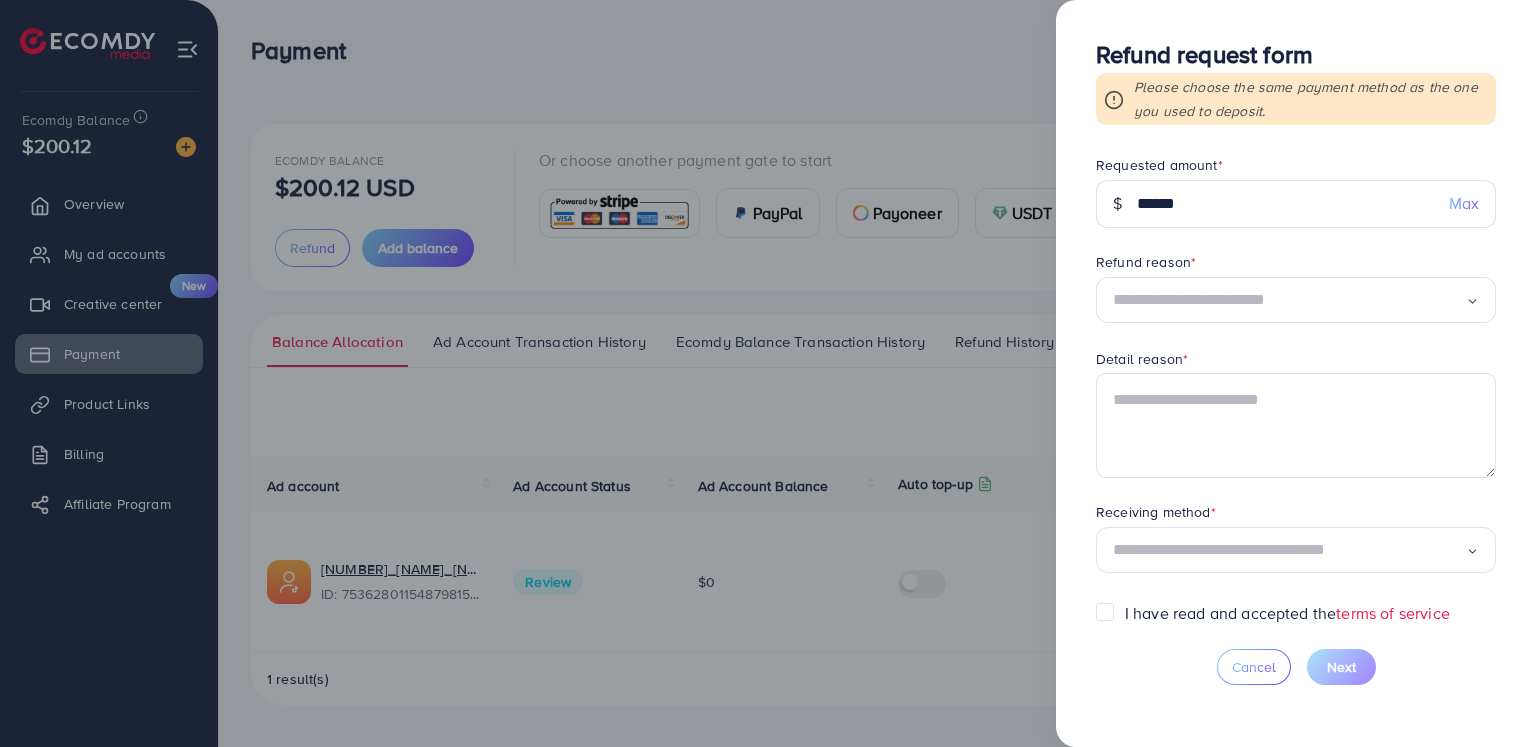 click at bounding box center [1289, 300] 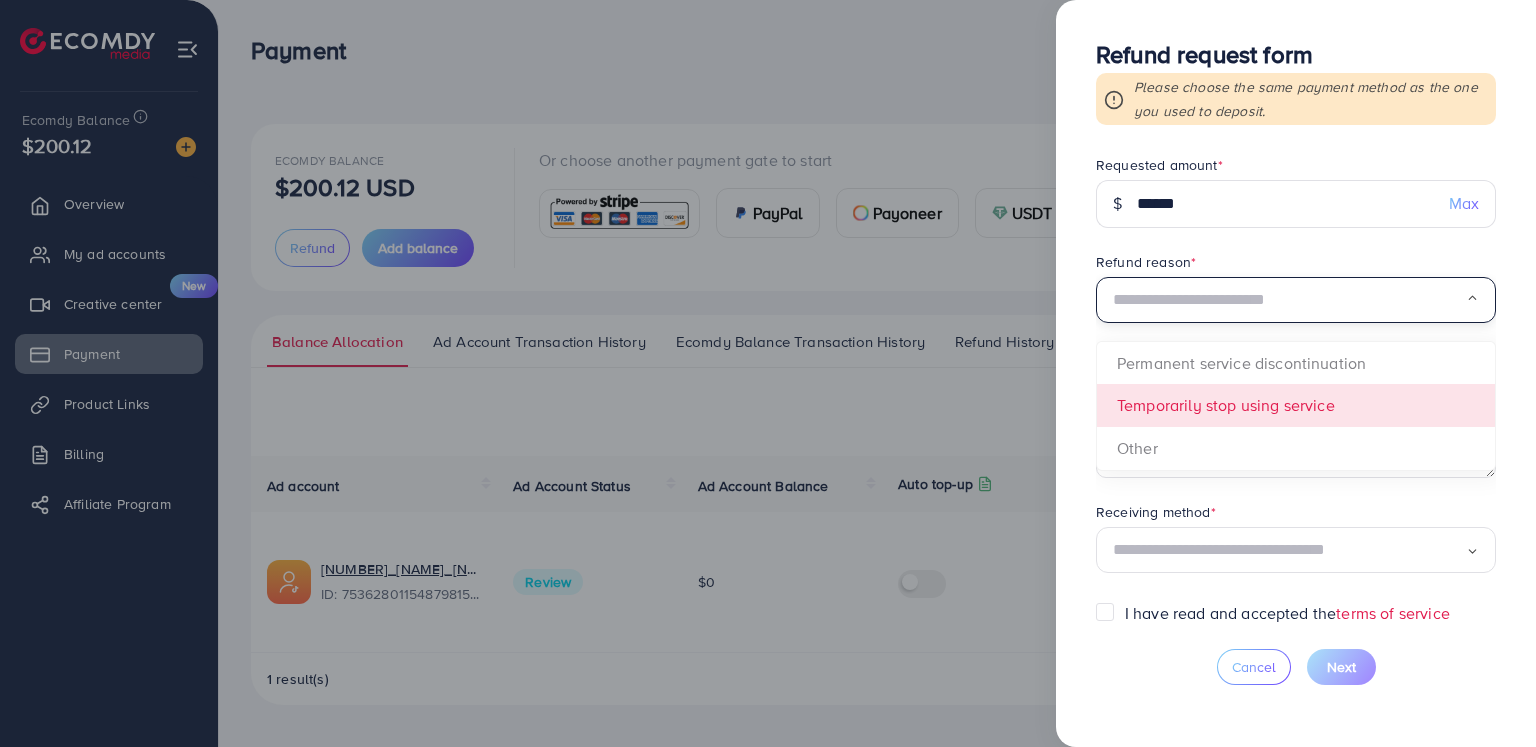 click on "Requested amount  * $ ******  Max   Refund reason  *           Loading...
Permanent service discontinuation
Temporarily stop using service
Other
Detail reason  *  Receiving method  *           Loading..." at bounding box center (1296, 378) 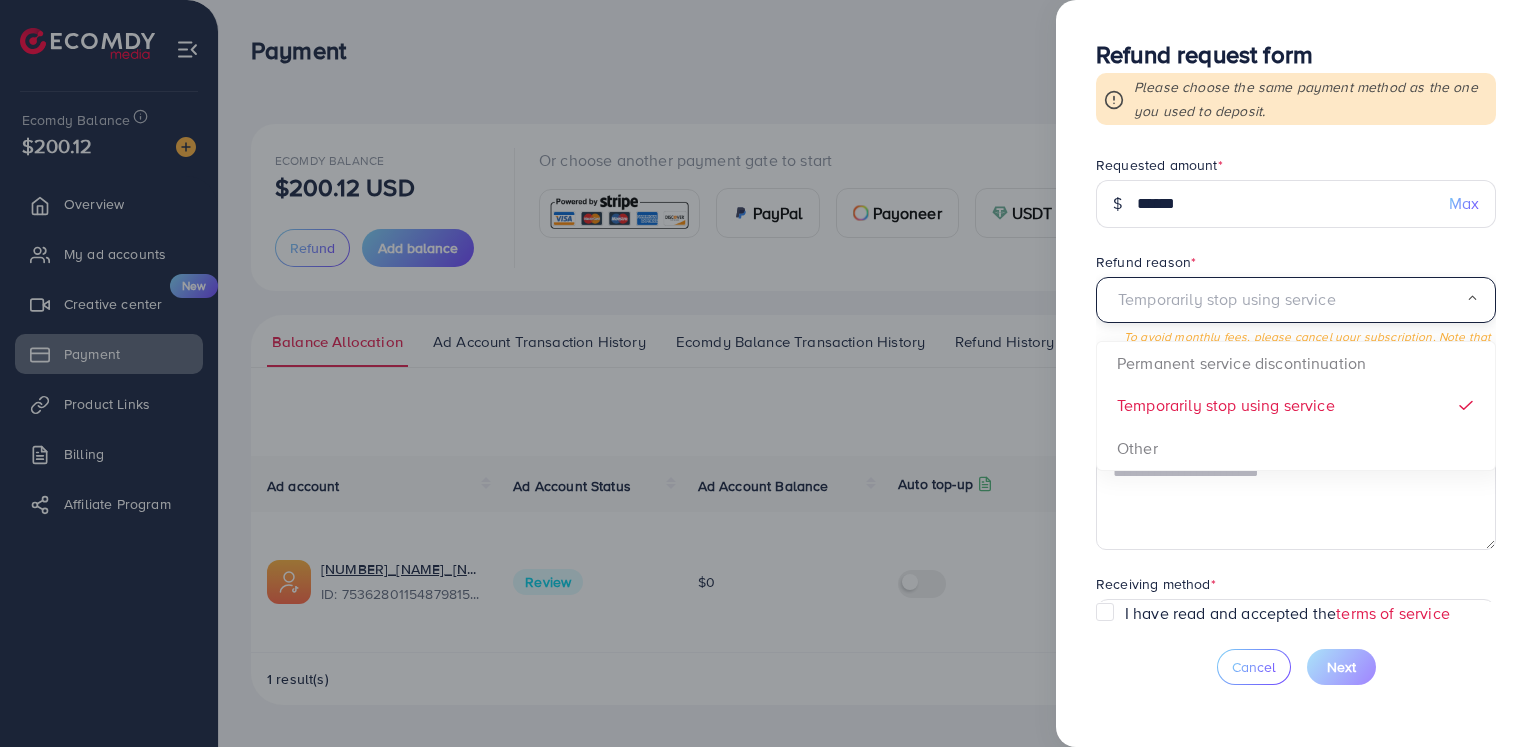 click on "Temporarily stop using service" at bounding box center (1289, 300) 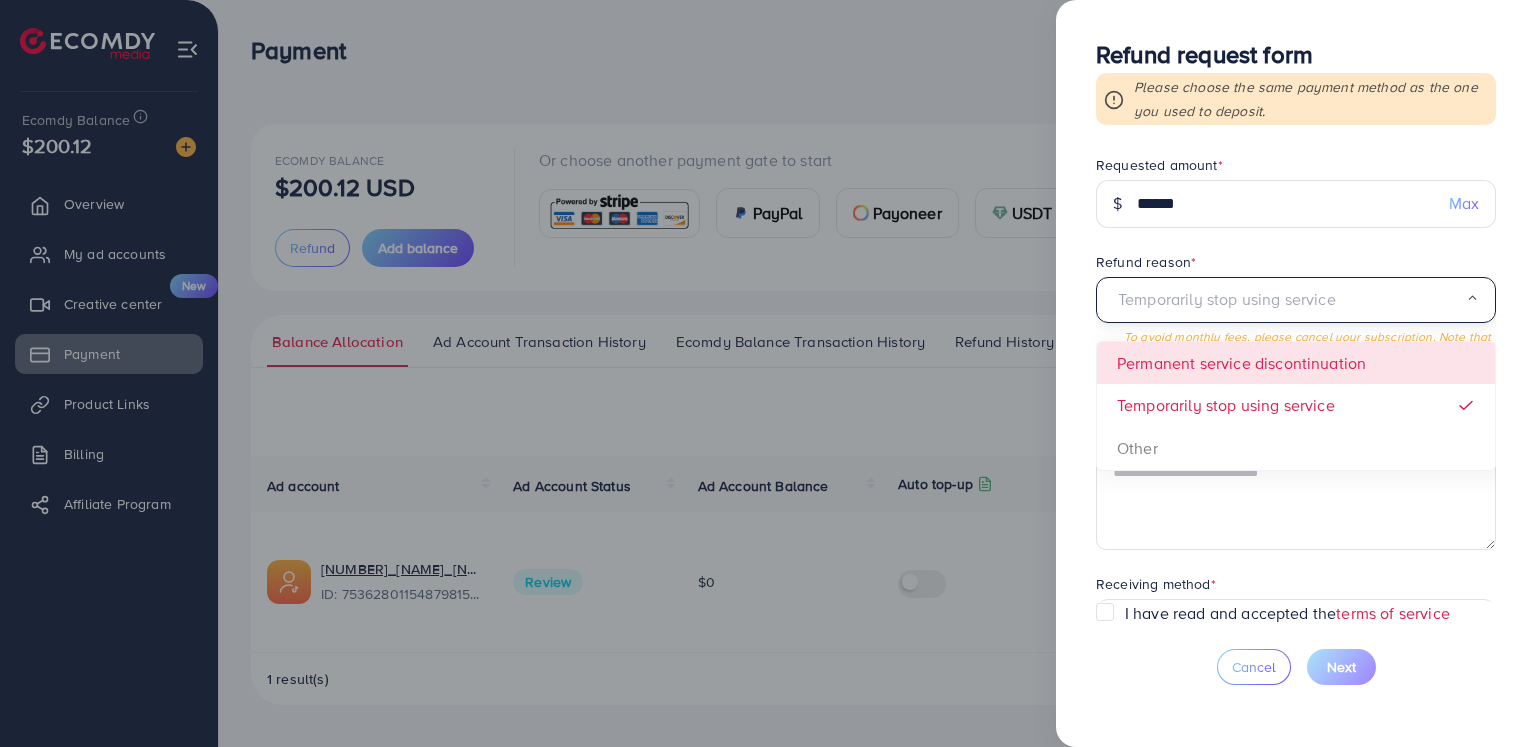click on "Temporarily stop using service
Loading...
Permanent service discontinuation
Temporarily stop using service
Other
To avoid monthly fees, please cancel your subscription. Note that cancellation will also deactivate your ad account. If you wish to keep your account, maintain the subscription" at bounding box center (1296, 337) 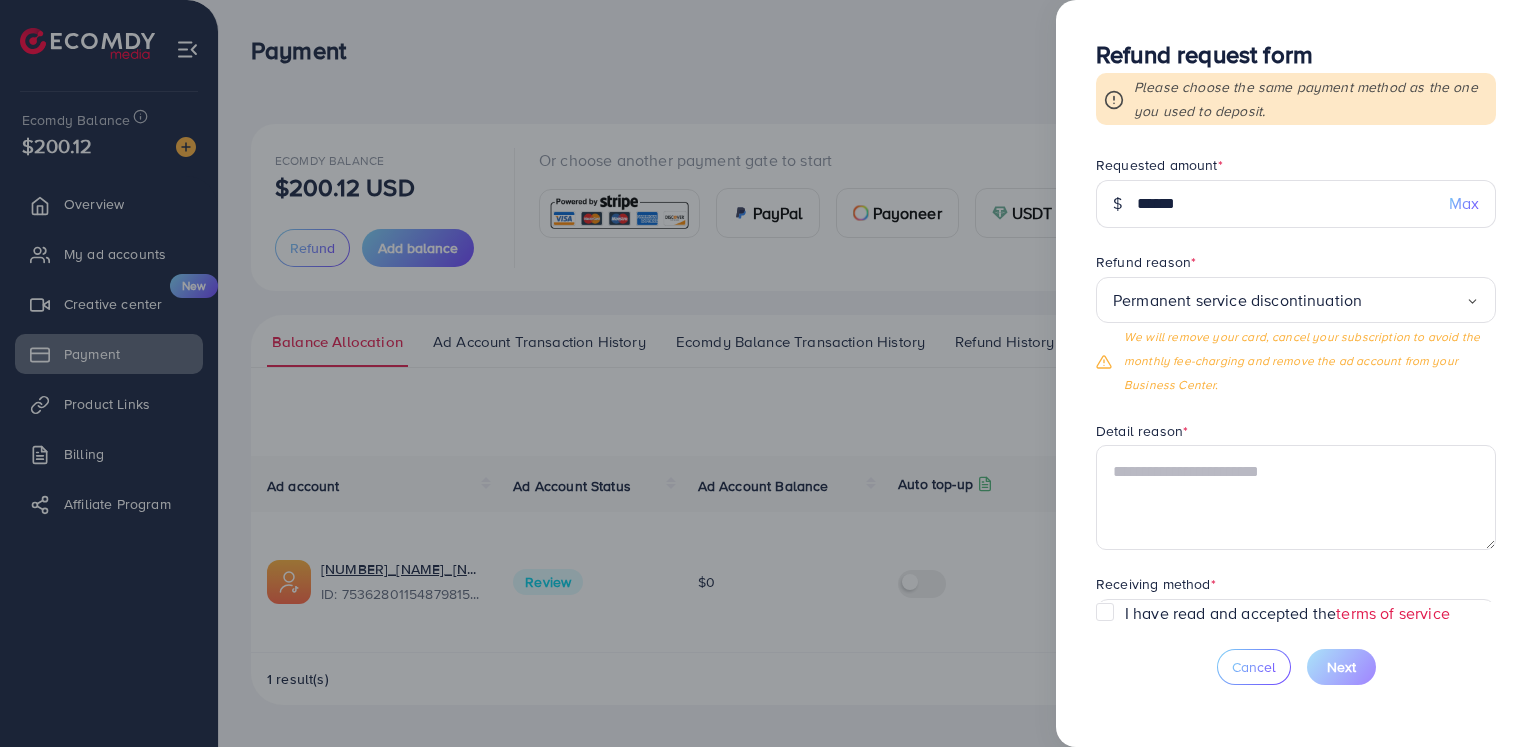 click on "Permanent service discontinuation" at bounding box center [1289, 300] 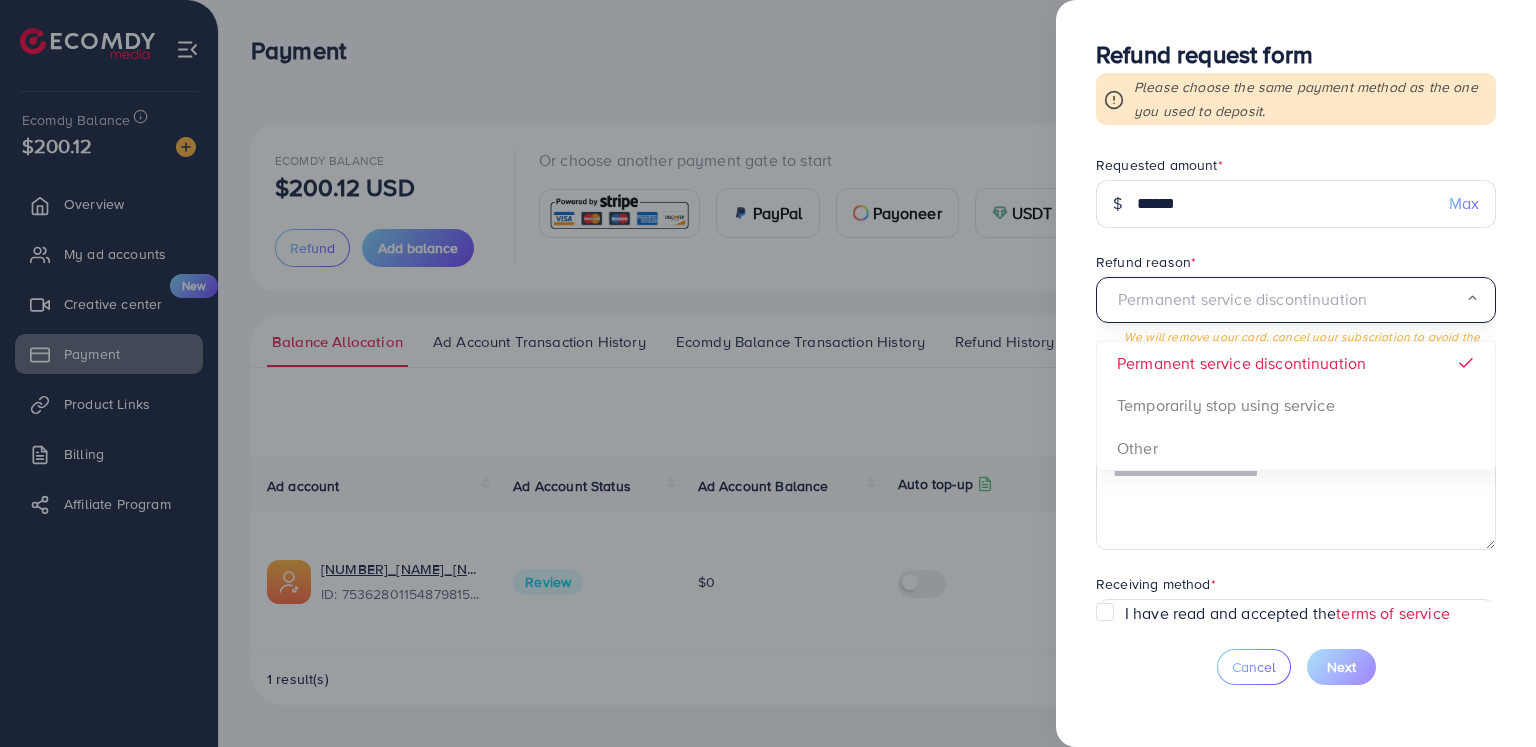 click on "Permanent service discontinuation
Loading..." at bounding box center (1296, 300) 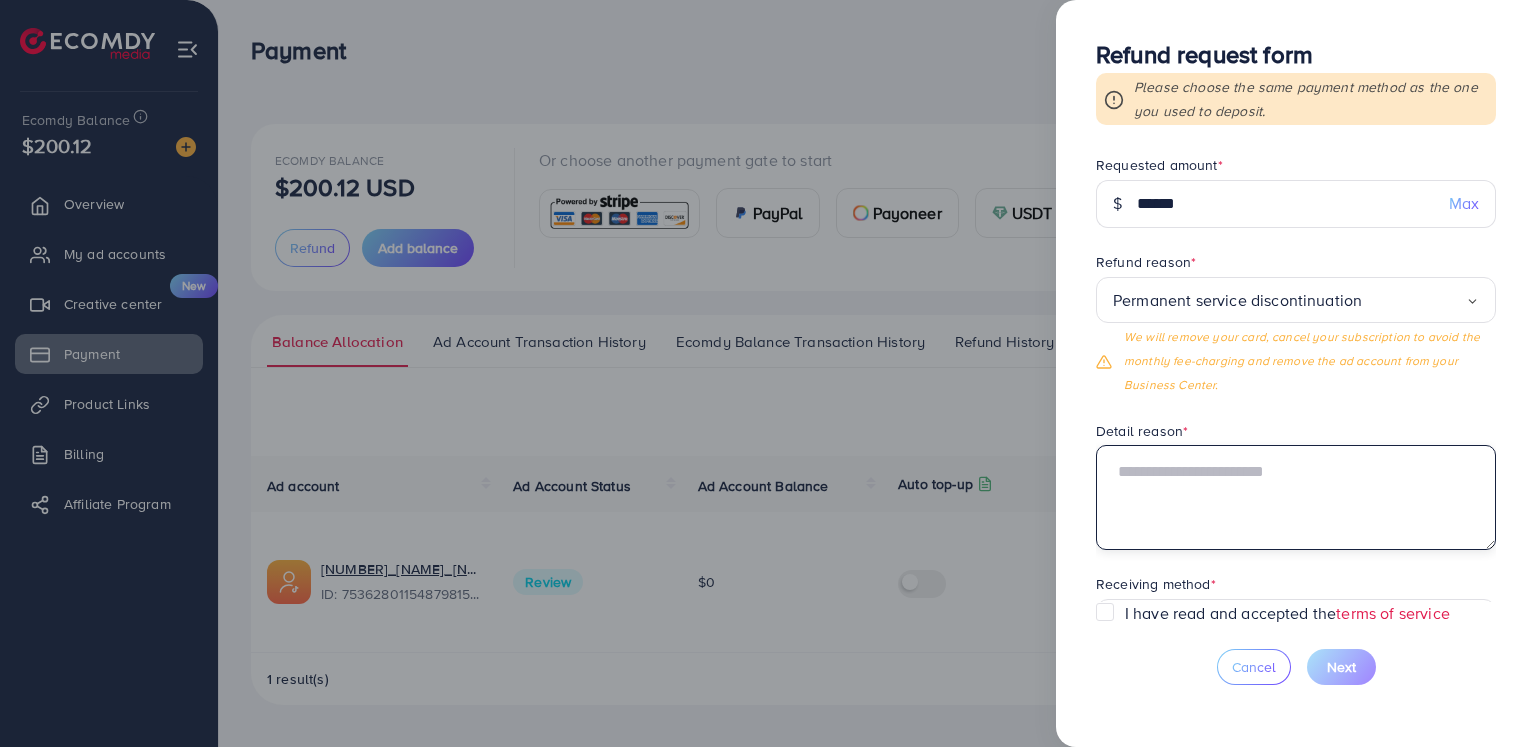 click at bounding box center (1296, 497) 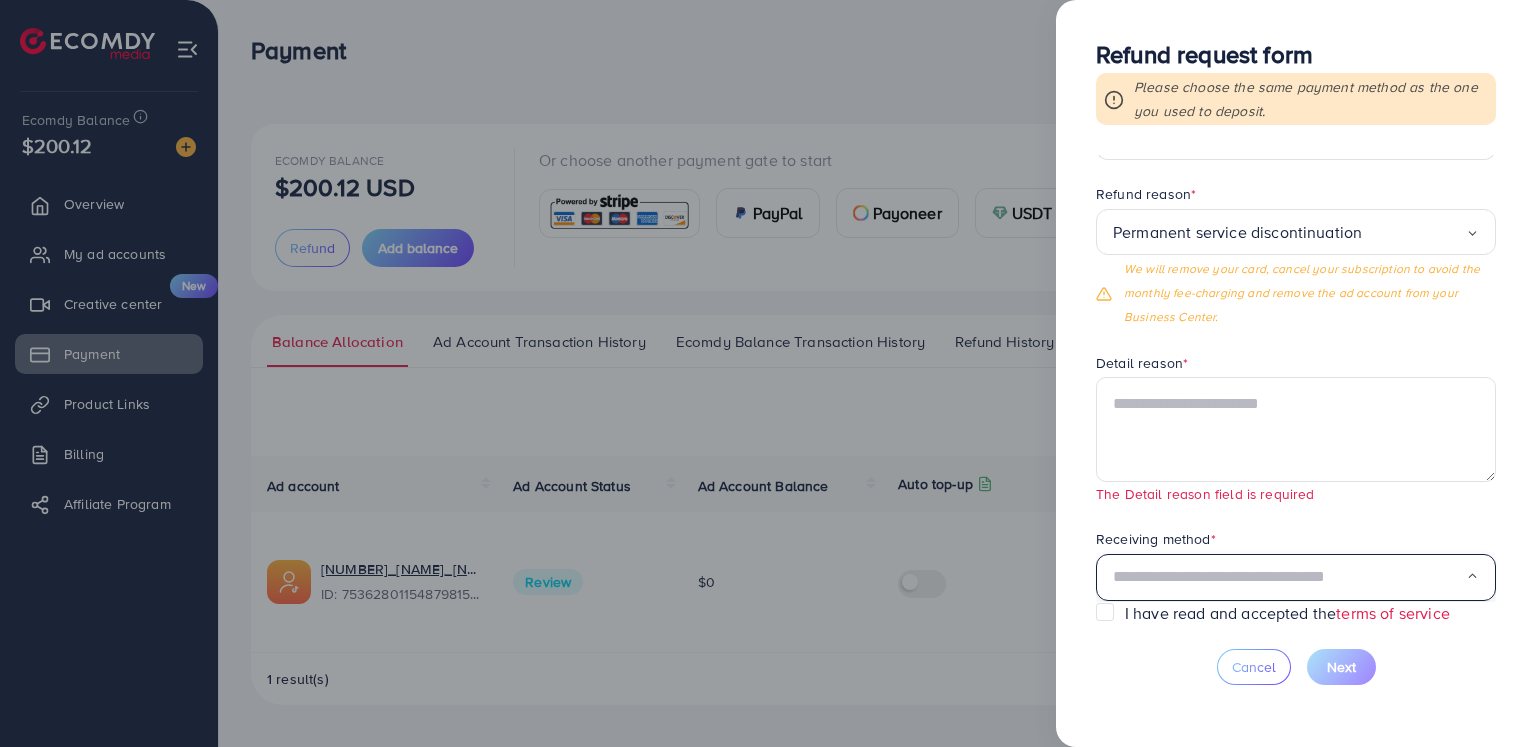 click on "Receiving method  *           Loading...     USDT" at bounding box center (1296, 565) 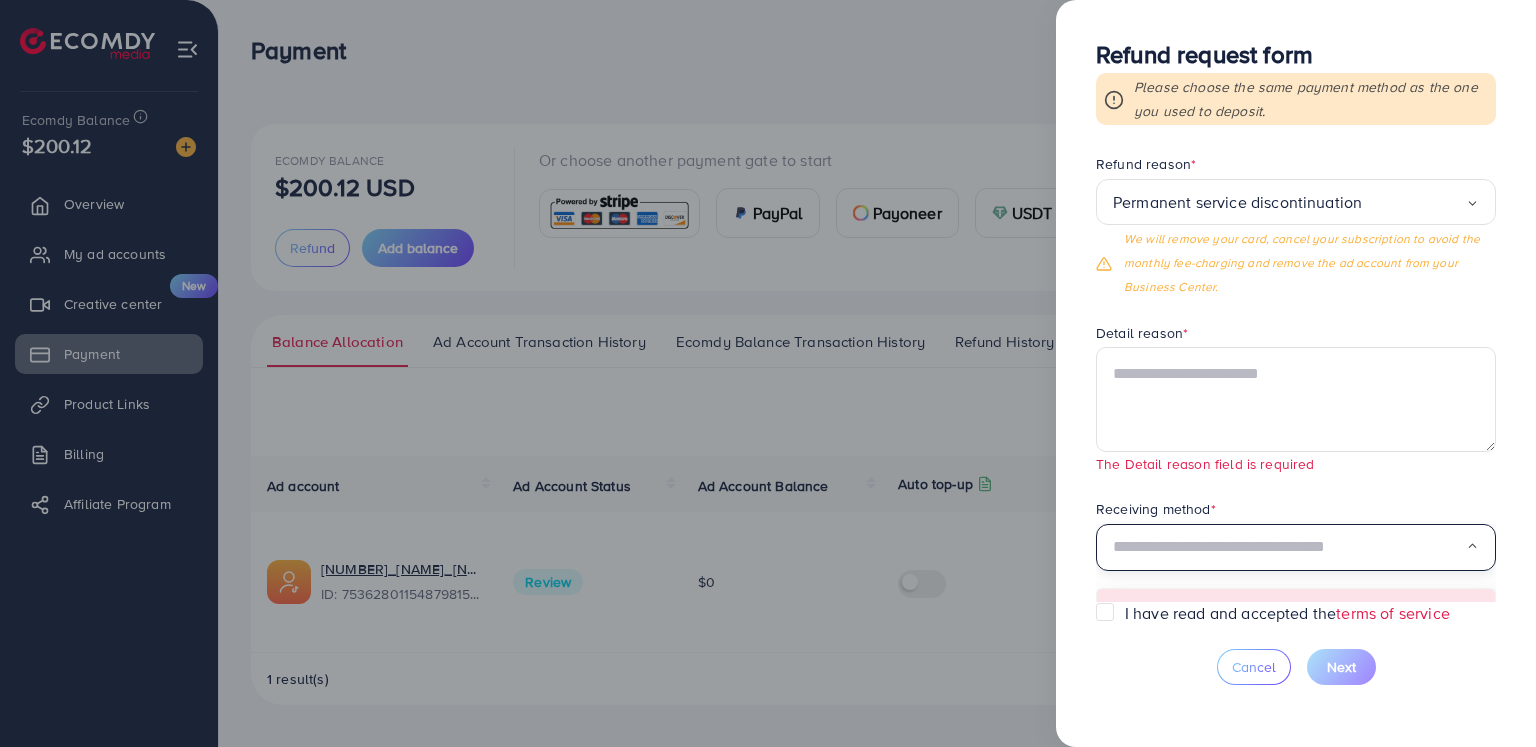 scroll, scrollTop: 127, scrollLeft: 0, axis: vertical 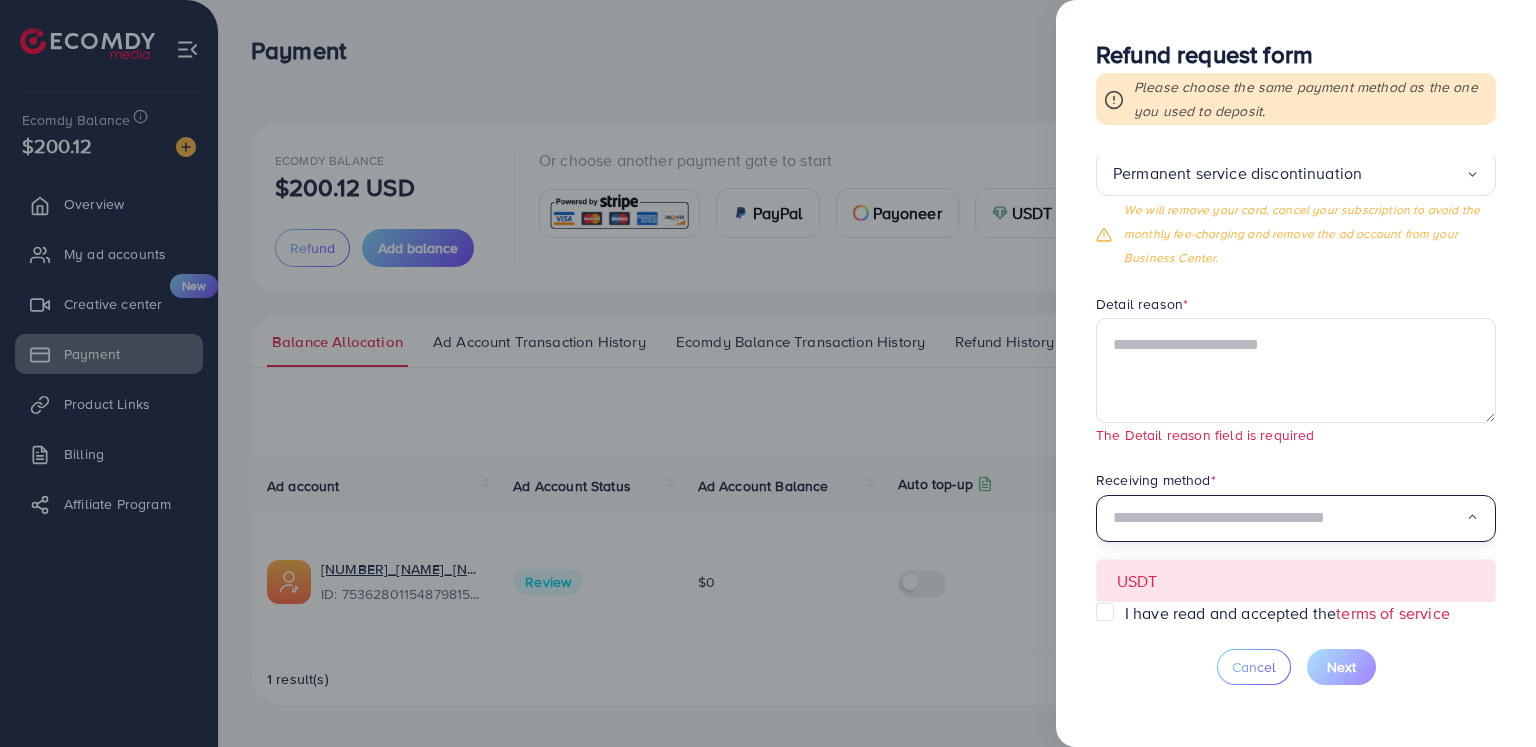 click on "Requested amount  * $ ******  Max   Refund reason  *
Permanent service discontinuation
Loading...      We will remove your card, cancel your subscription to avoid the monthly fee-charging and remove the ad account from your Business Center.   Detail reason  * The Detail reason field is required  Receiving method  *           Loading...     USDT" at bounding box center (1296, 378) 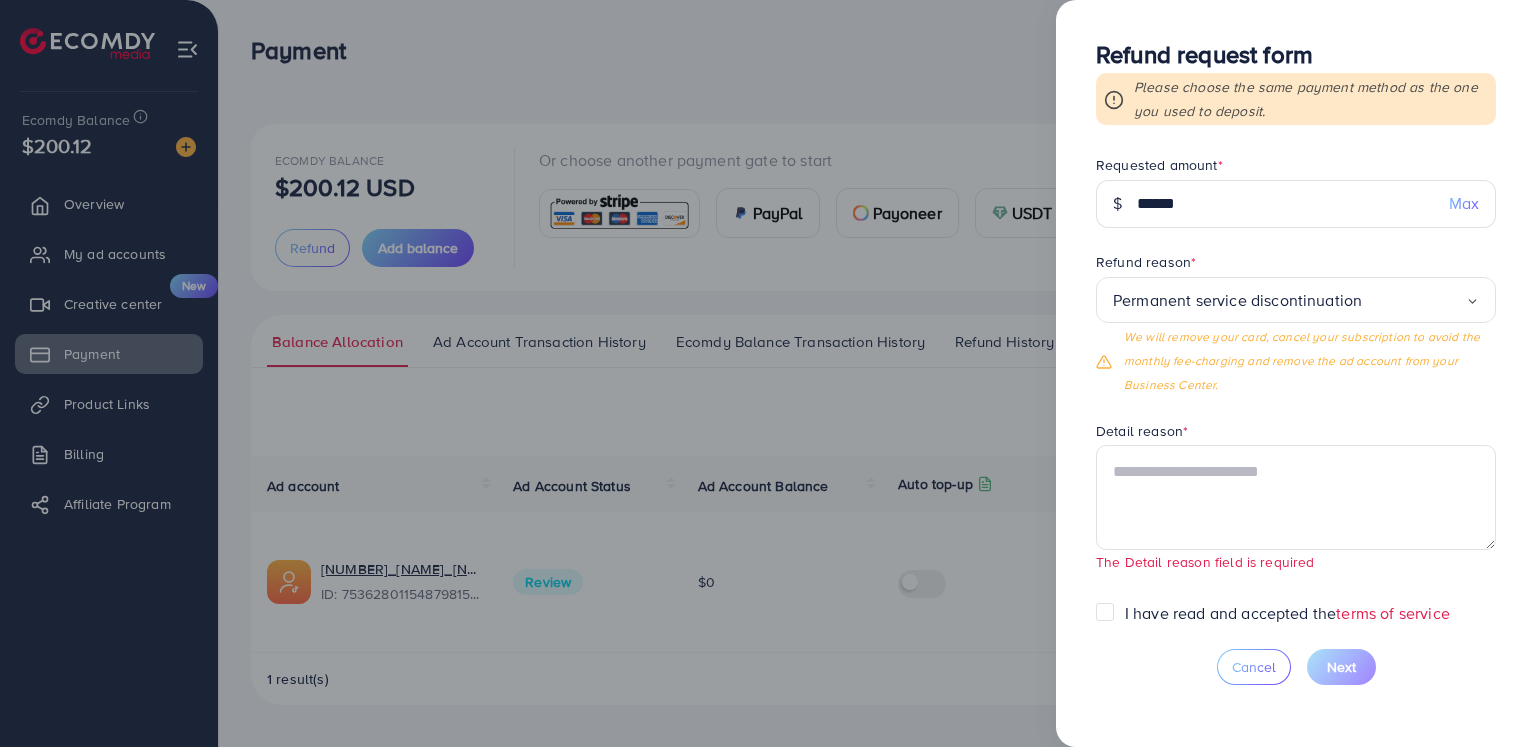 scroll, scrollTop: 0, scrollLeft: 0, axis: both 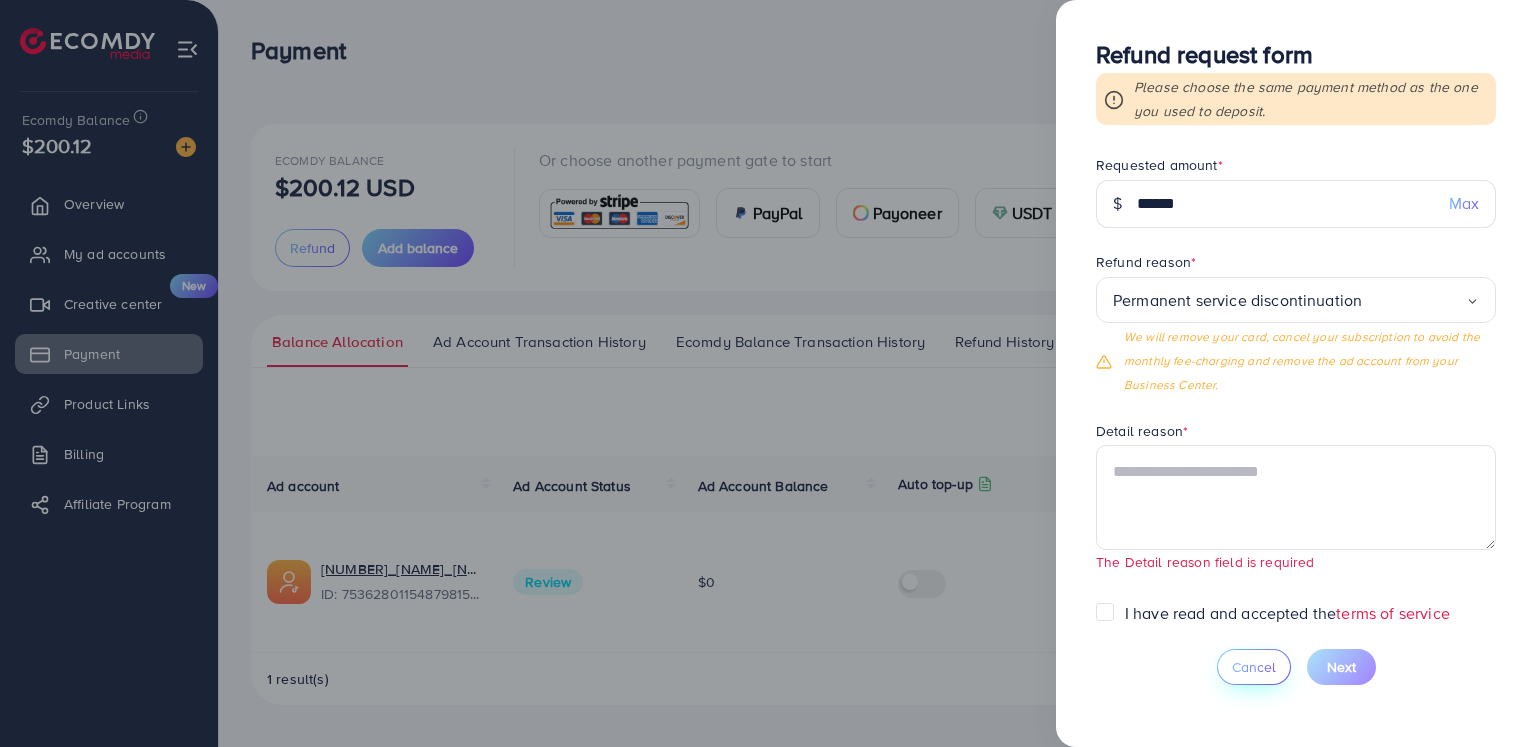 click on "Cancel" at bounding box center [1254, 667] 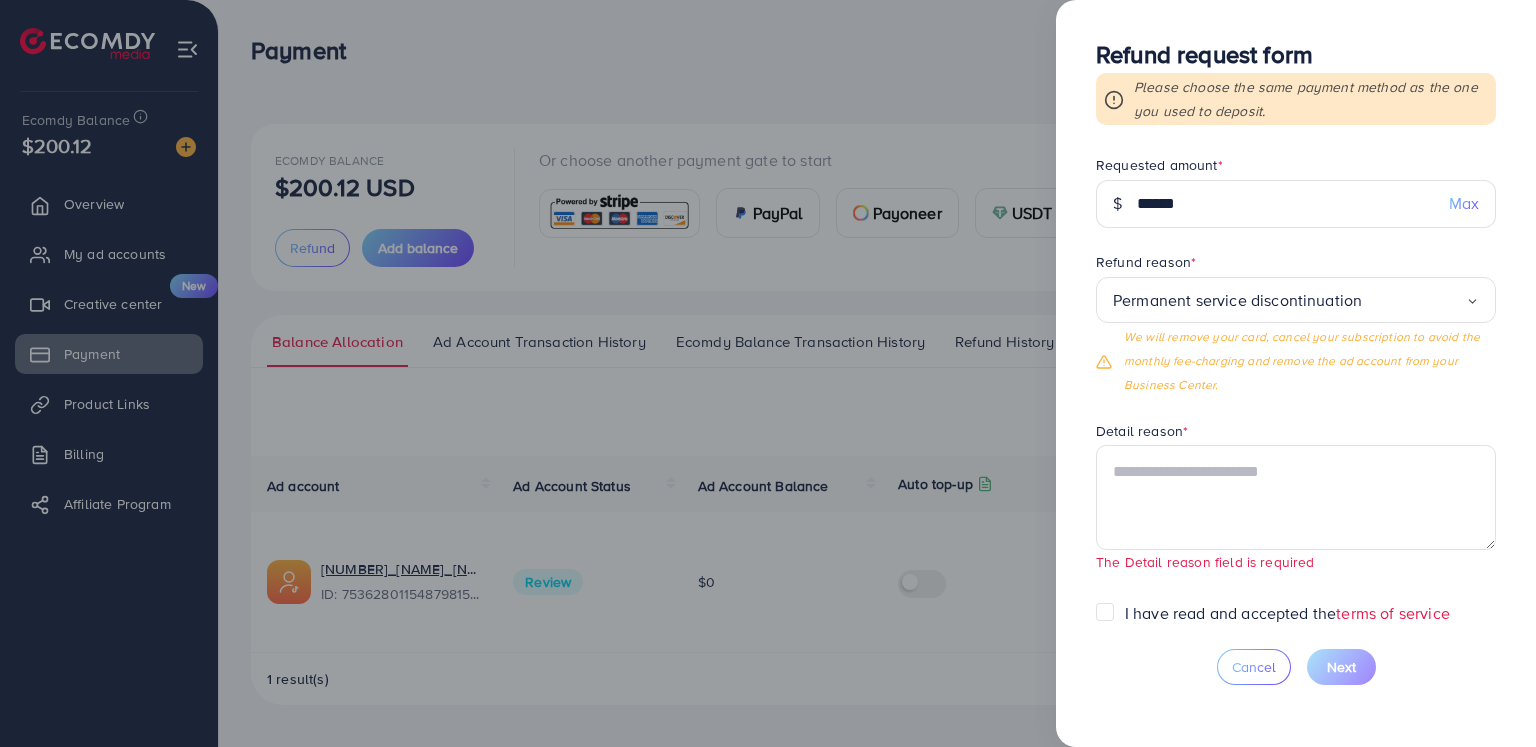type 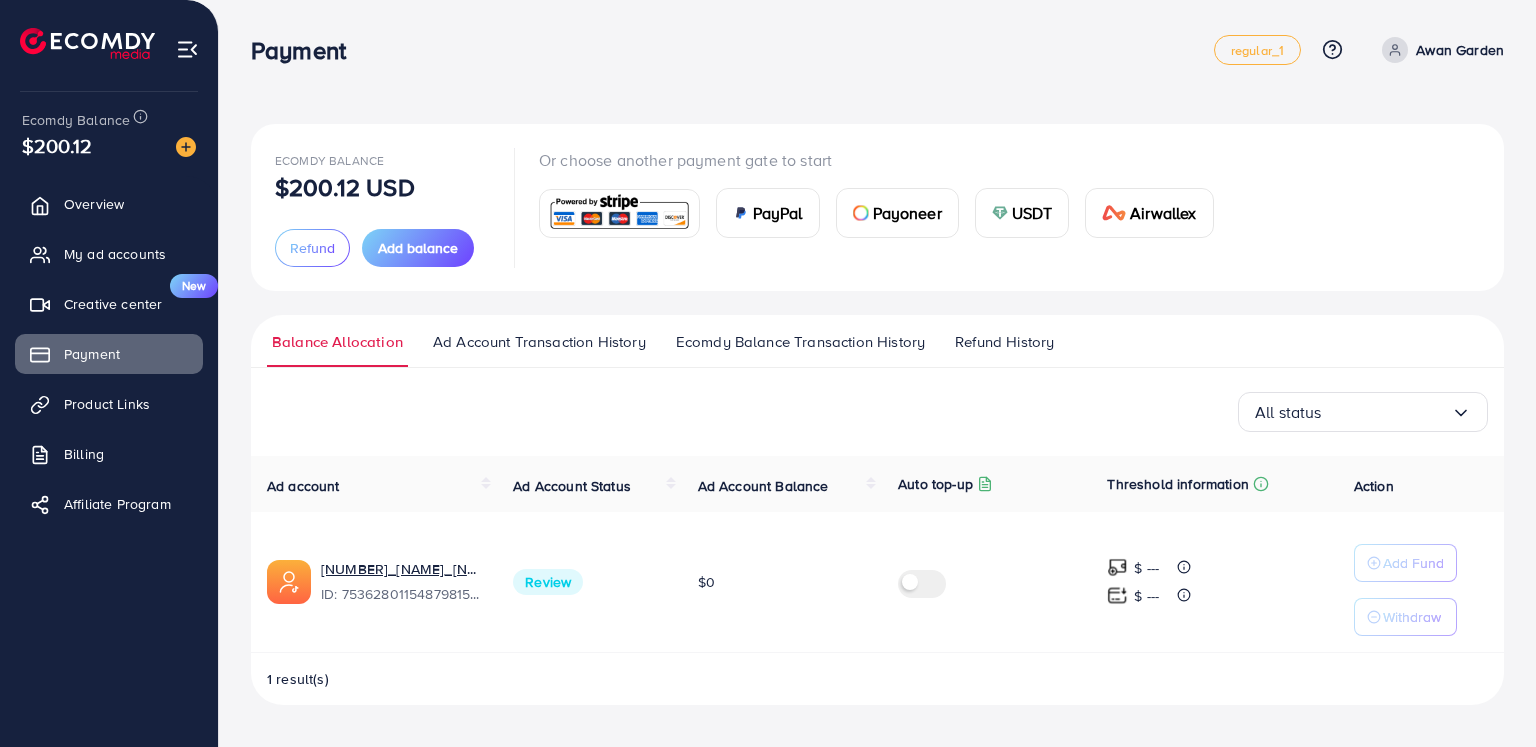 click on "Payment" at bounding box center [732, 50] 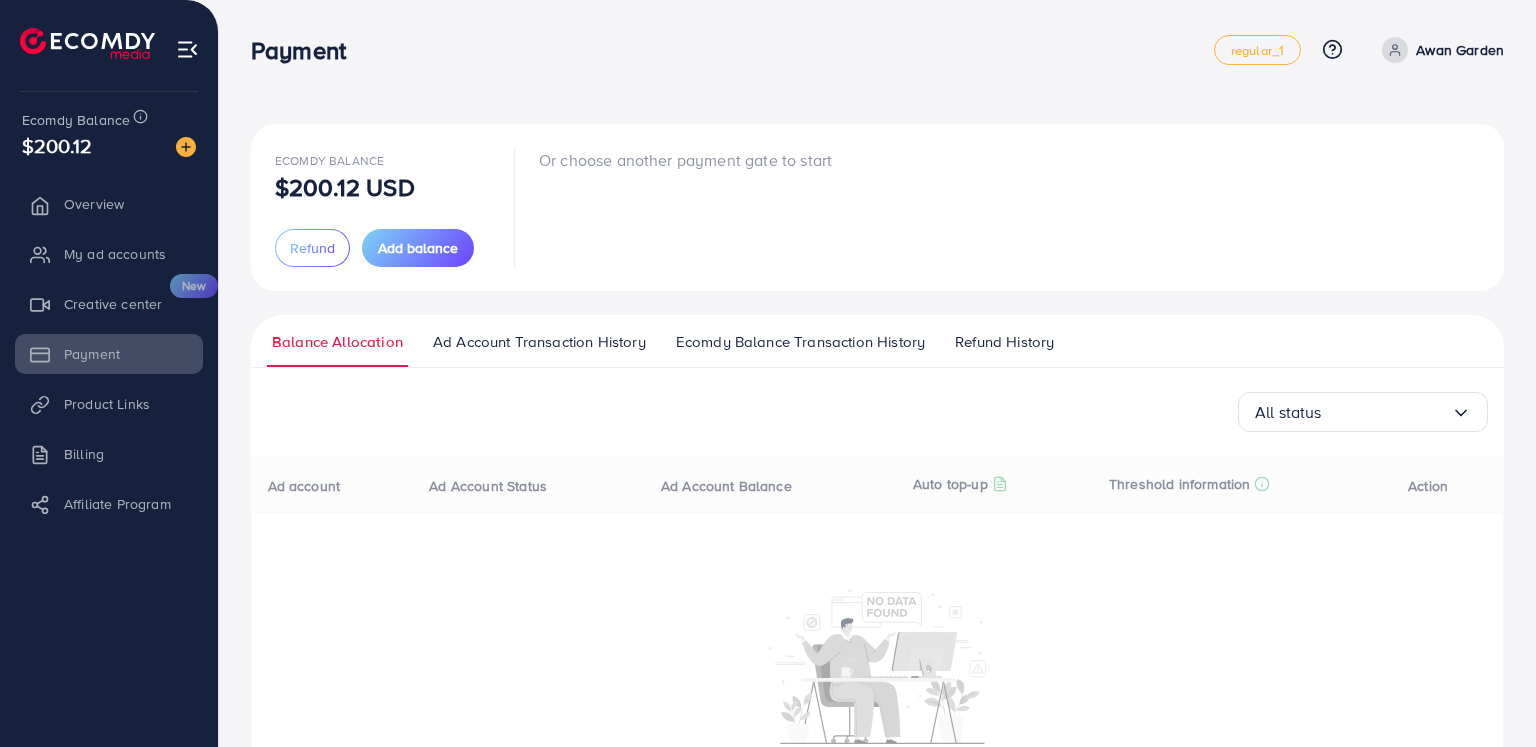 scroll, scrollTop: 0, scrollLeft: 0, axis: both 